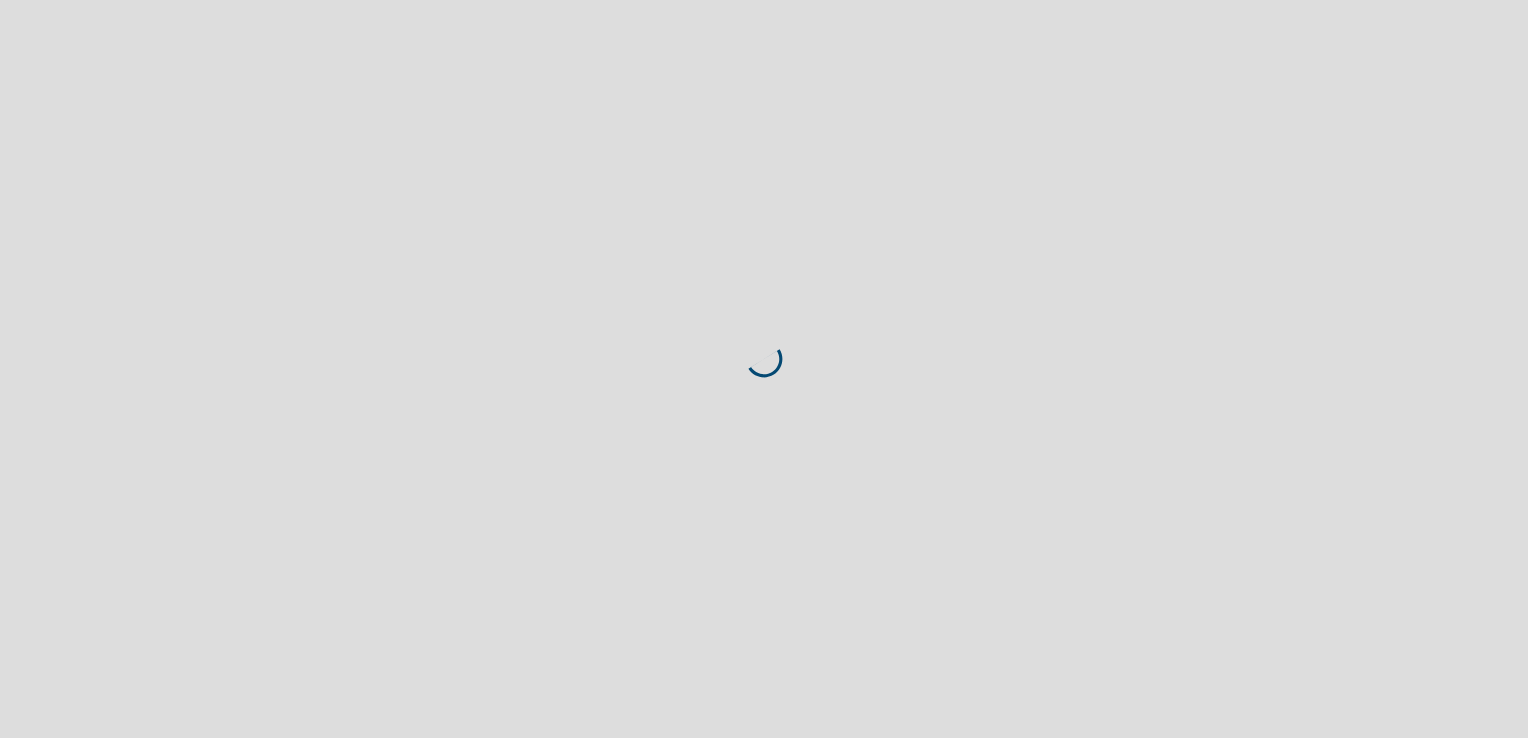 scroll, scrollTop: 0, scrollLeft: 0, axis: both 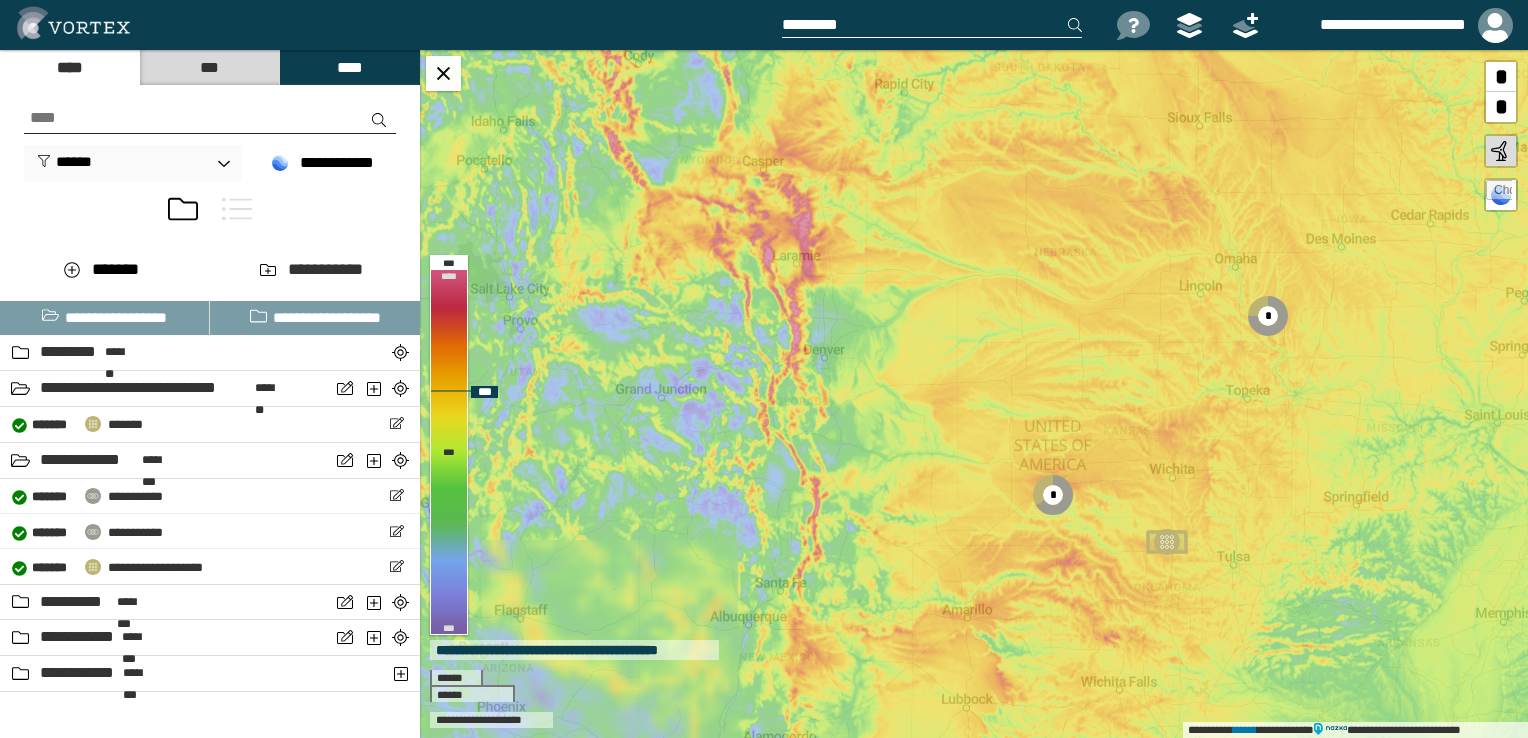 drag, startPoint x: 581, startPoint y: 317, endPoint x: 1024, endPoint y: 444, distance: 460.84488 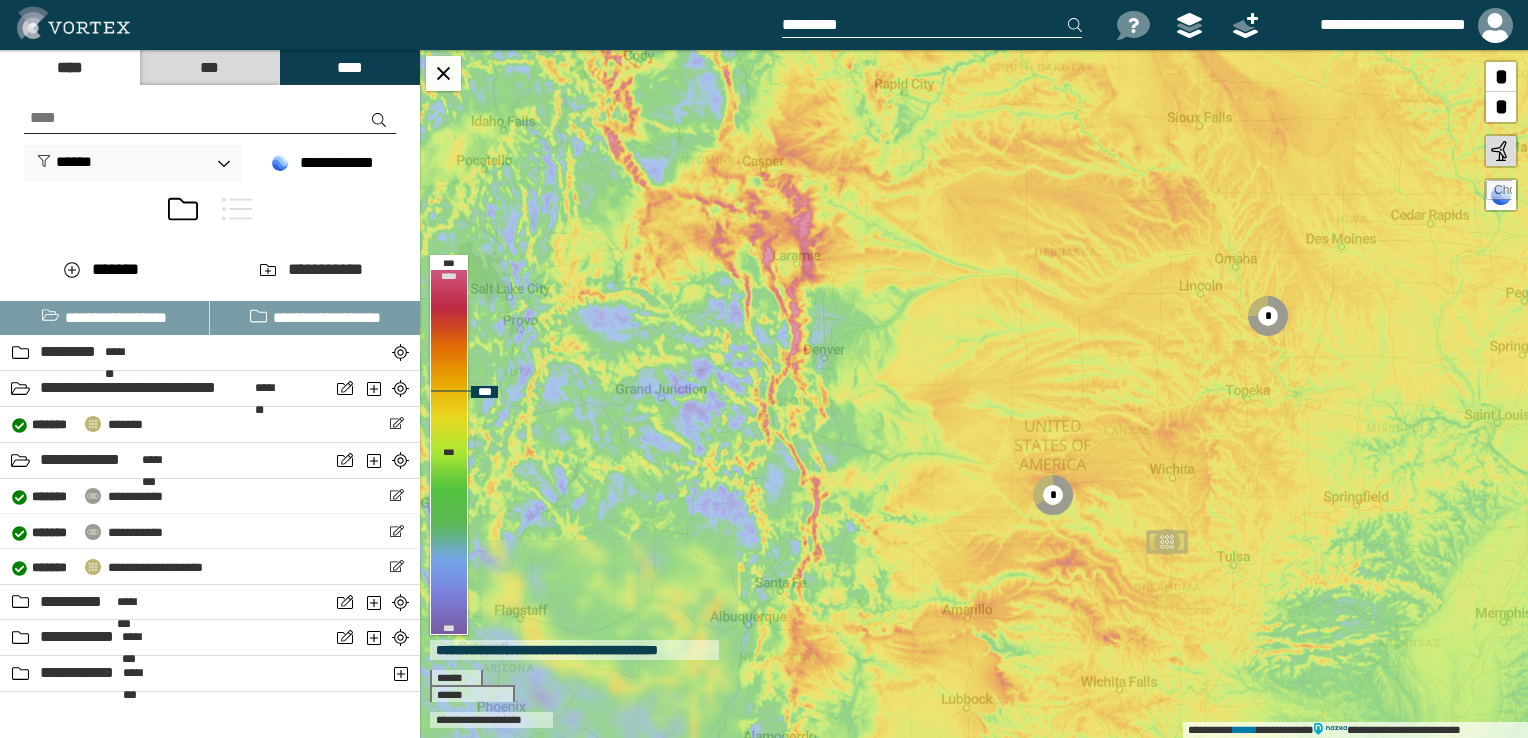 click on "[NUMBER] [STREET], [CITY], [STATE]" at bounding box center [974, 394] 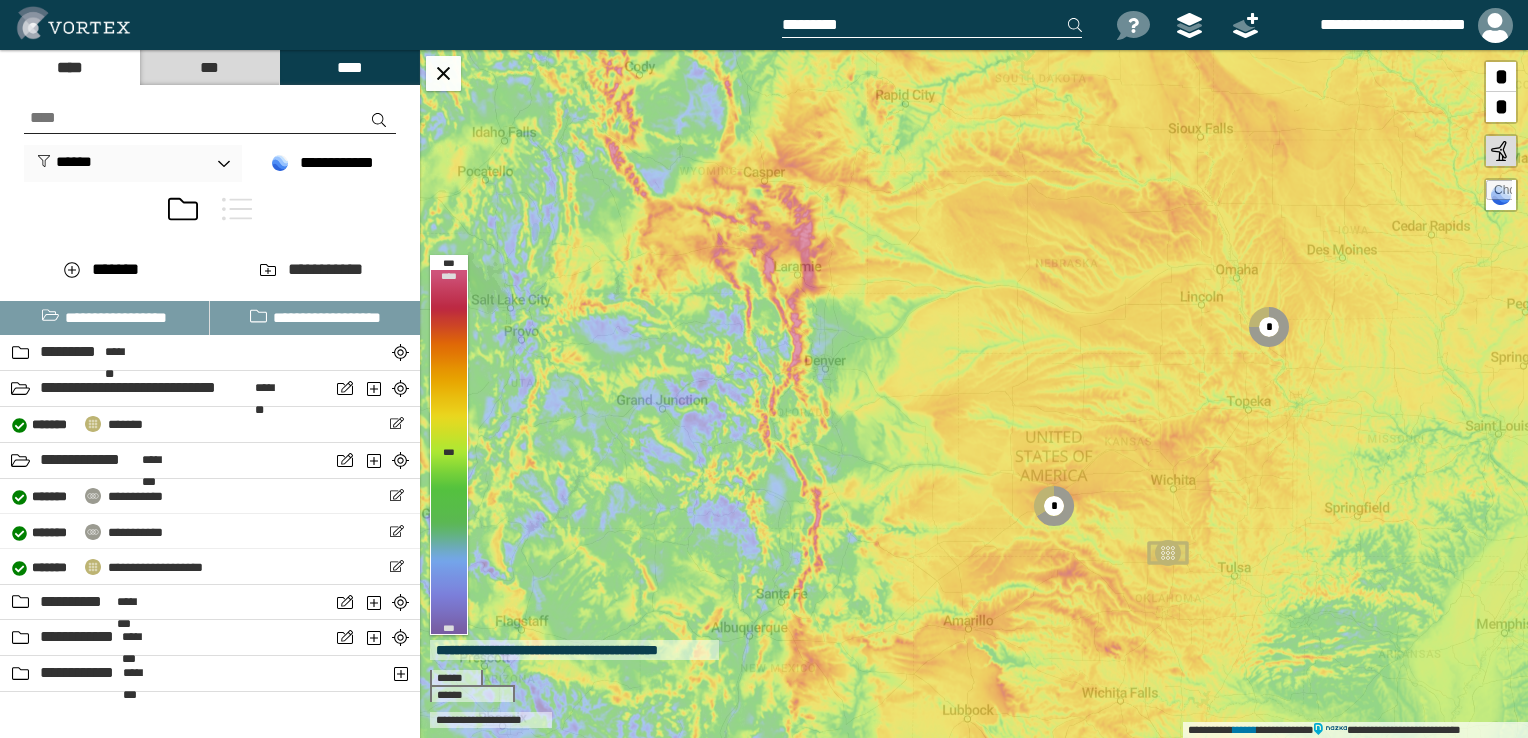 click on "***" at bounding box center (209, 67) 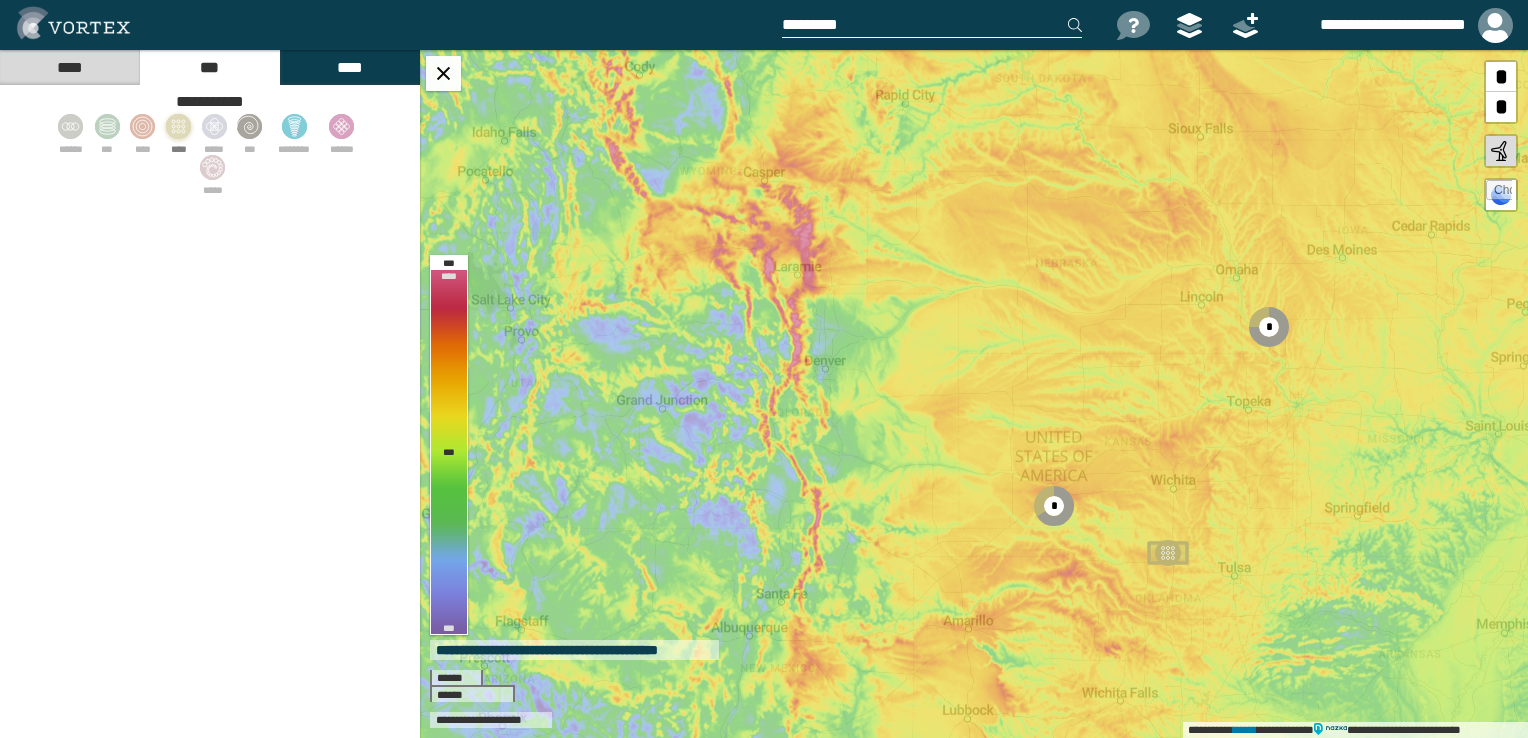 click 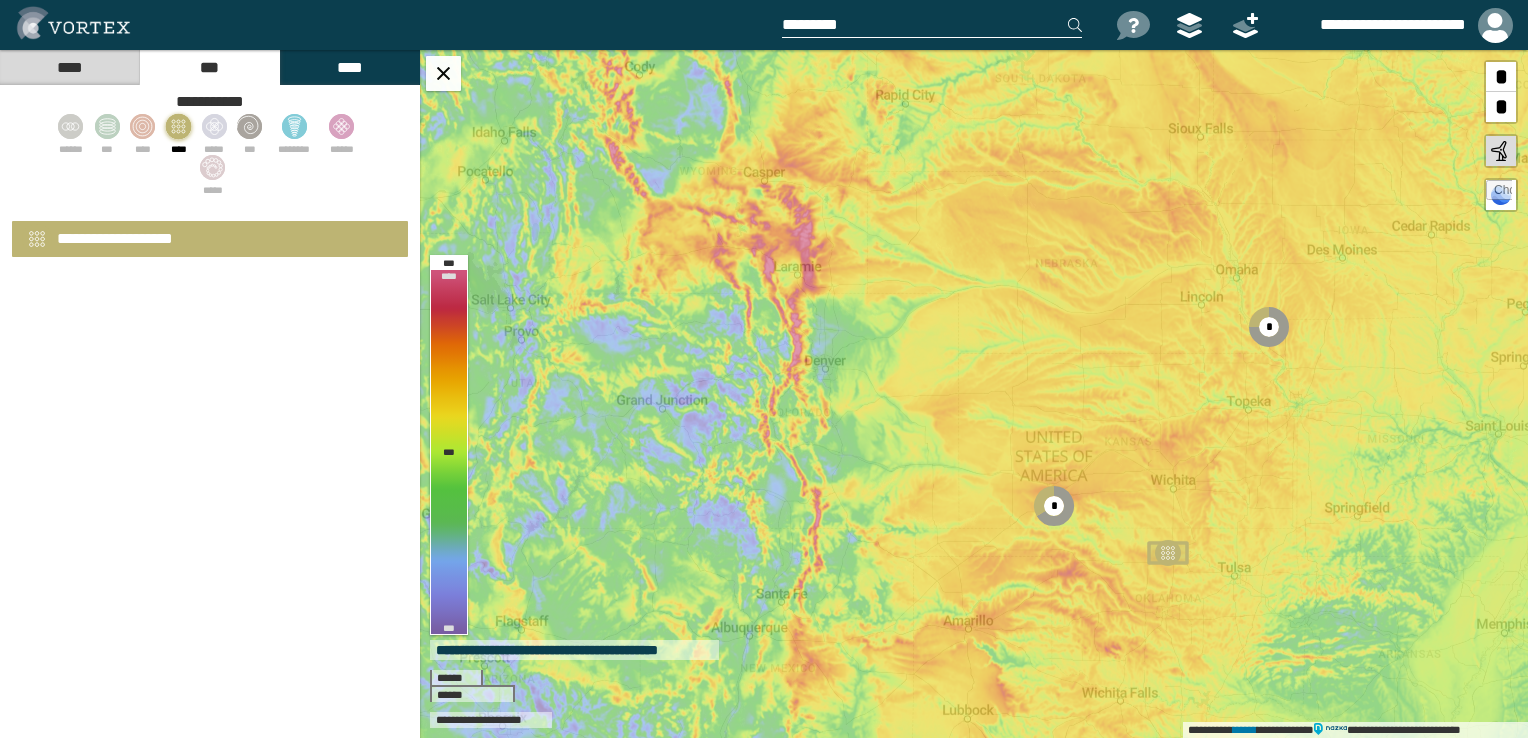 select on "*" 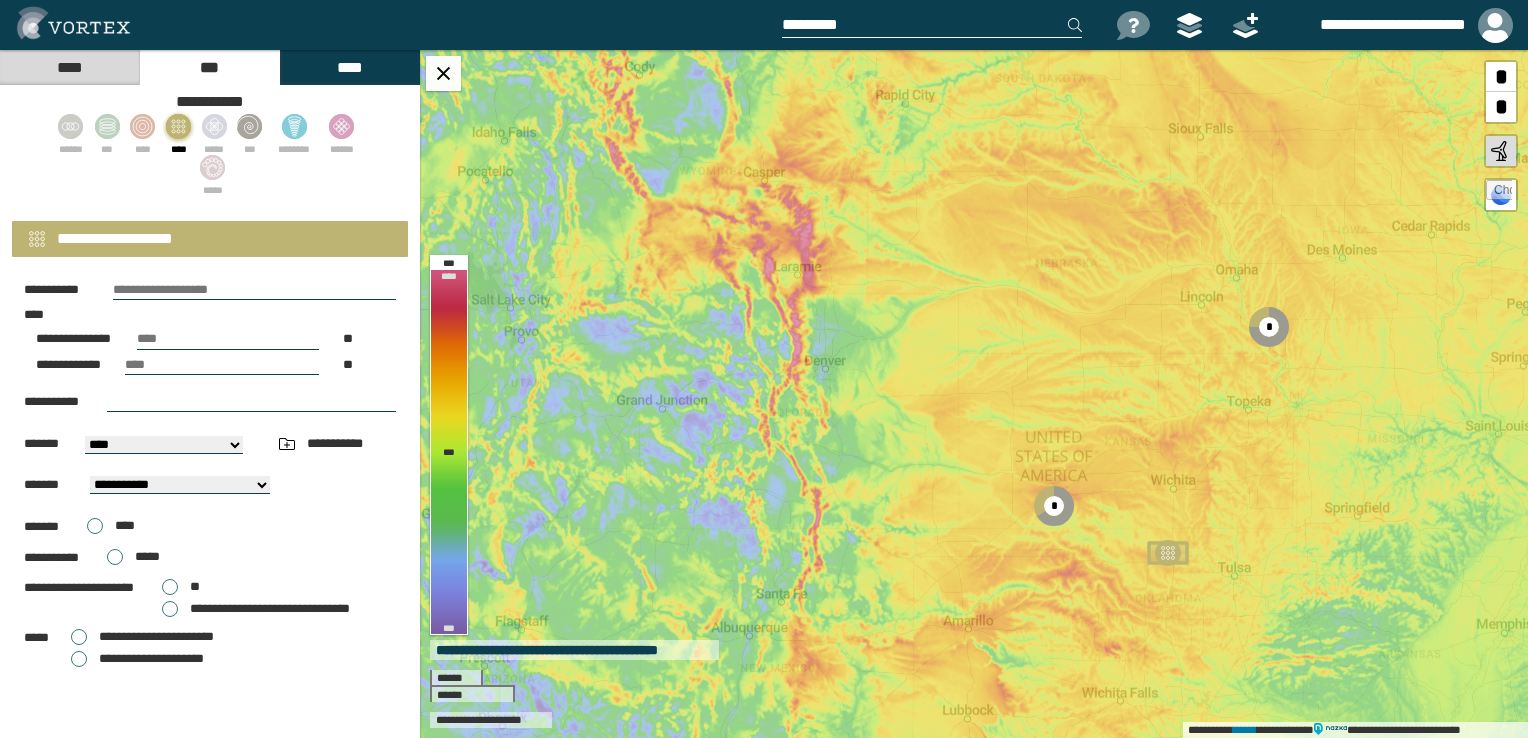 click at bounding box center [254, 290] 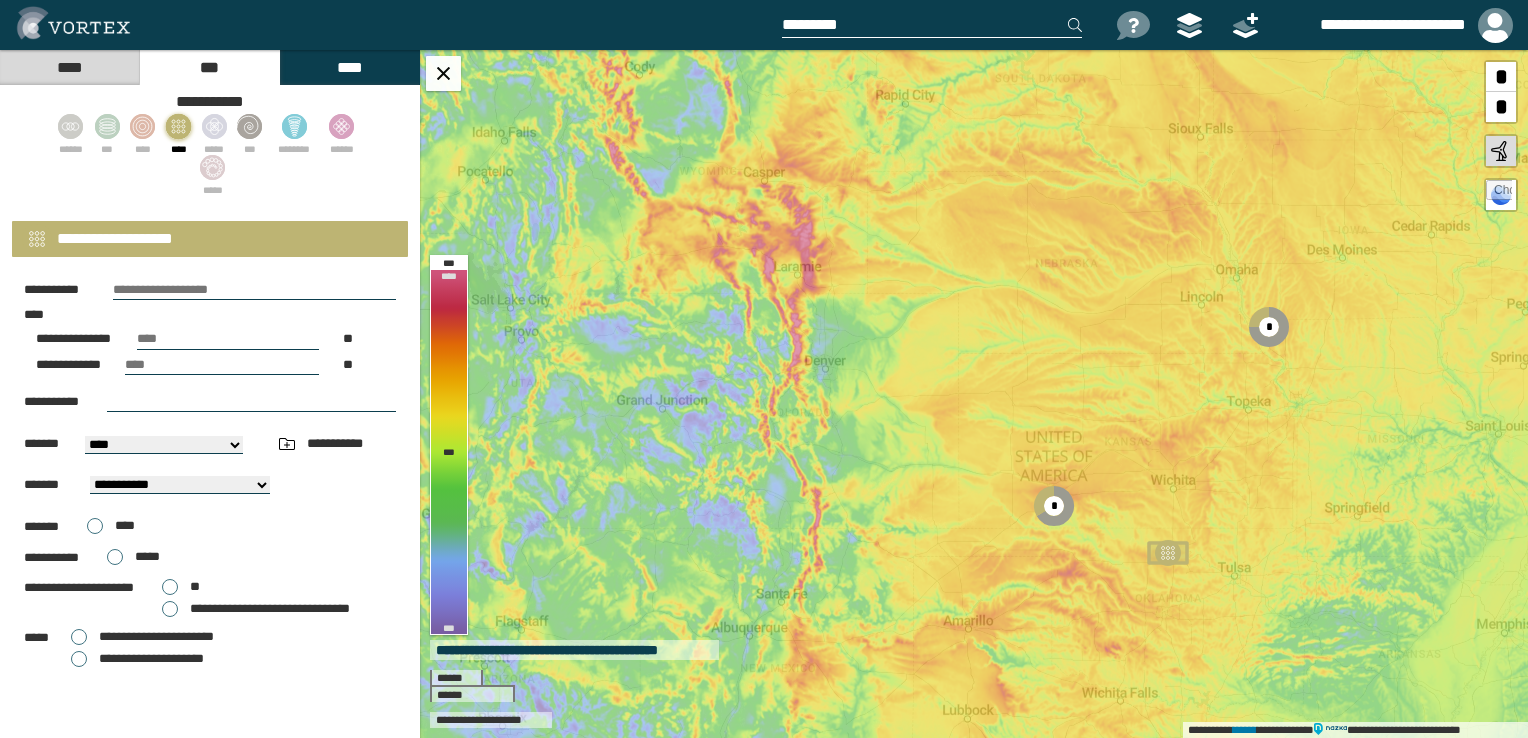 type on "**********" 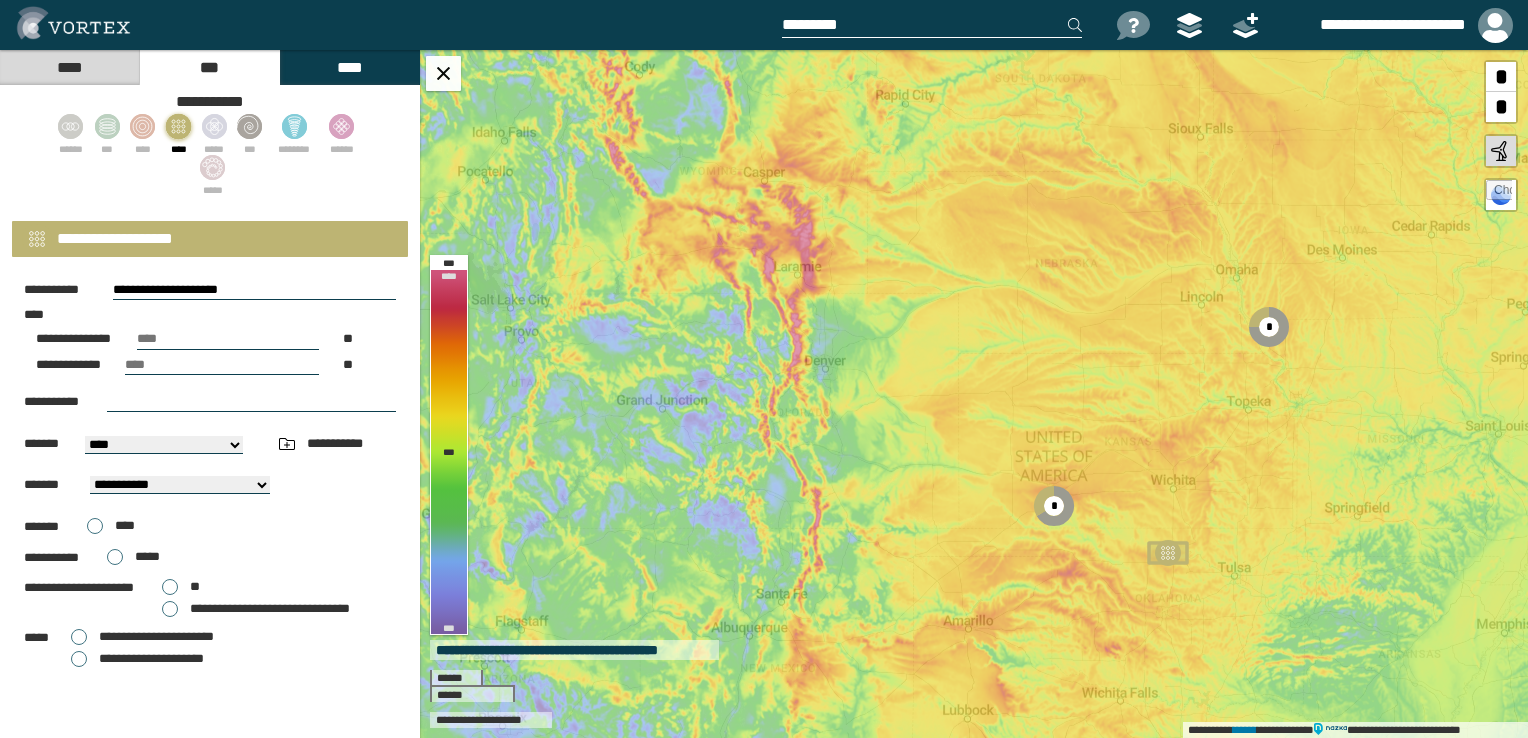 type on "**" 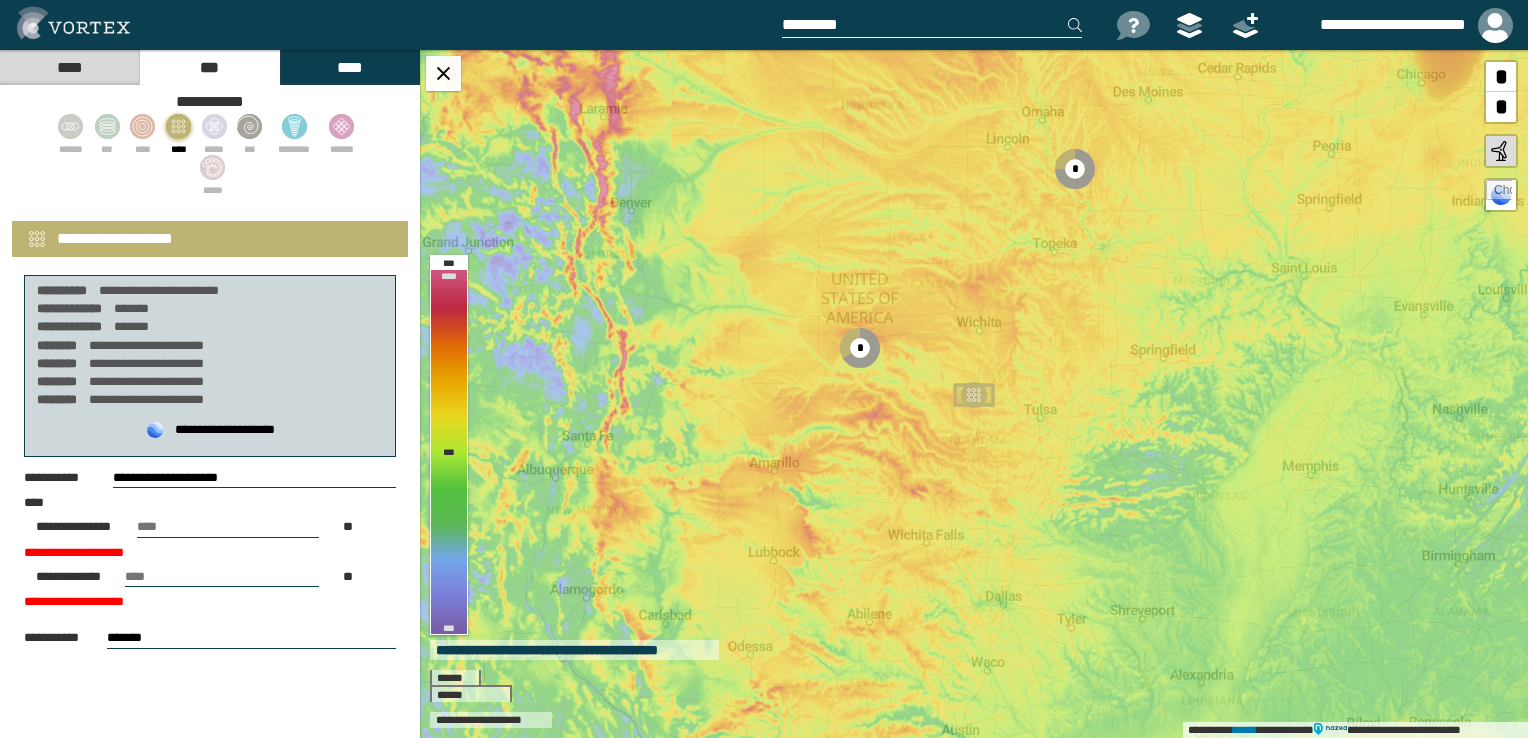 select on "**" 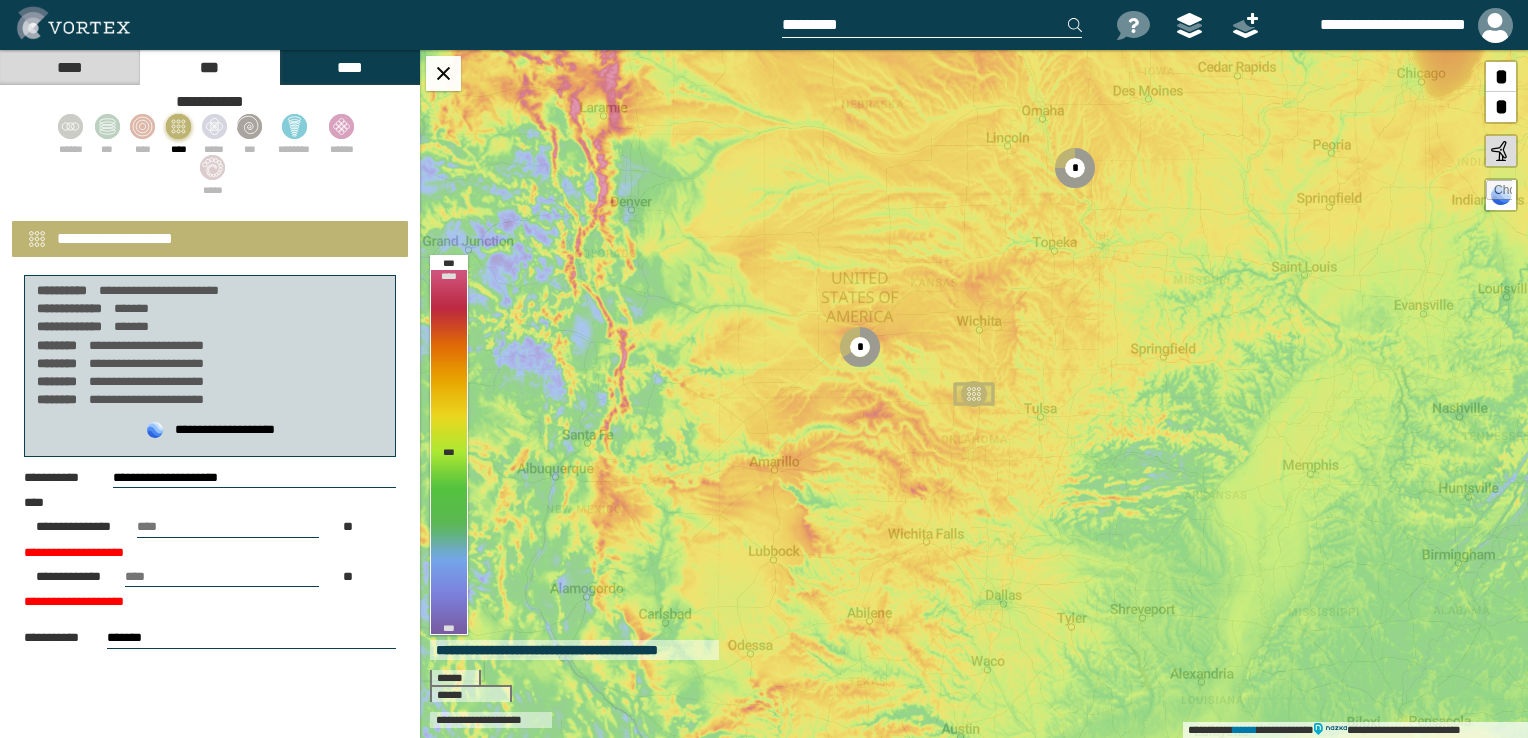 click on "**********" at bounding box center [210, 239] 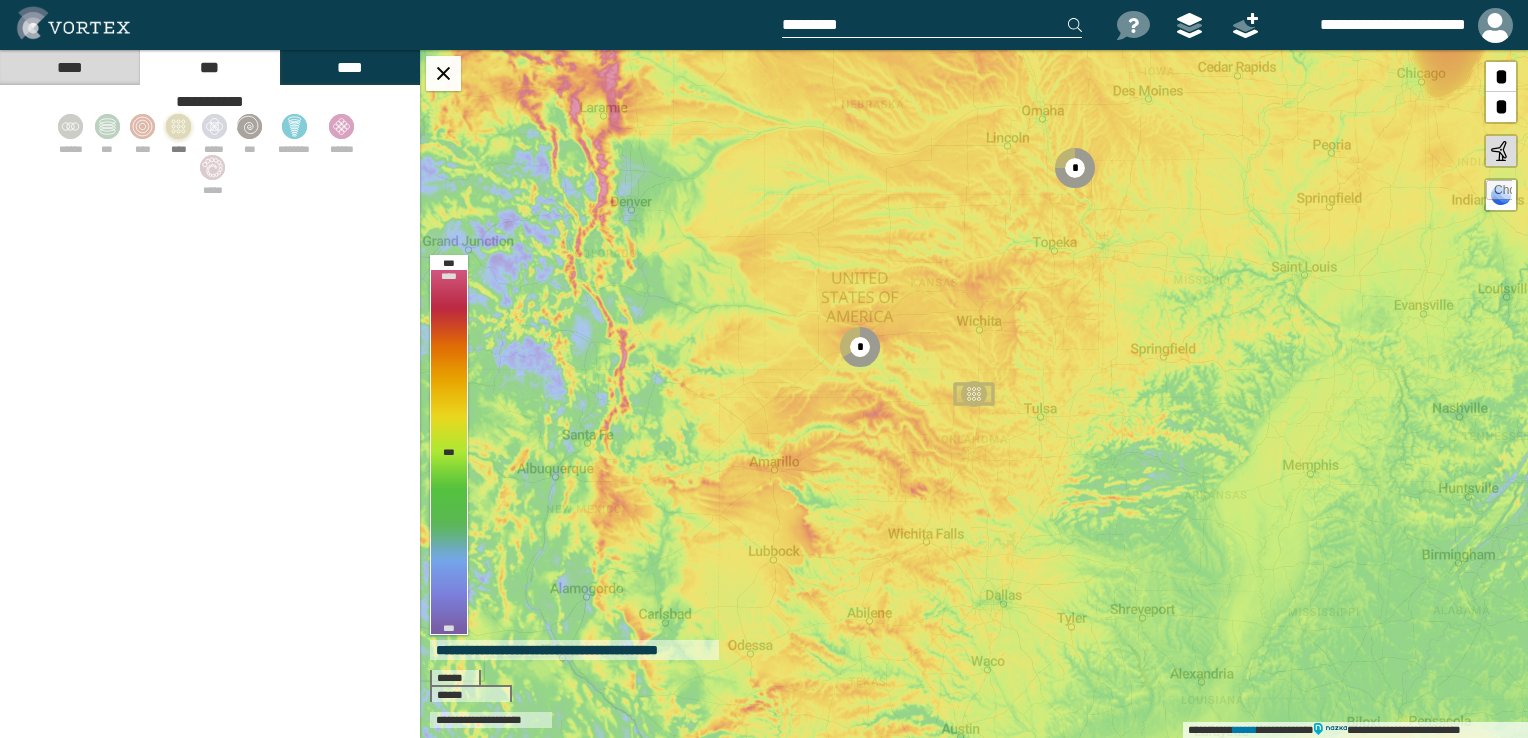 click 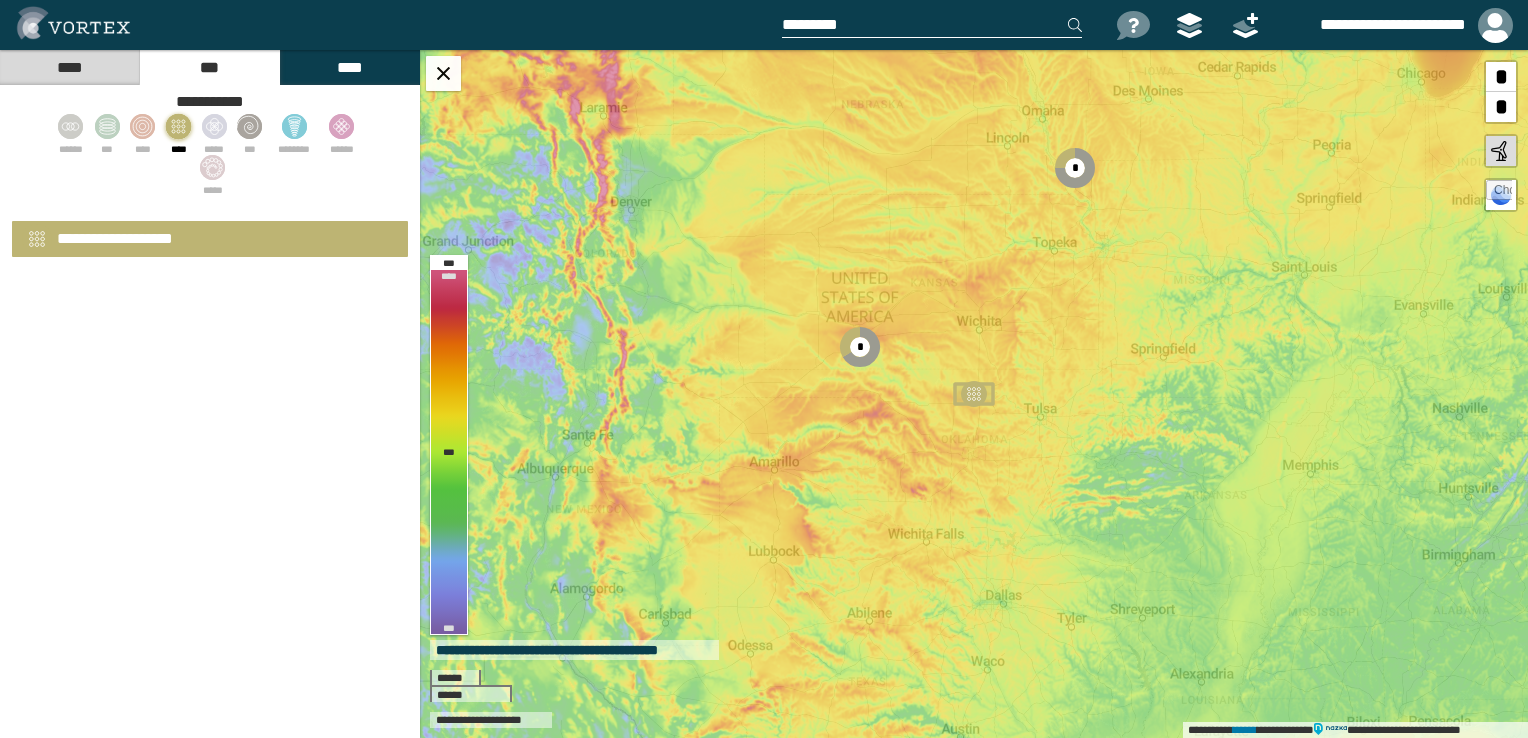 select on "*" 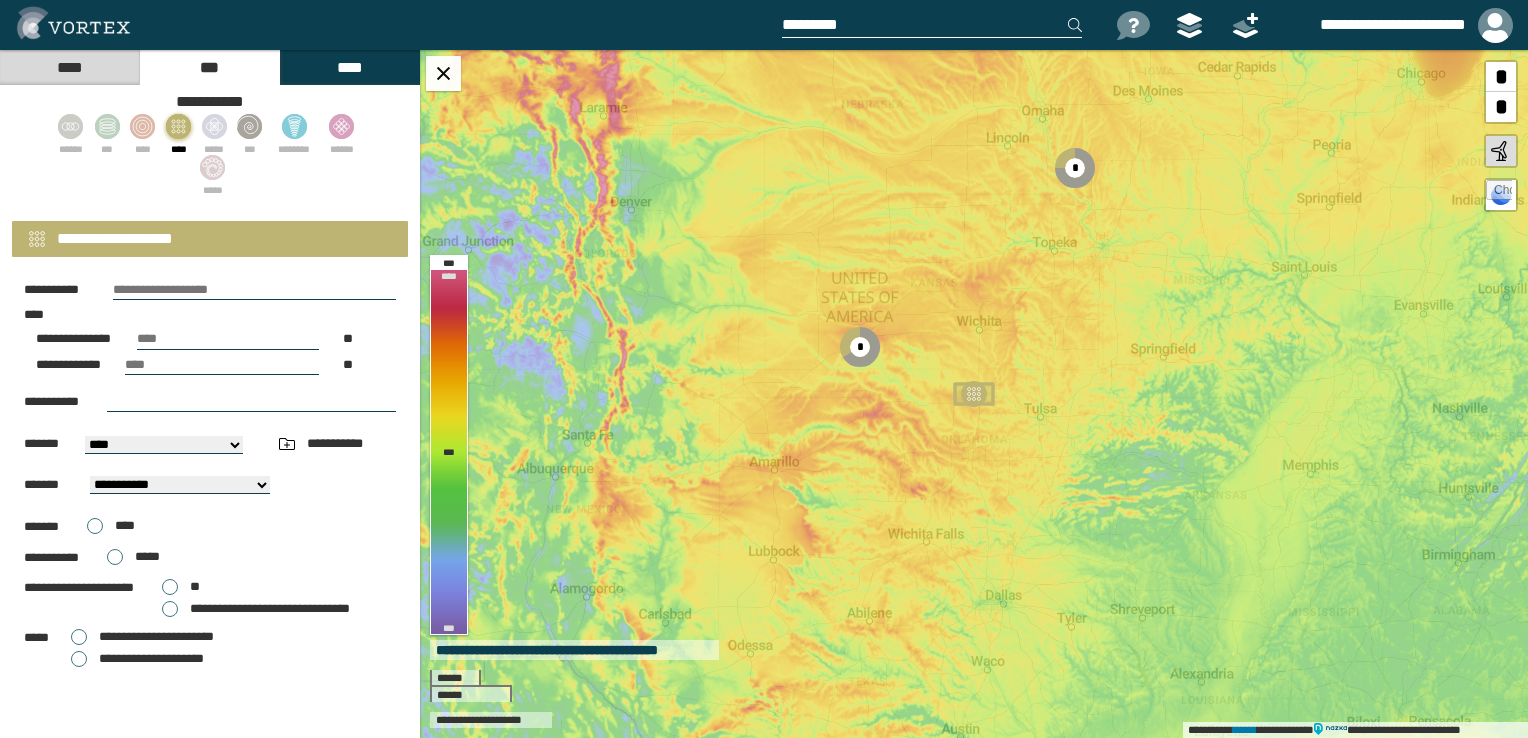 click at bounding box center [254, 290] 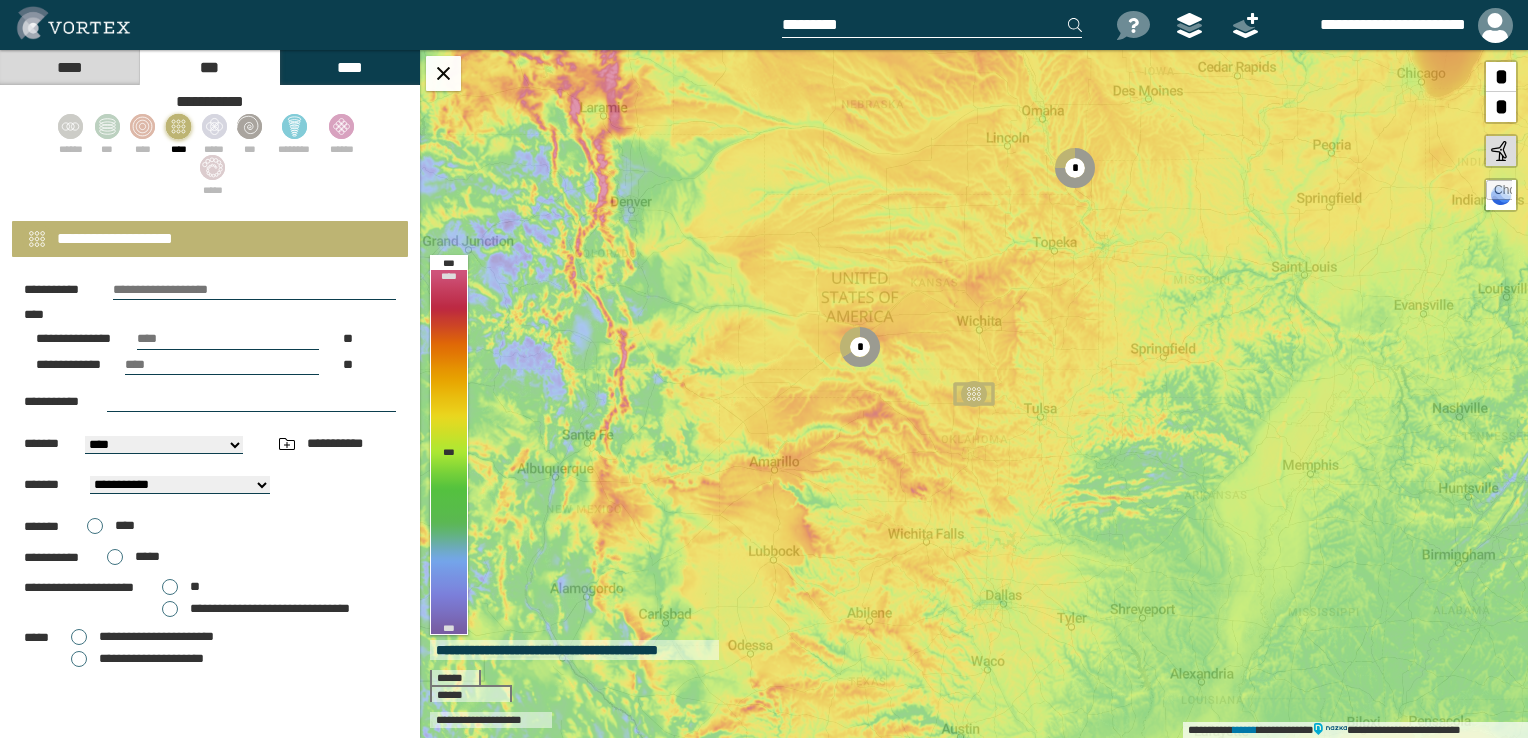 click at bounding box center (254, 290) 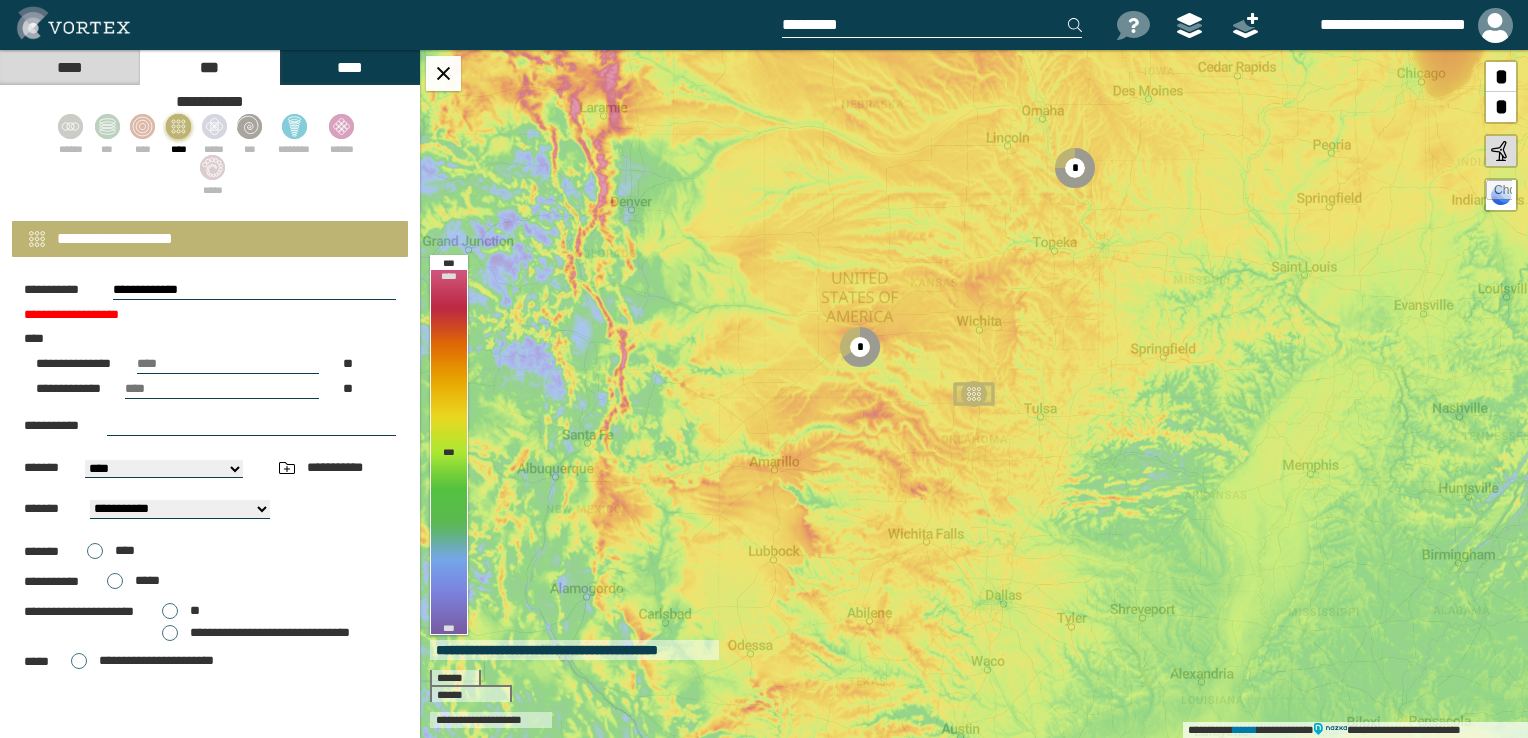 click on "**********" at bounding box center (254, 290) 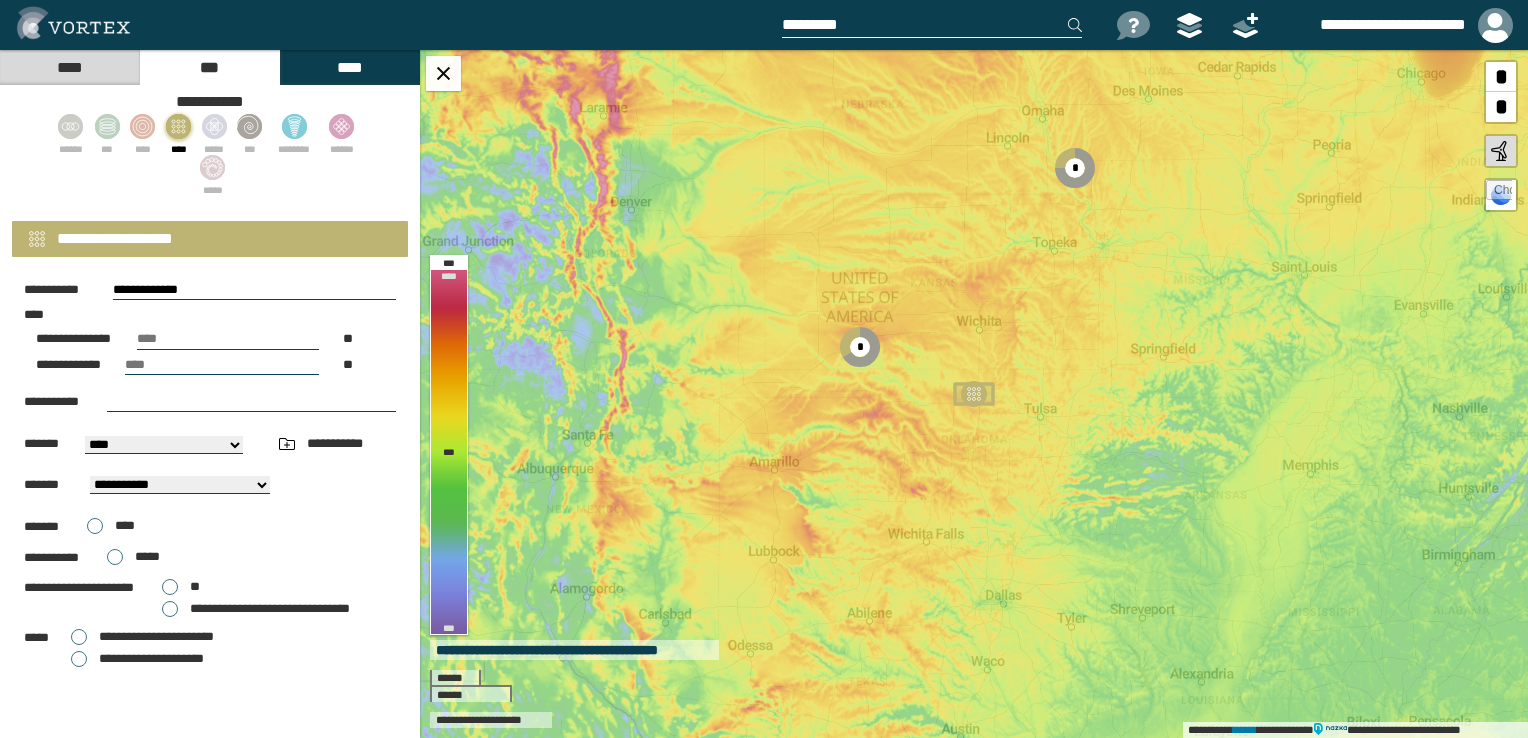 paste on "**********" 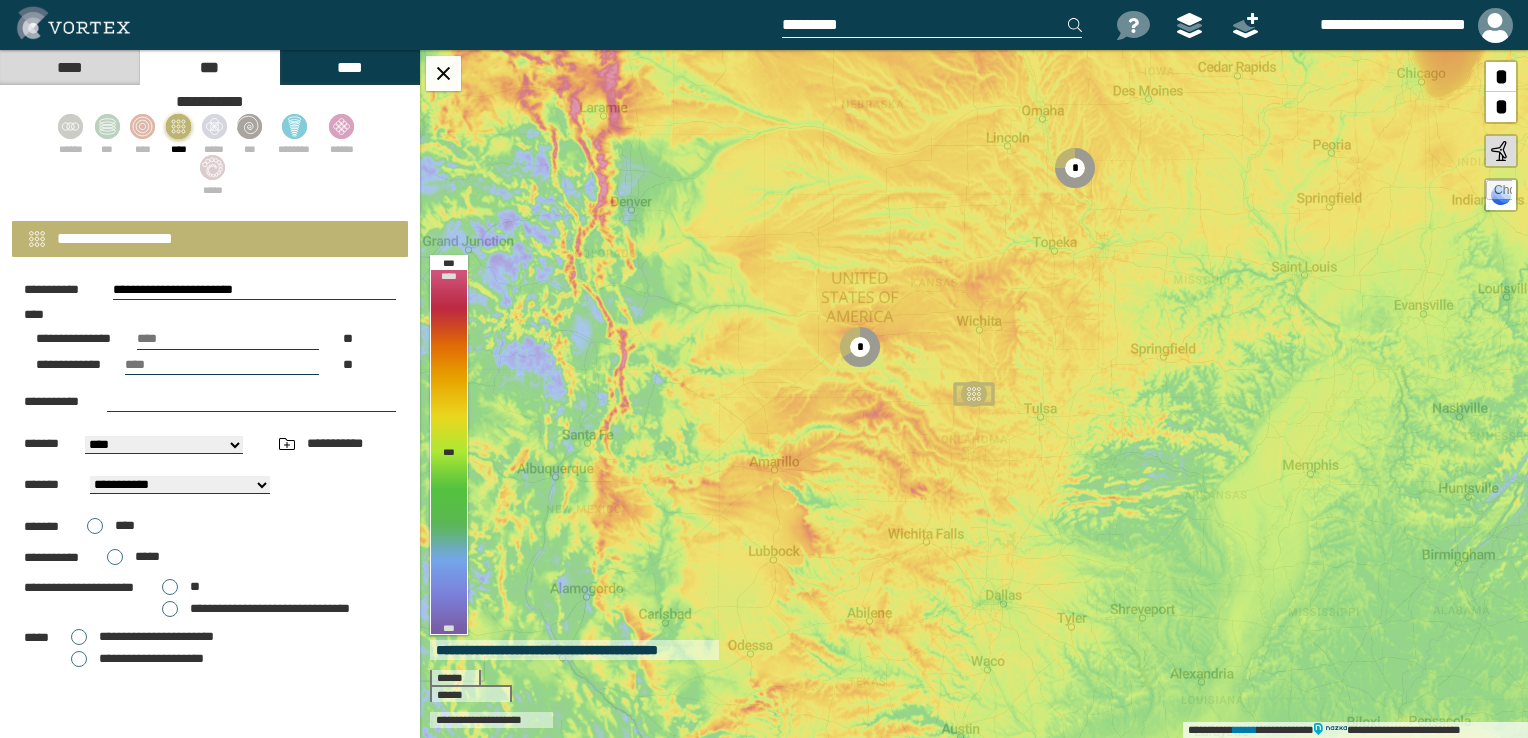 type on "**********" 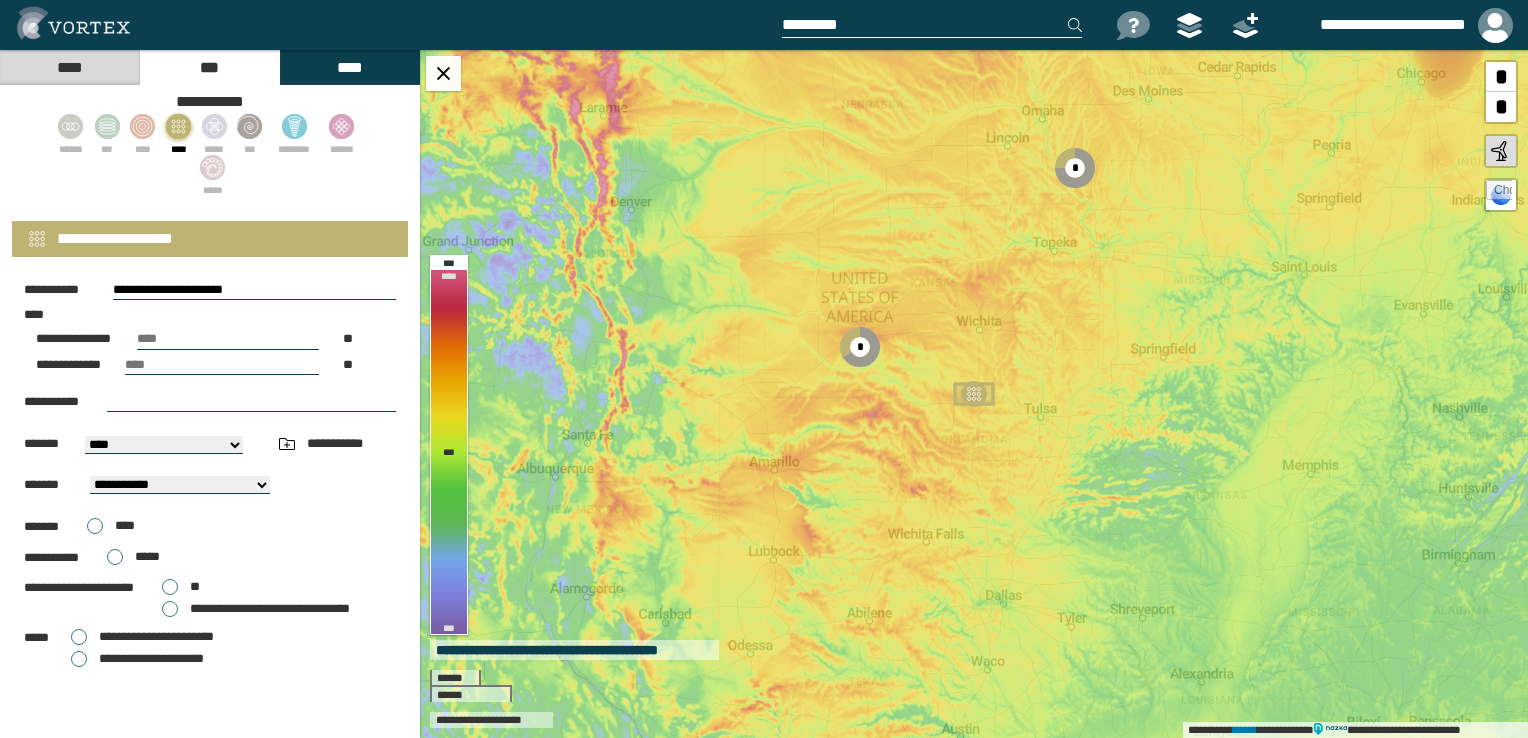 click on "[FIRST] [LAST] [PHONE]" at bounding box center (210, 517) 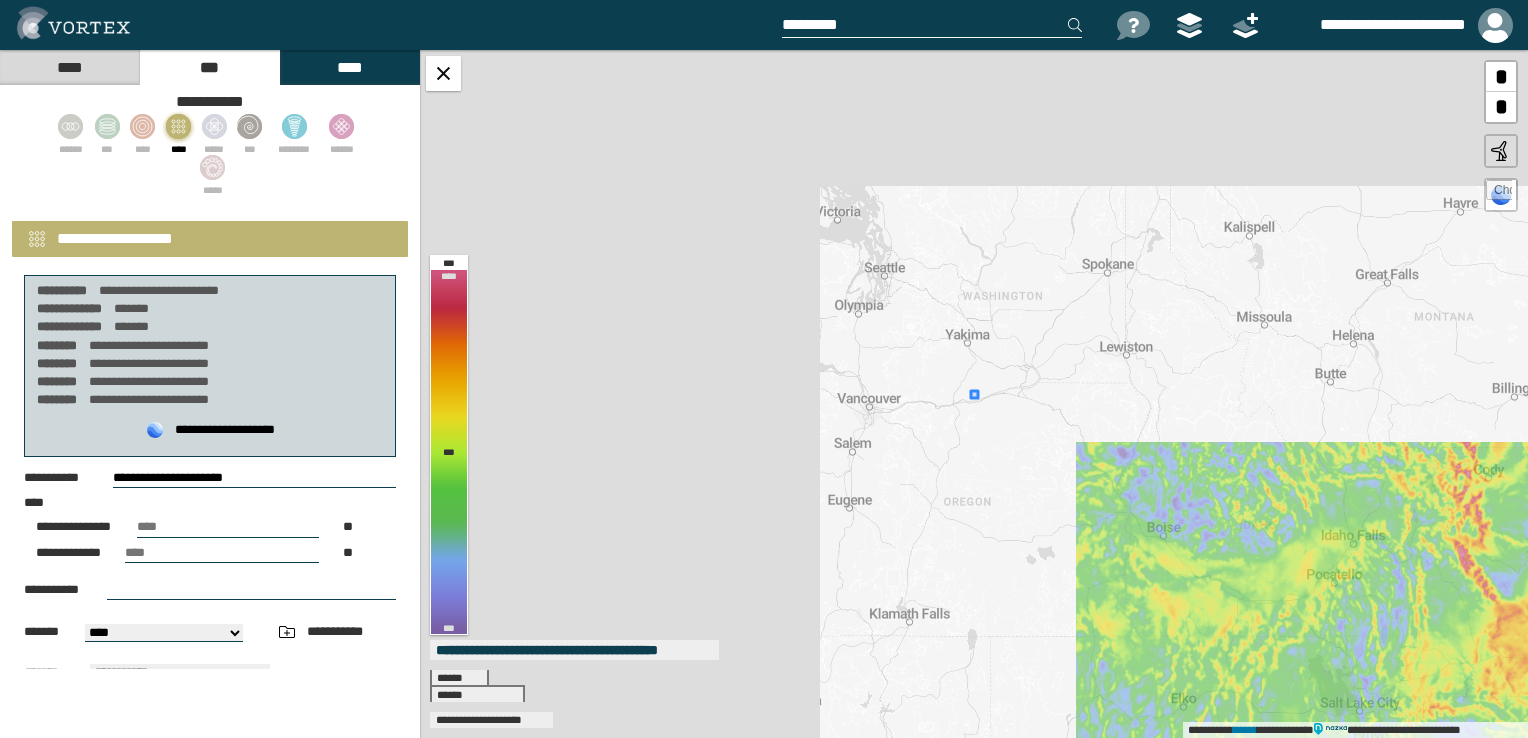 select on "**" 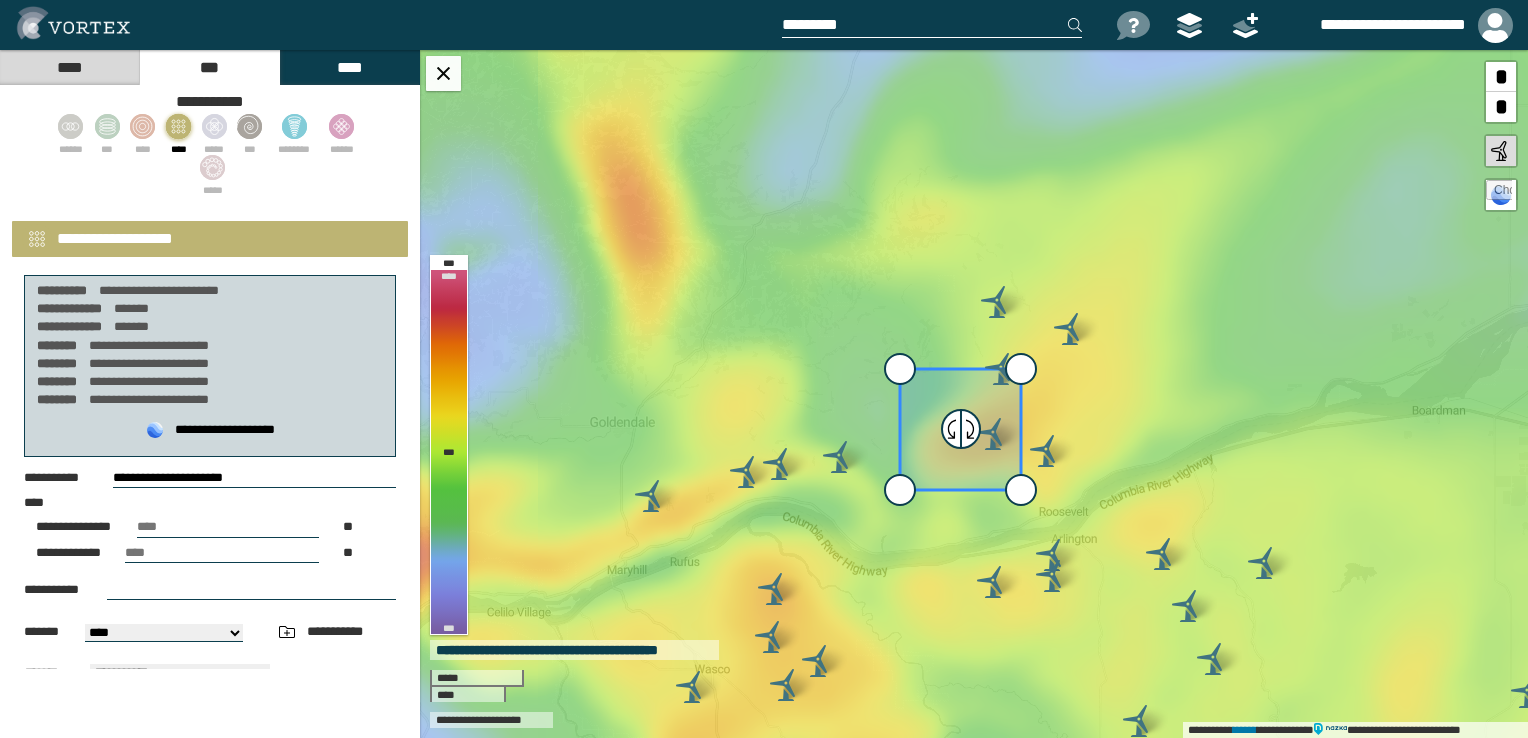 drag, startPoint x: 168, startPoint y: 523, endPoint x: 111, endPoint y: 520, distance: 57.07889 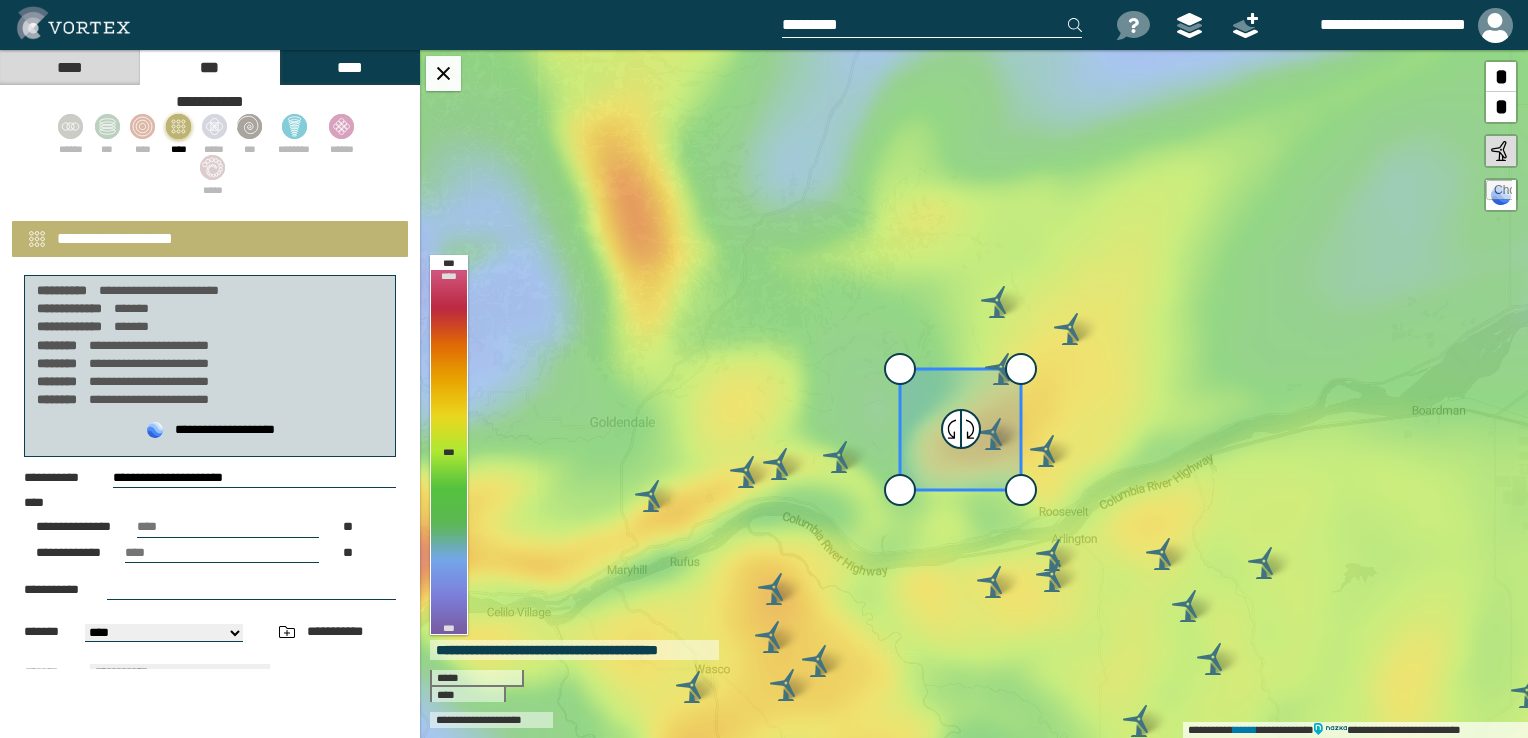 type on "**" 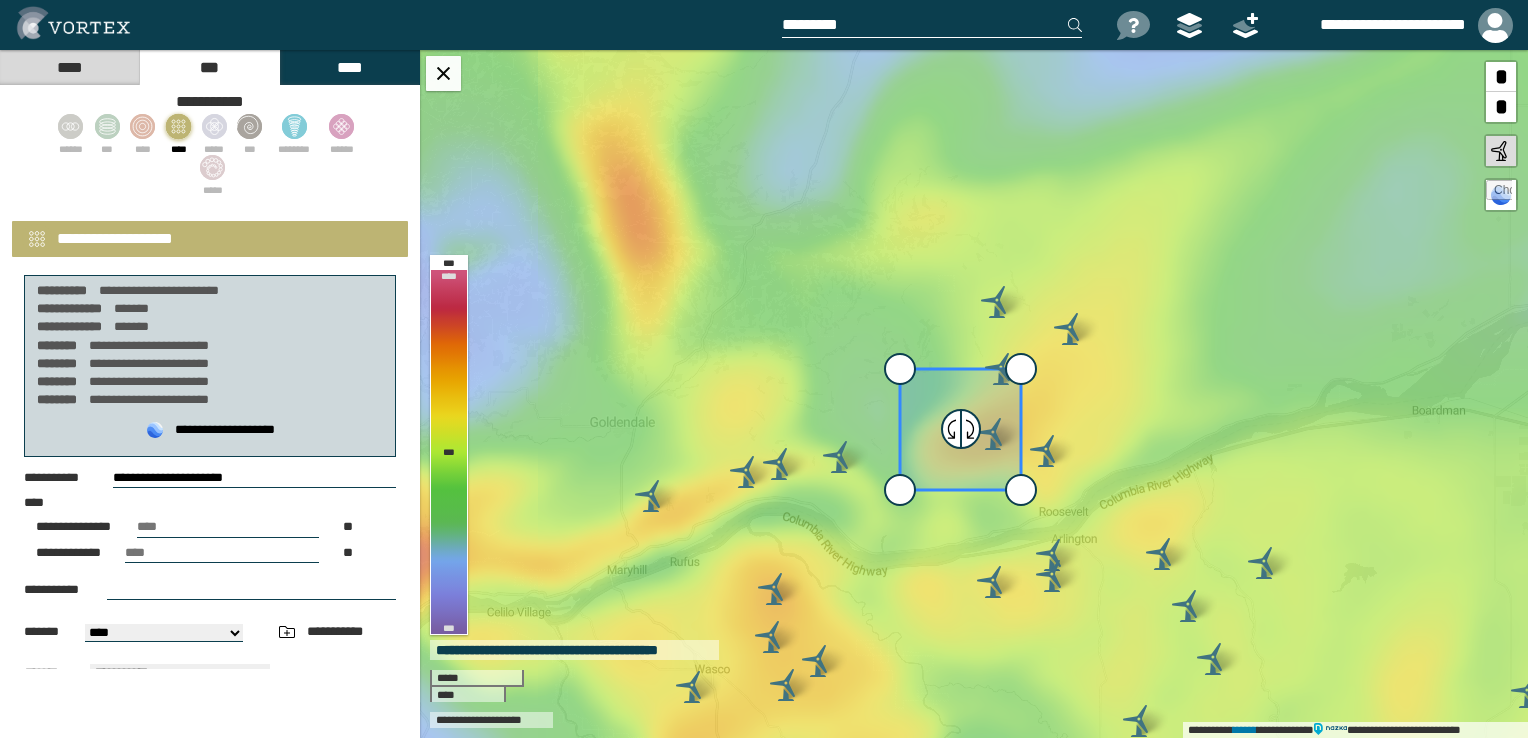 click on "****" at bounding box center (222, 553) 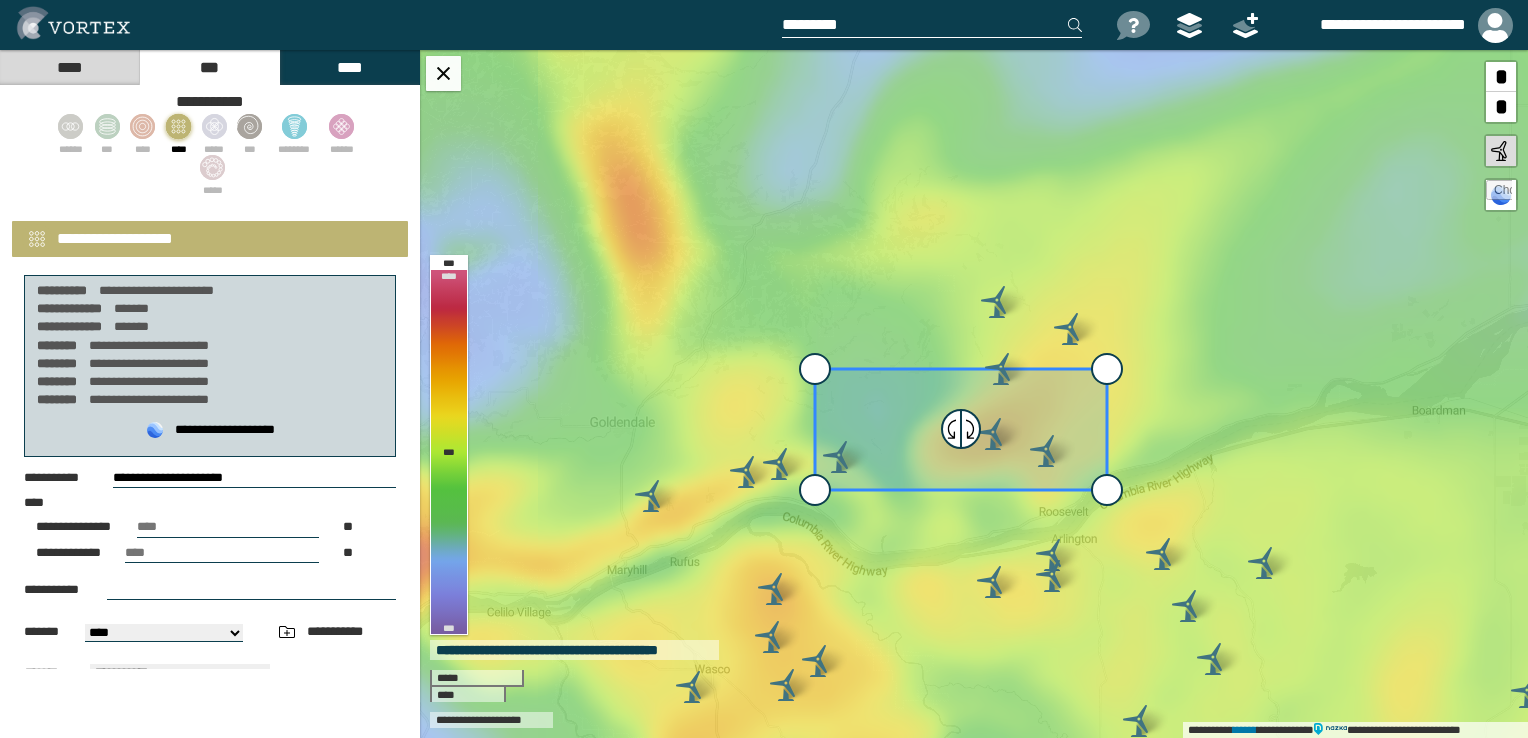 type on "**" 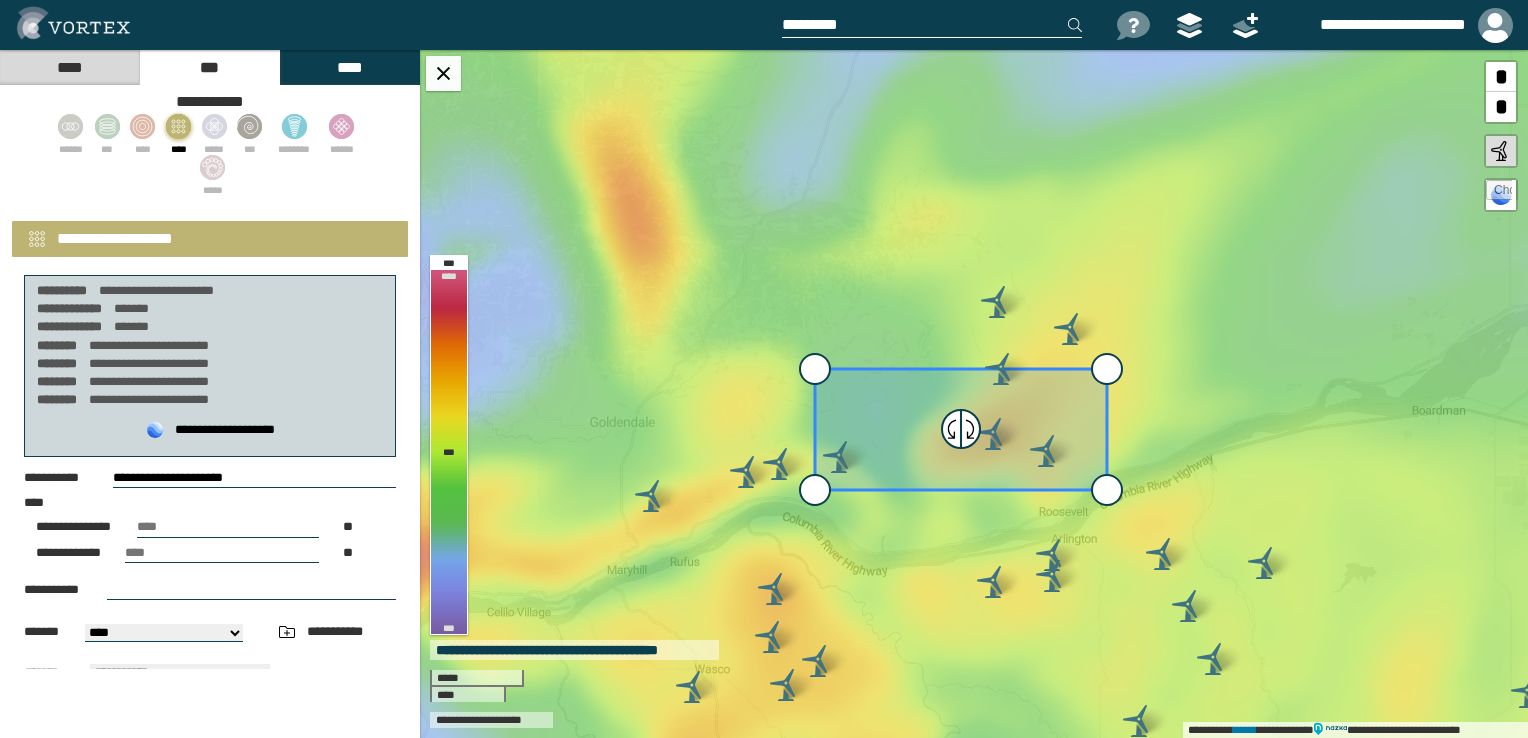 click on "[FIRST] [LAST] [PHONE]" at bounding box center [210, 608] 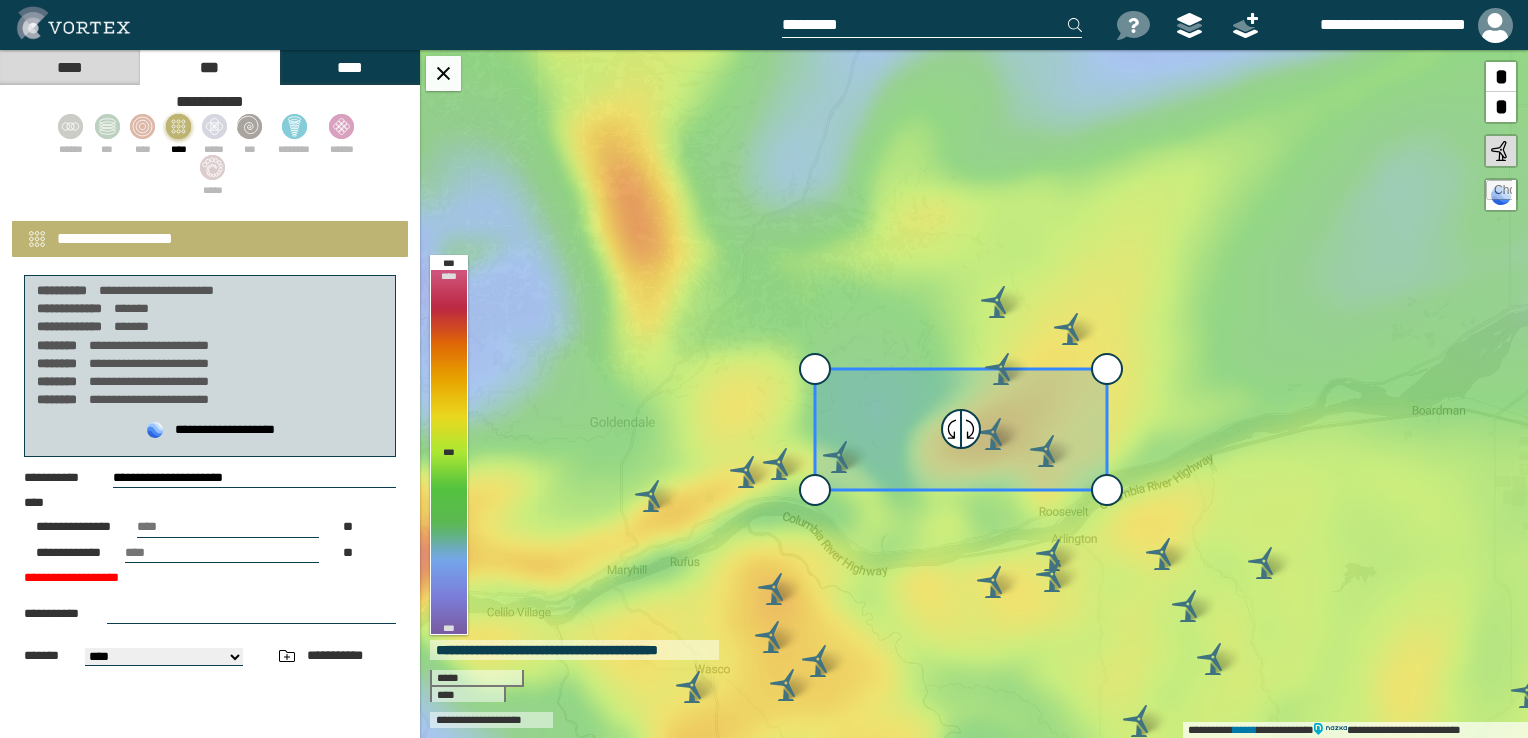 click on "[PHONE] [FIRST] [LAST]" at bounding box center (210, 394) 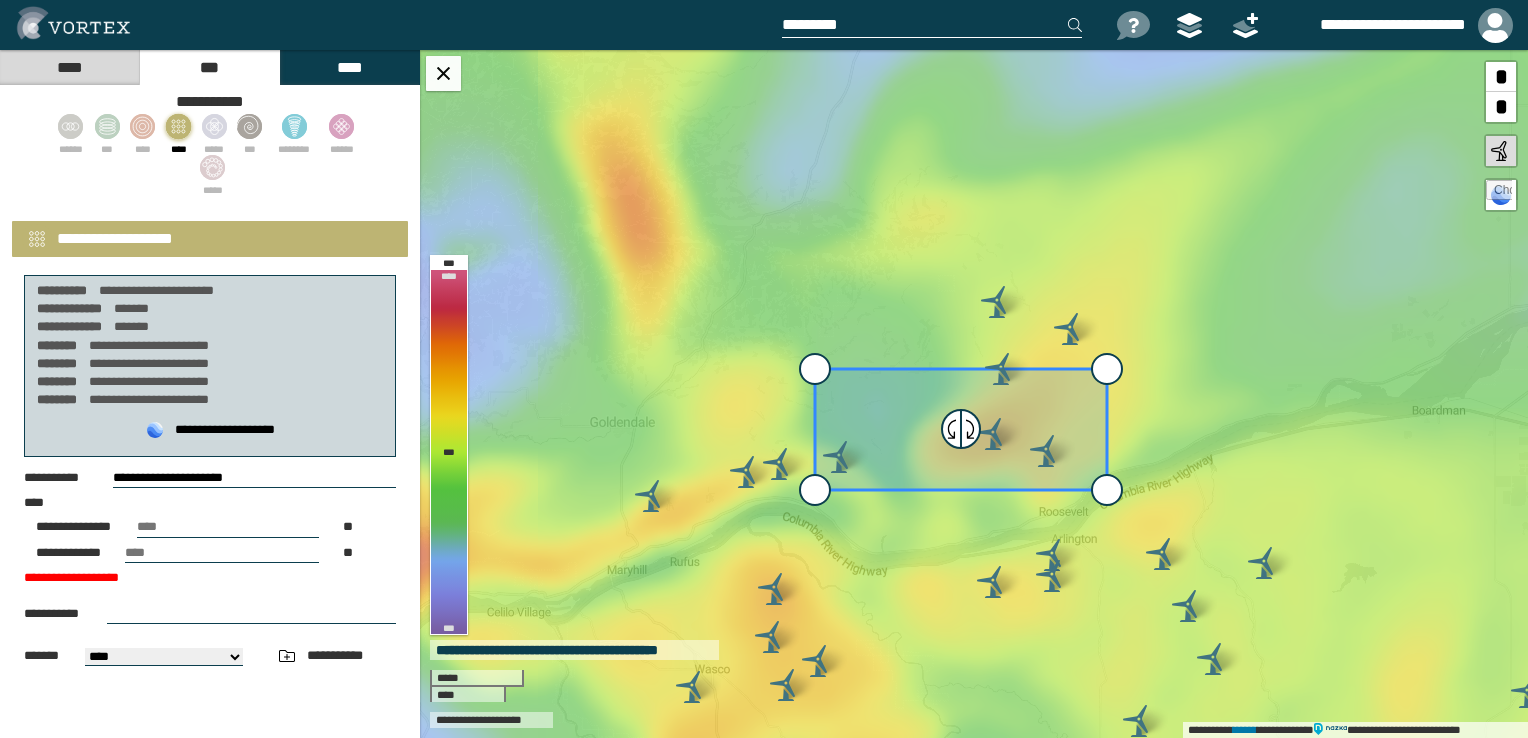 click on "[FIRST] [LAST]" at bounding box center (164, 657) 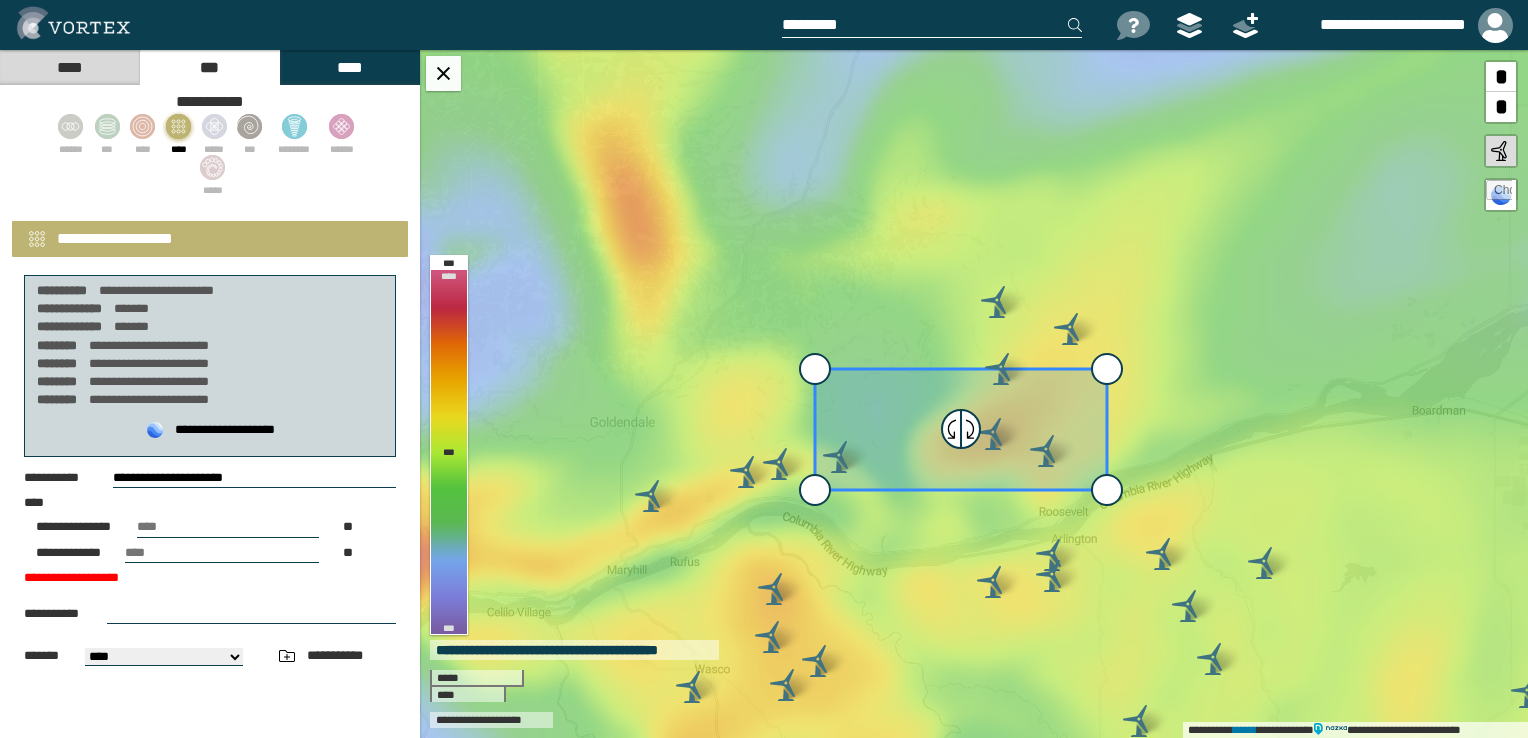 click on "[FIRST] [LAST]" at bounding box center [164, 657] 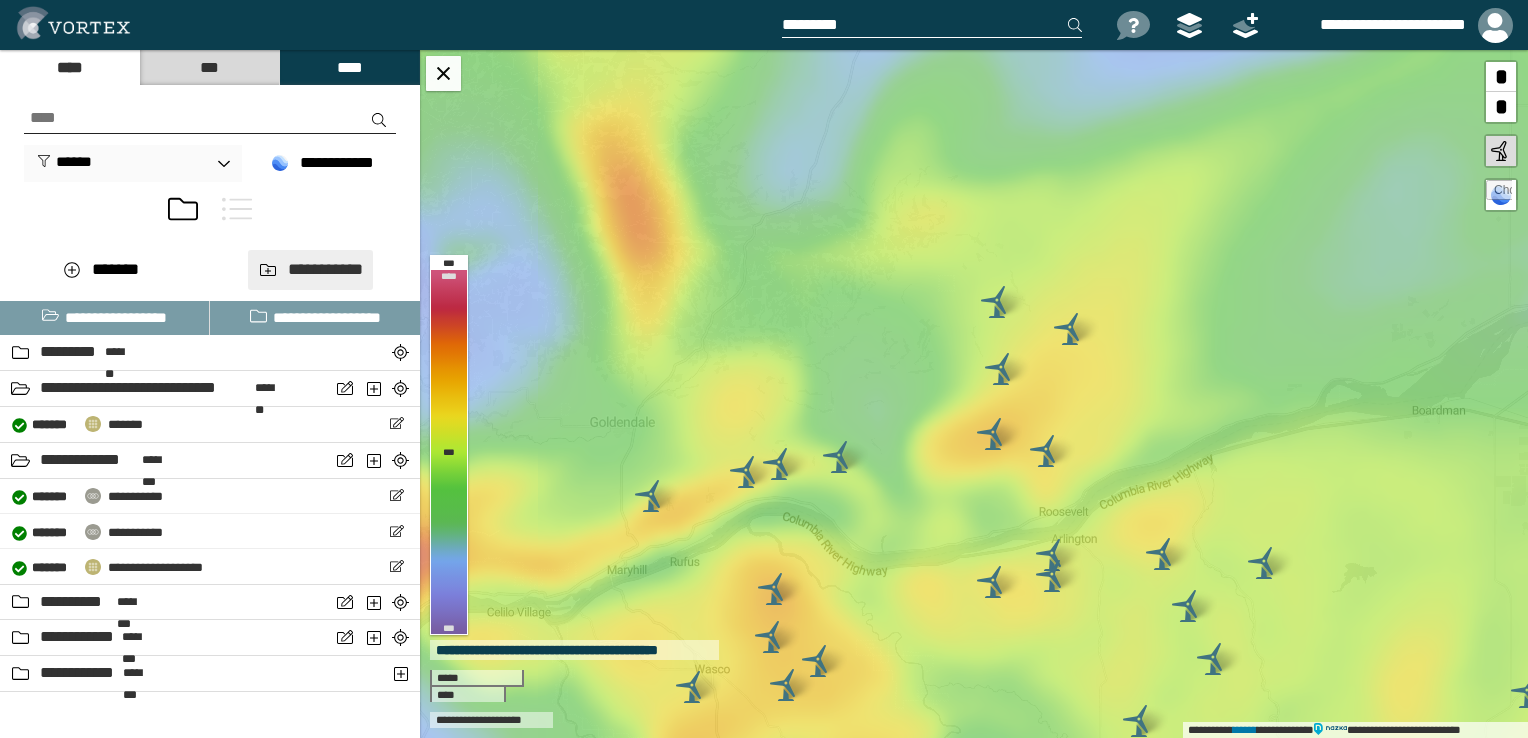 click on "**********" at bounding box center [310, 269] 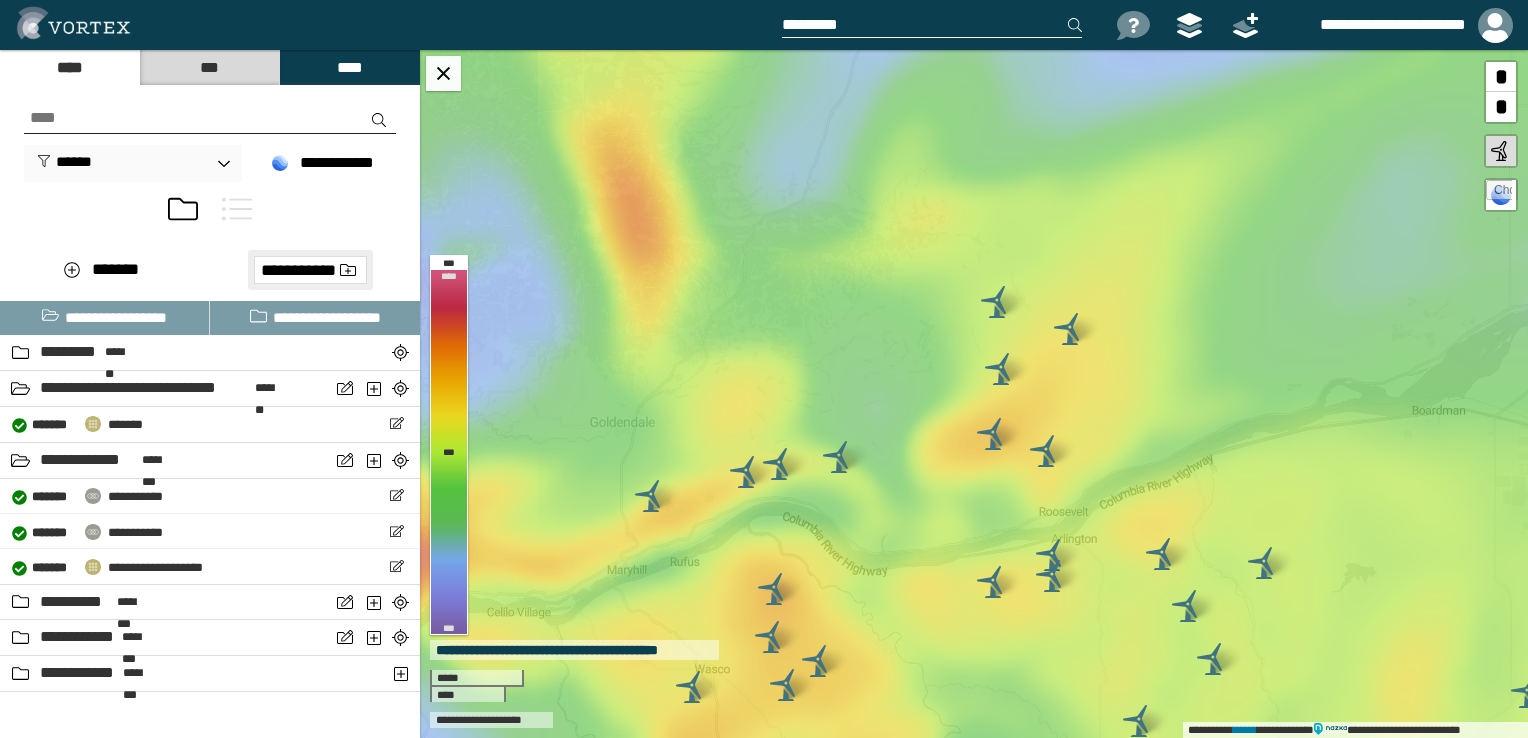 type on "**********" 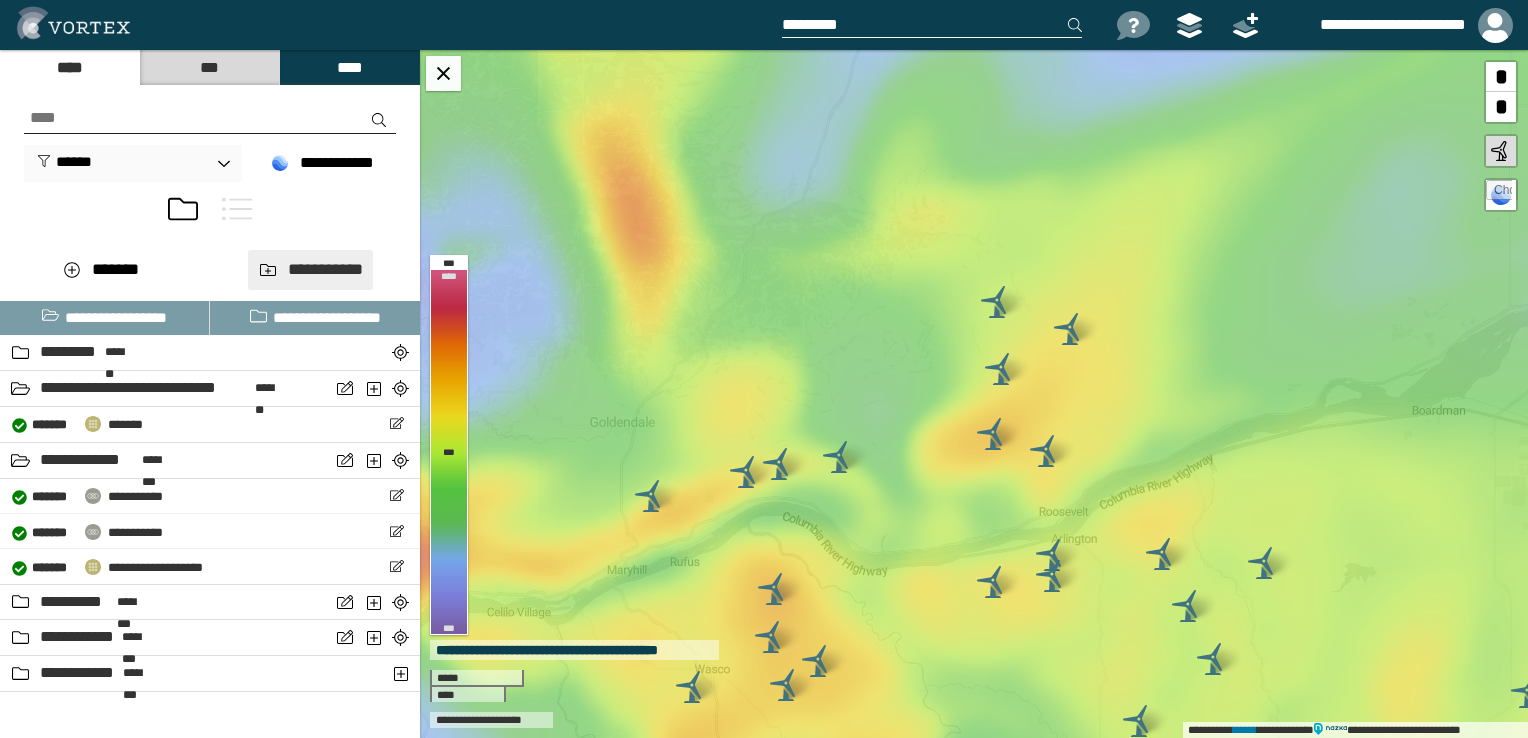 type 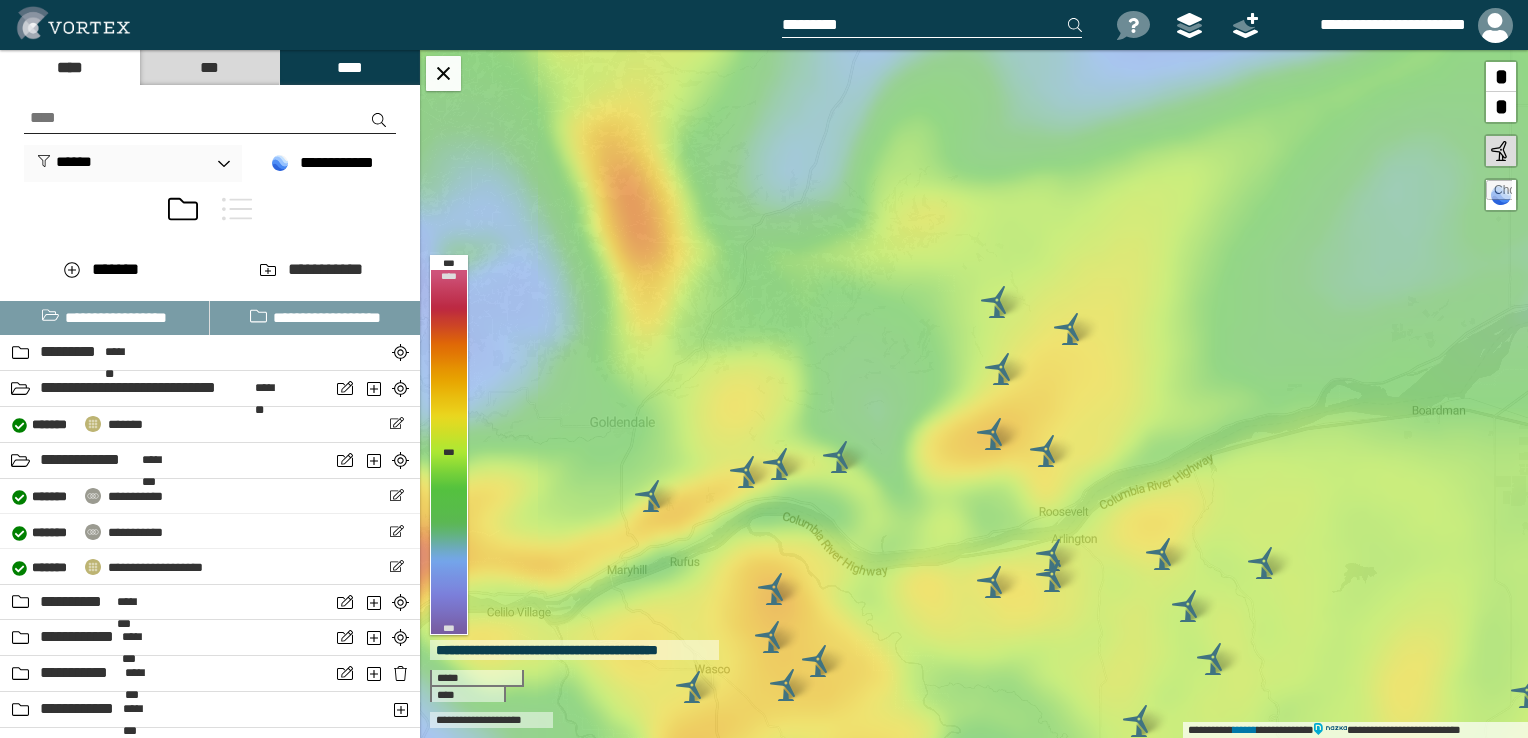 click on "***" at bounding box center (209, 67) 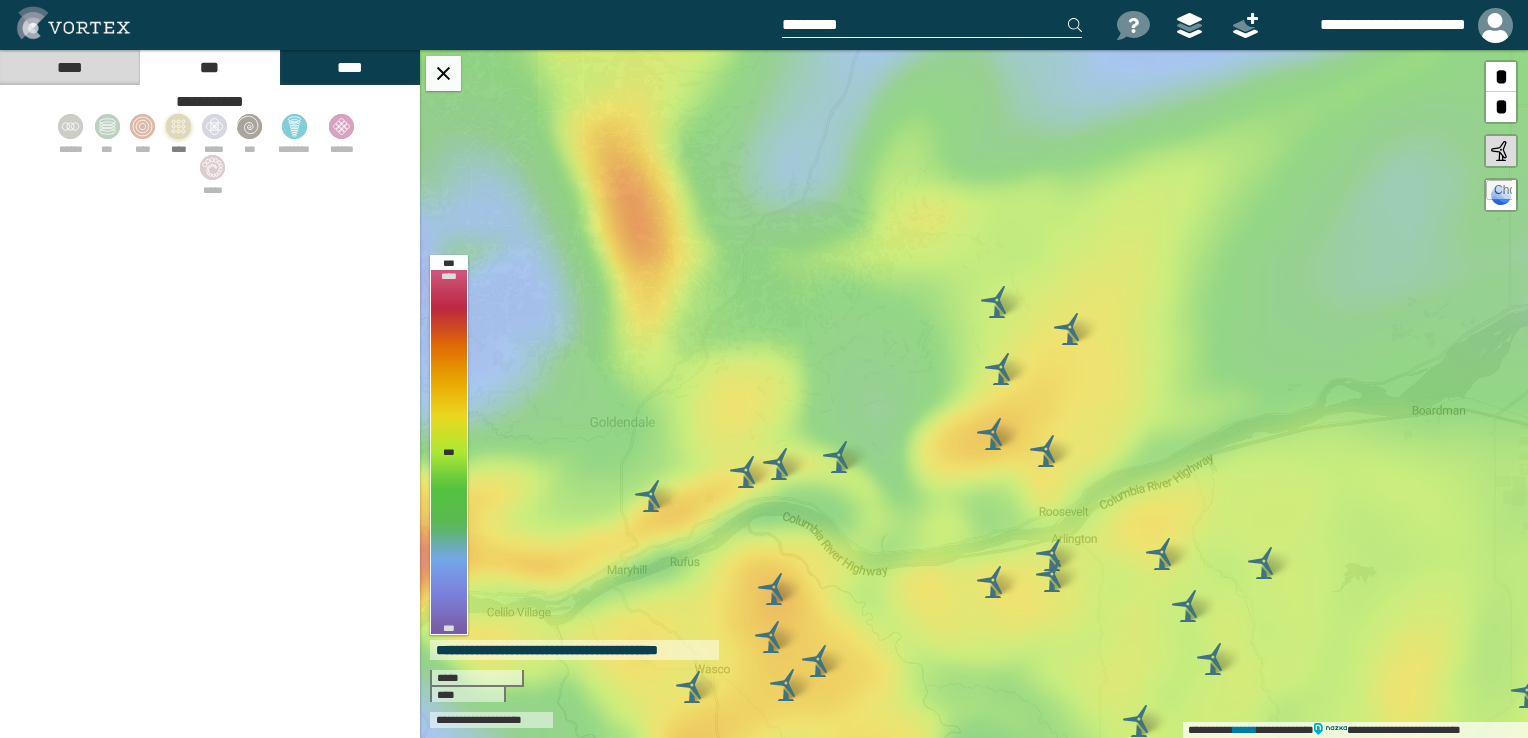 click 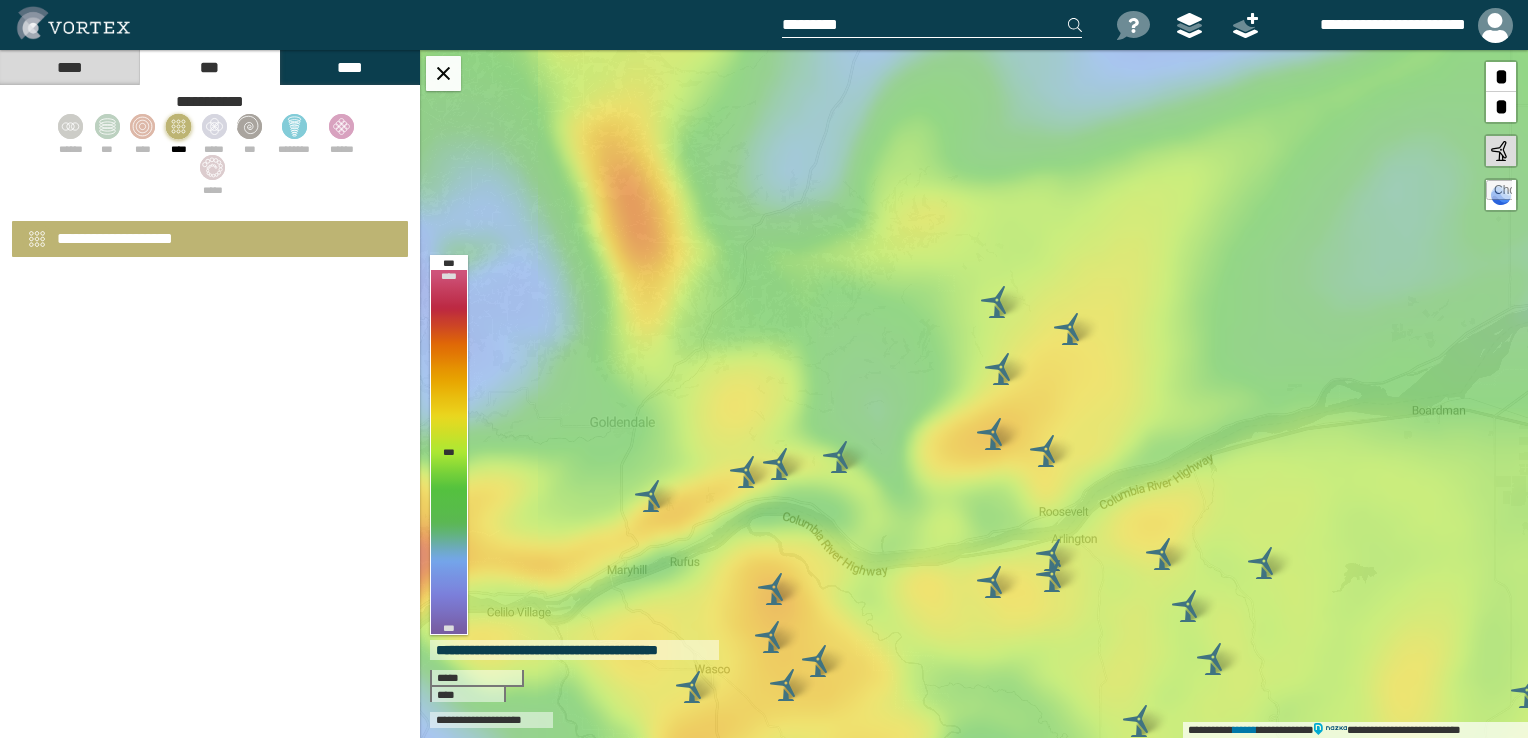 click 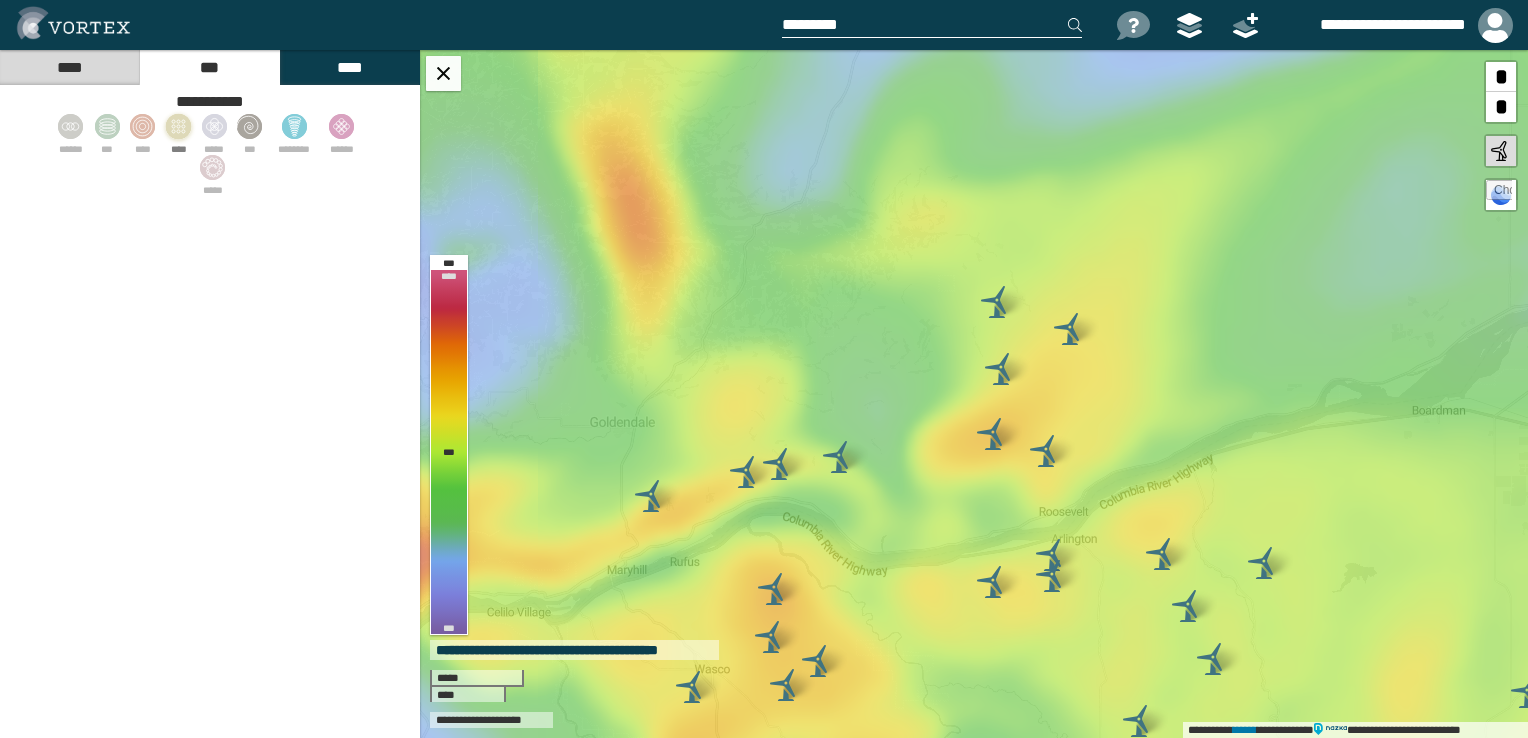 click 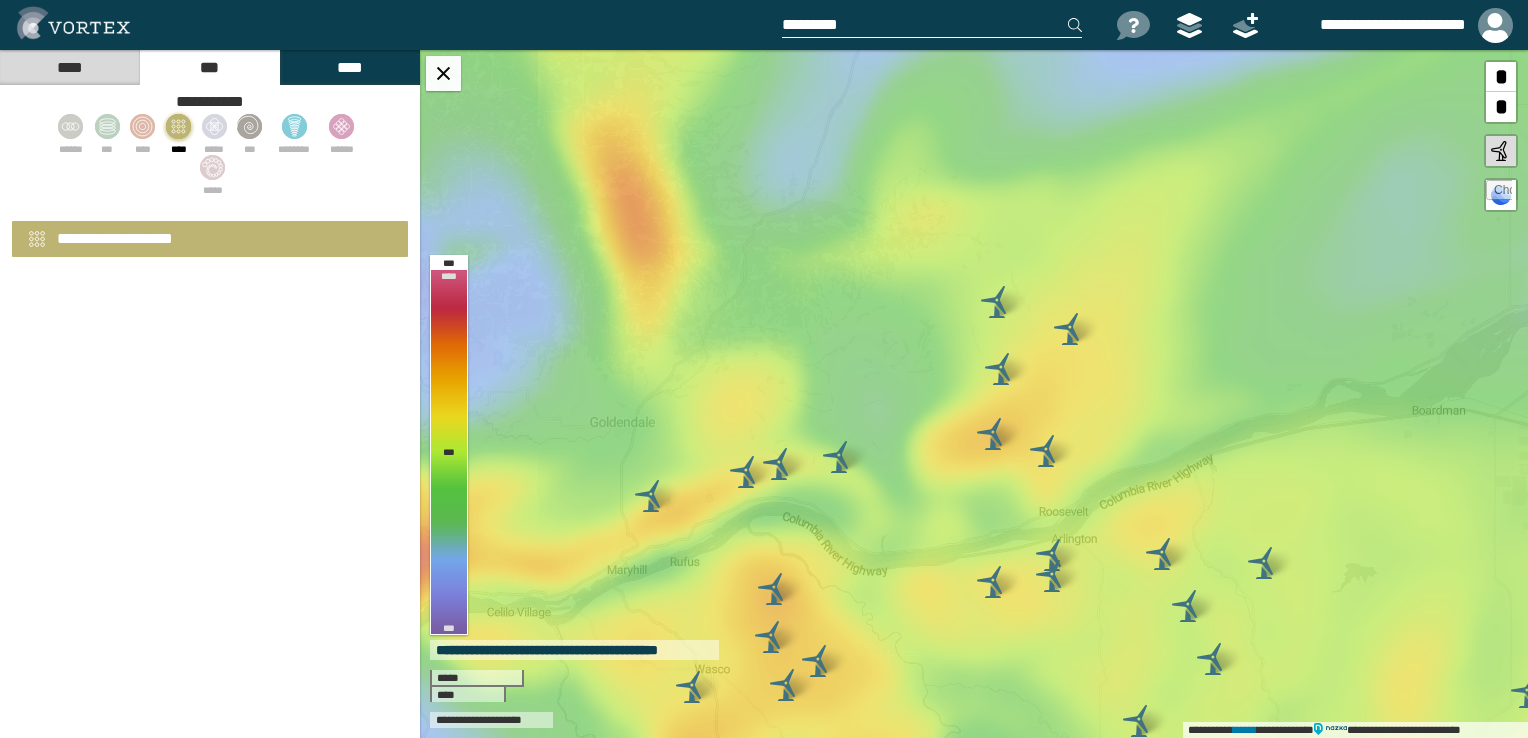 select on "*" 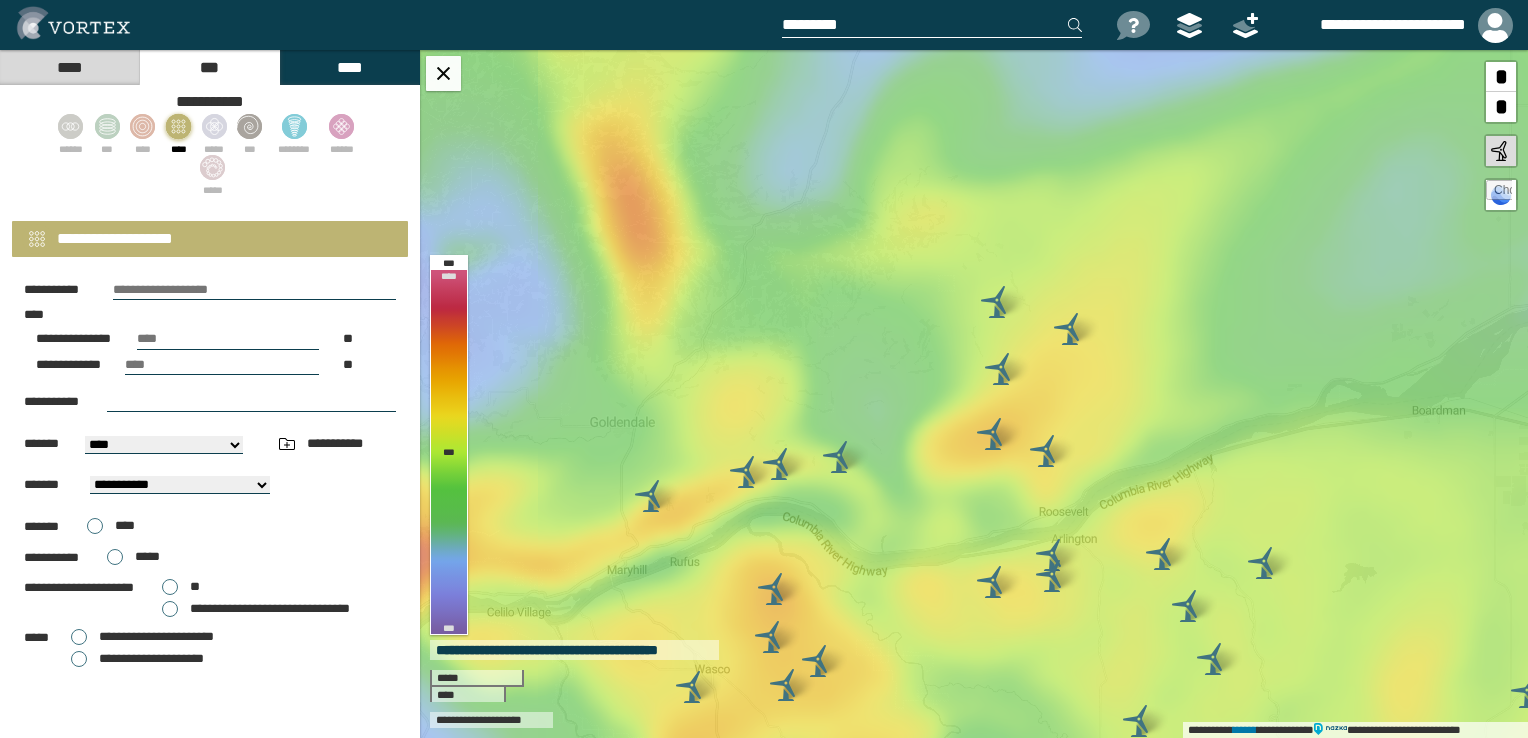 click at bounding box center (254, 290) 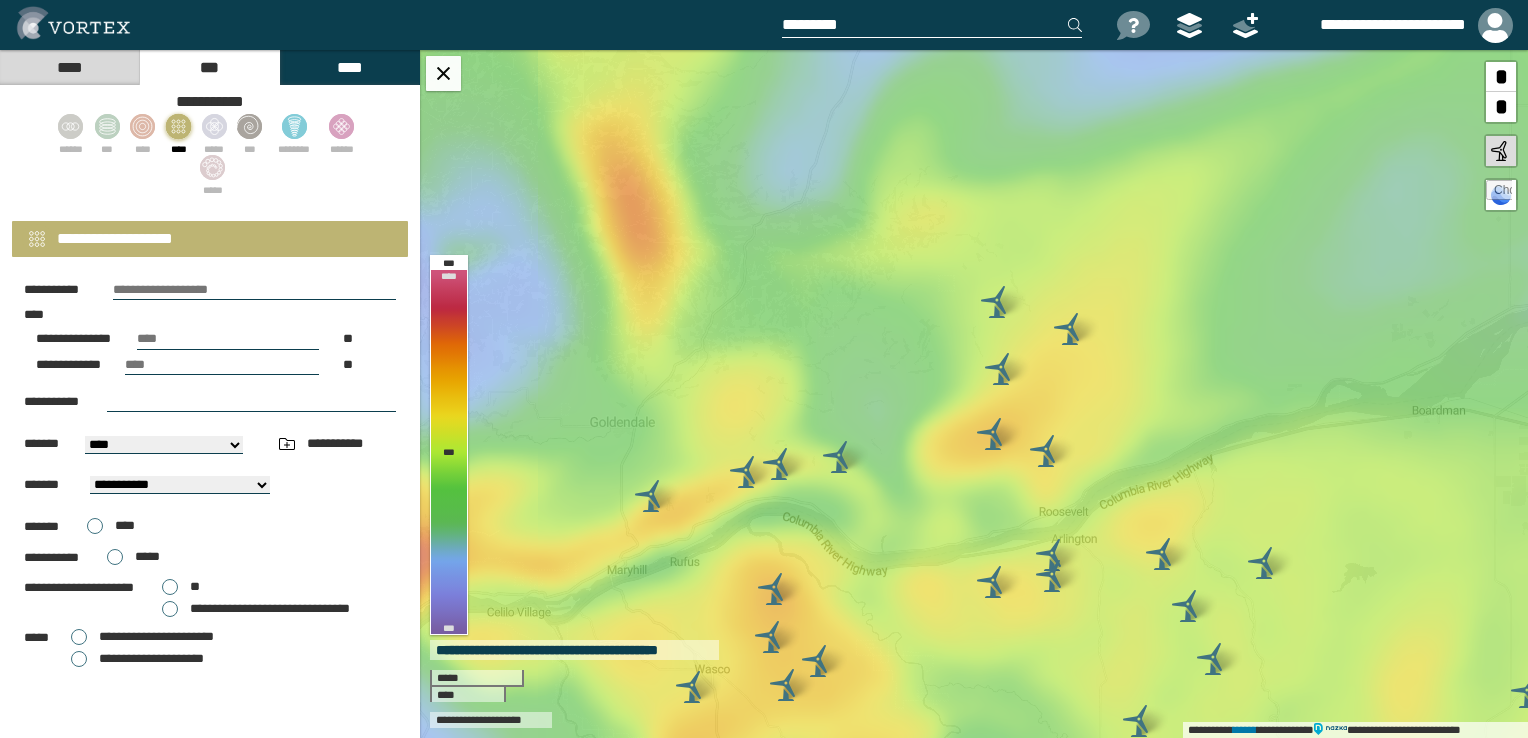 type on "**********" 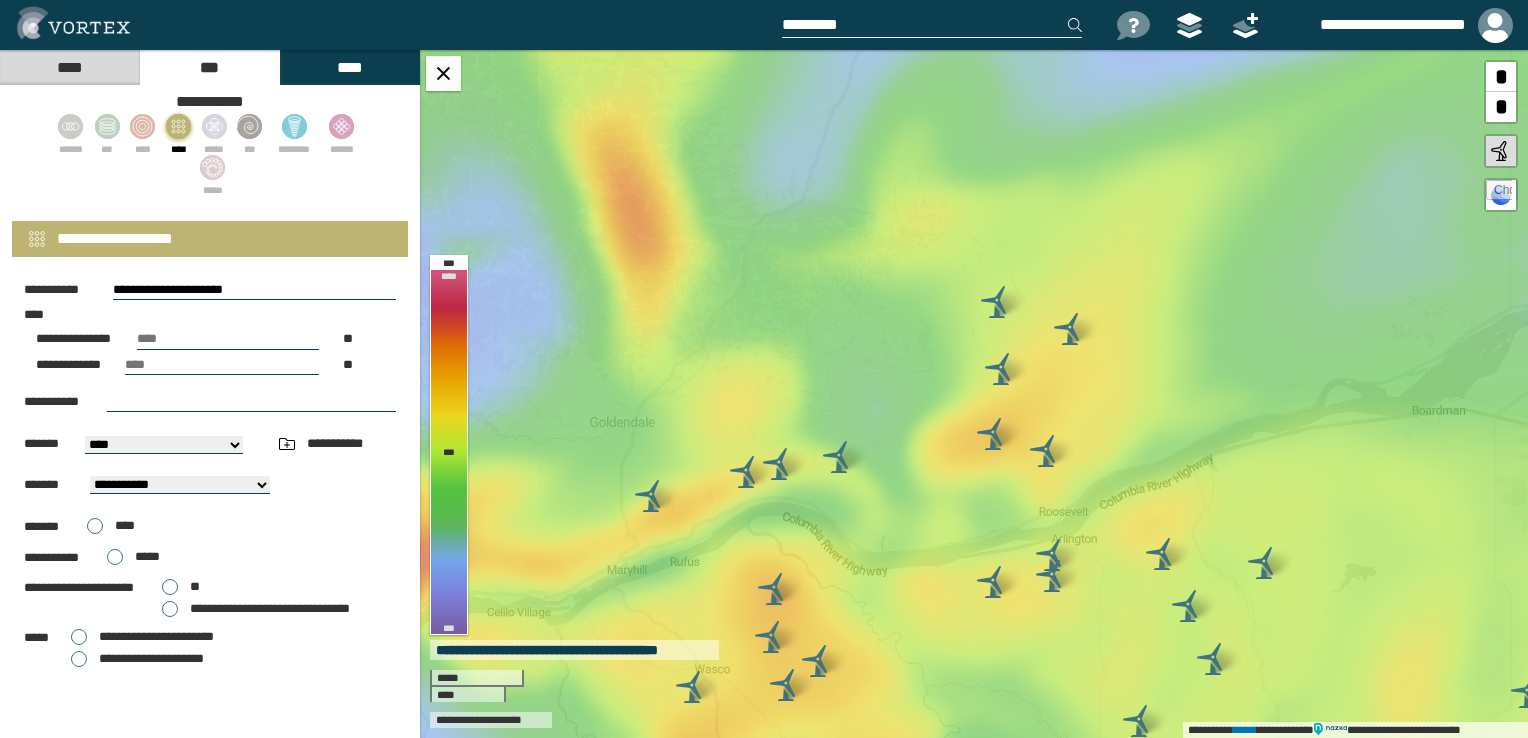 type on "**" 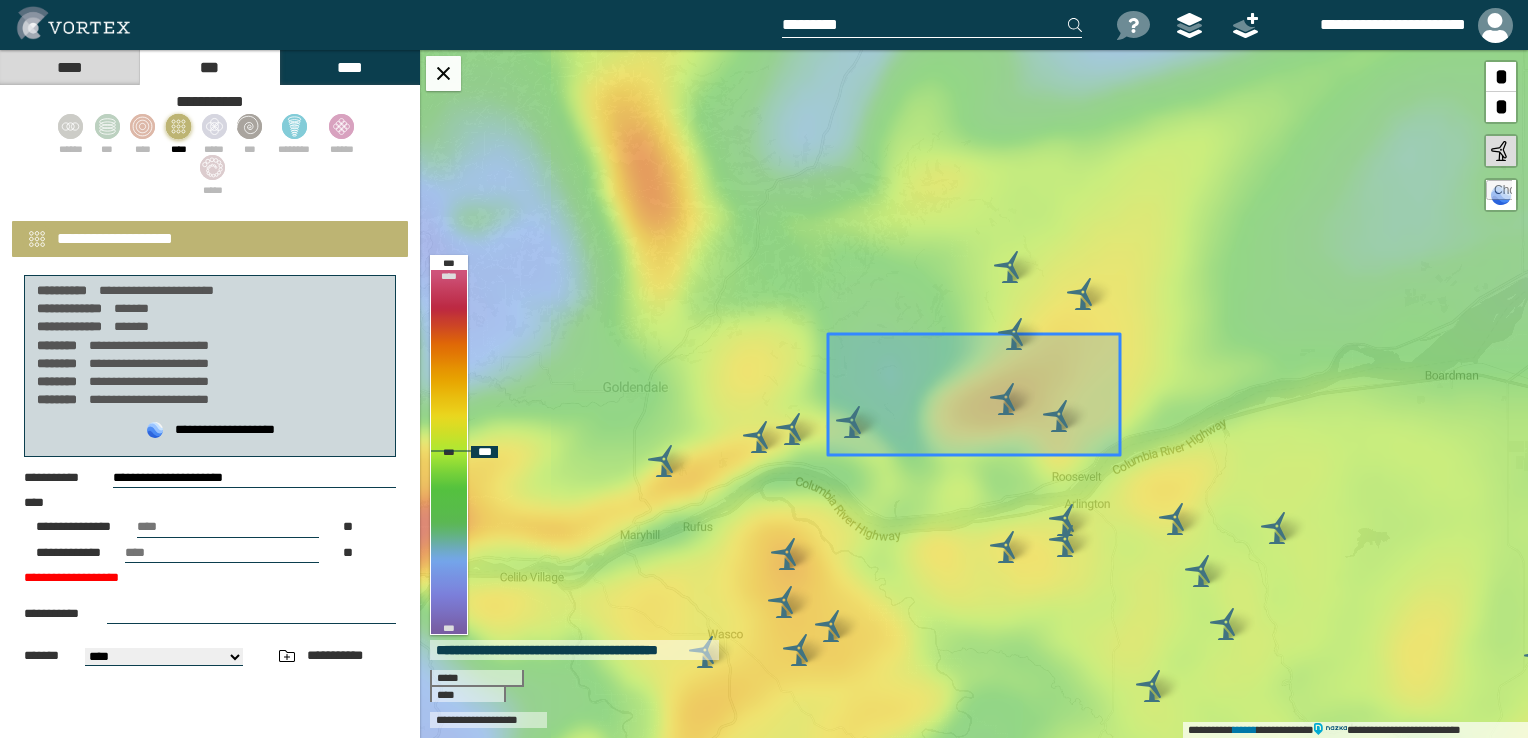select on "**" 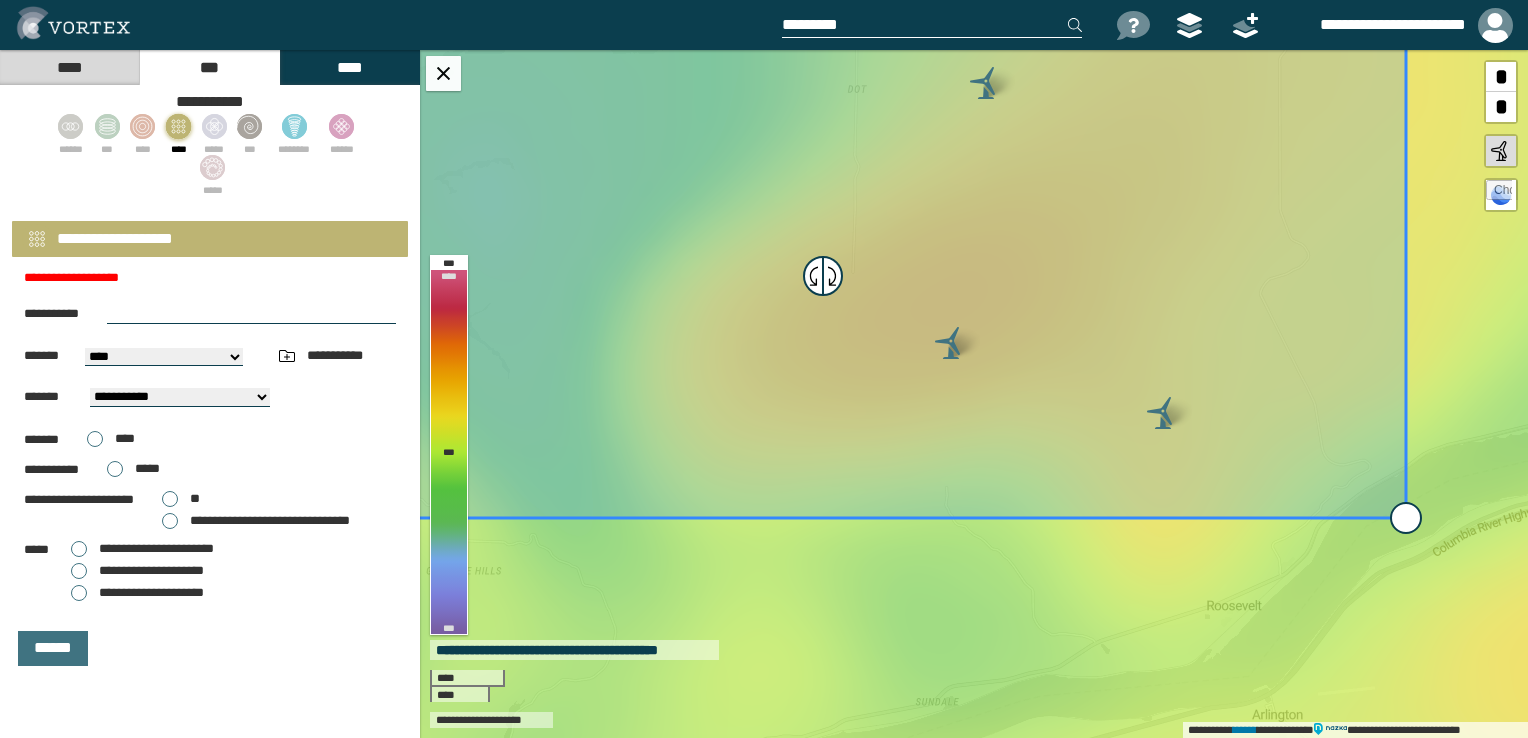 scroll, scrollTop: 301, scrollLeft: 0, axis: vertical 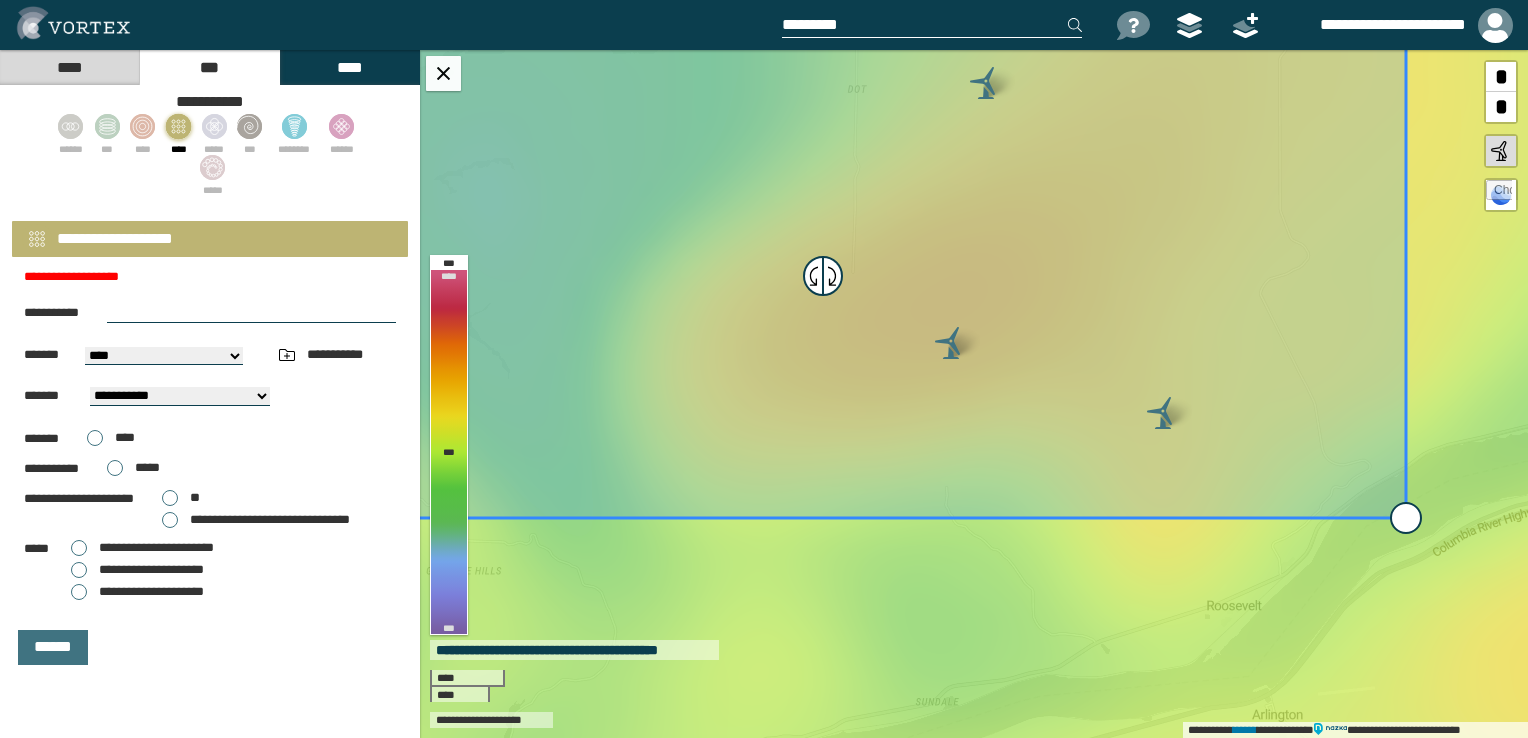 click on "**********" at bounding box center (151, 569) 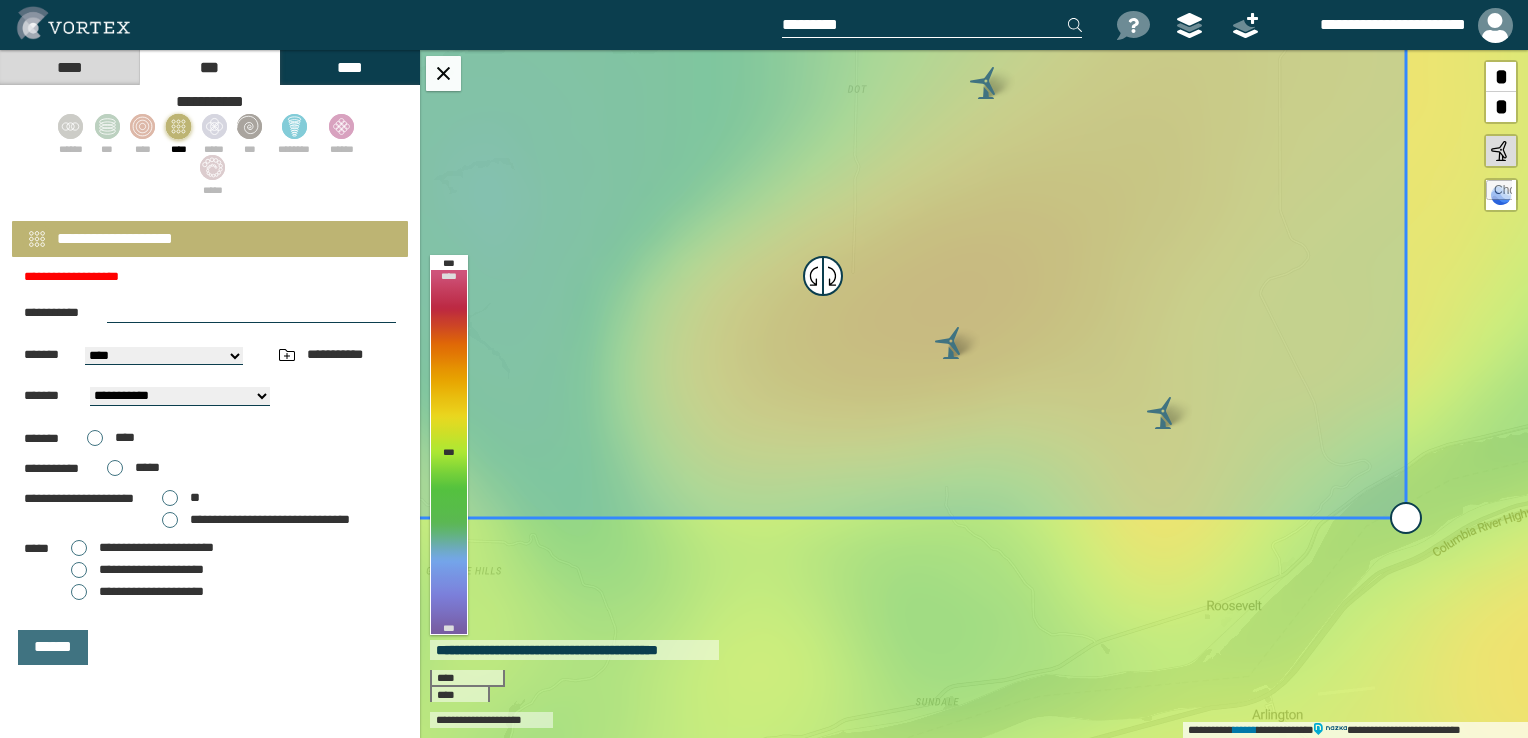 type on "****" 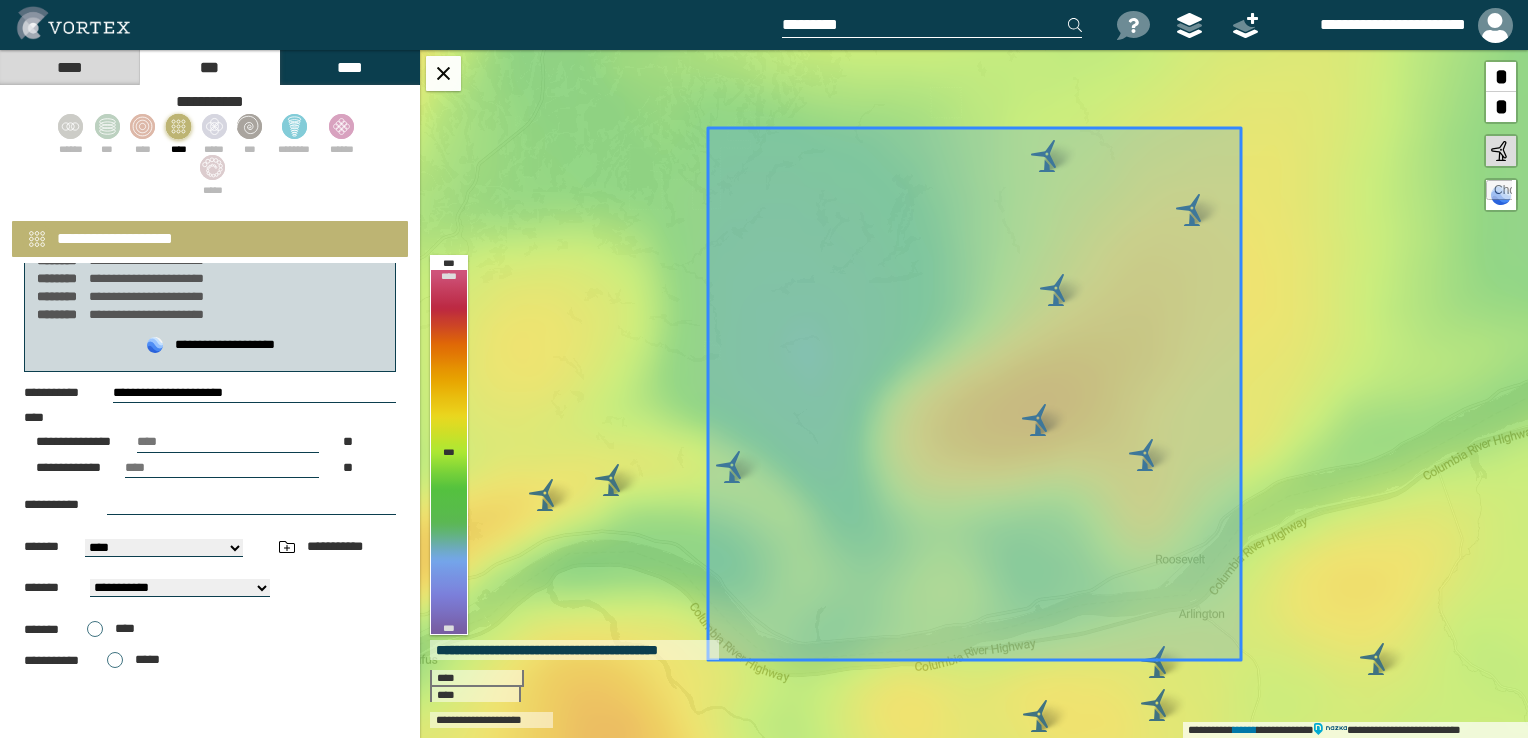scroll, scrollTop: 77, scrollLeft: 0, axis: vertical 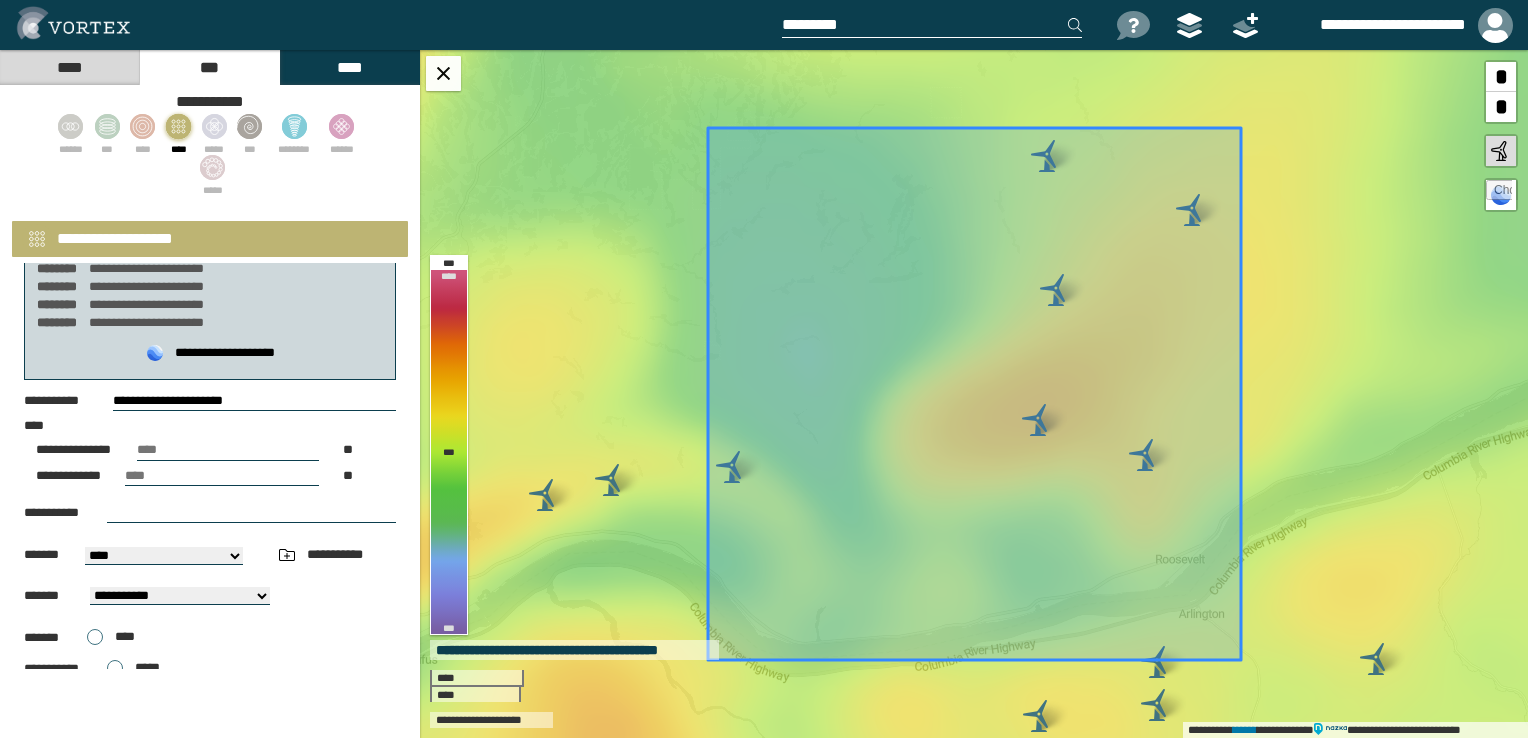 drag, startPoint x: 192, startPoint y: 455, endPoint x: 91, endPoint y: 441, distance: 101.96568 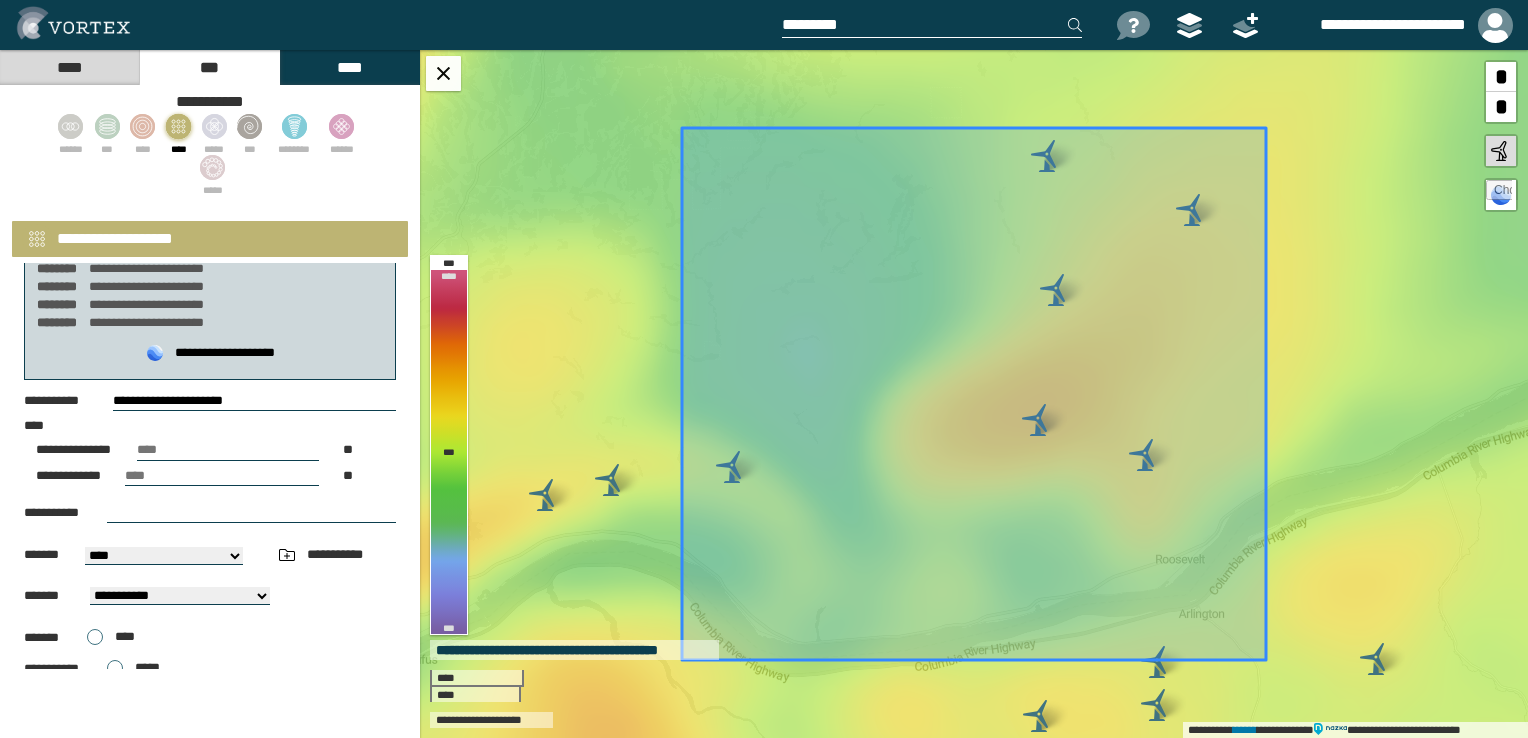 drag, startPoint x: 180, startPoint y: 481, endPoint x: 55, endPoint y: 486, distance: 125.09996 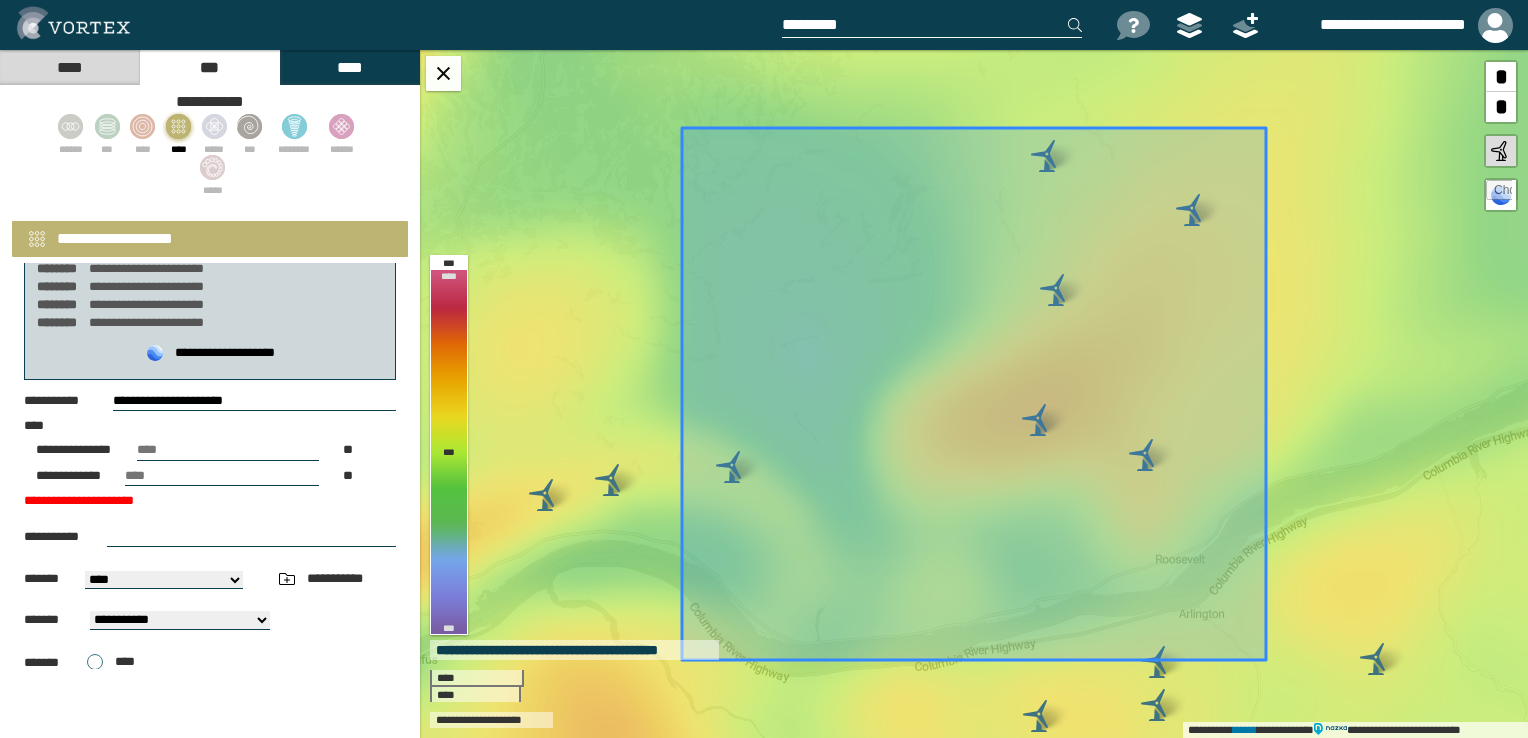 click at bounding box center (251, 537) 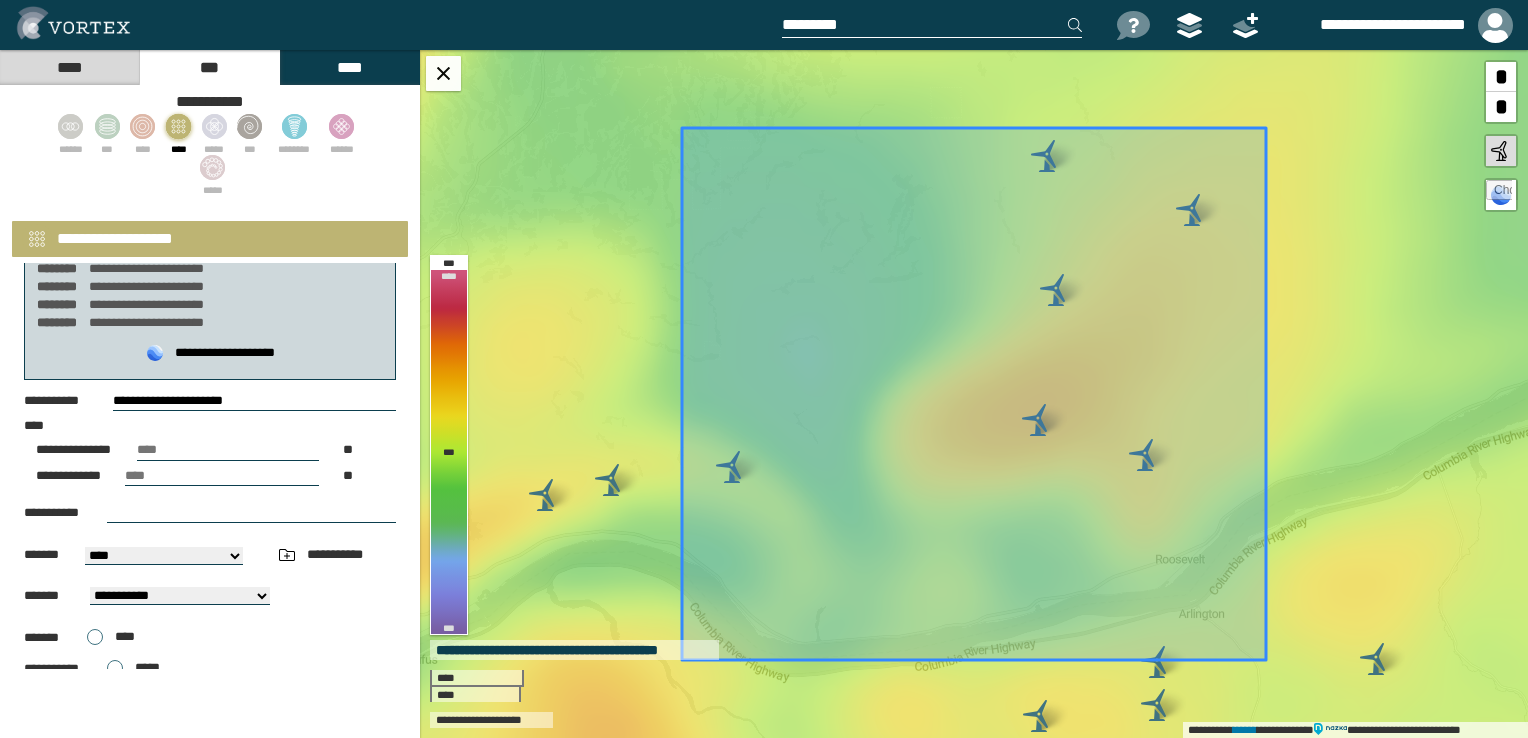 drag, startPoint x: 140, startPoint y: 471, endPoint x: 129, endPoint y: 473, distance: 11.18034 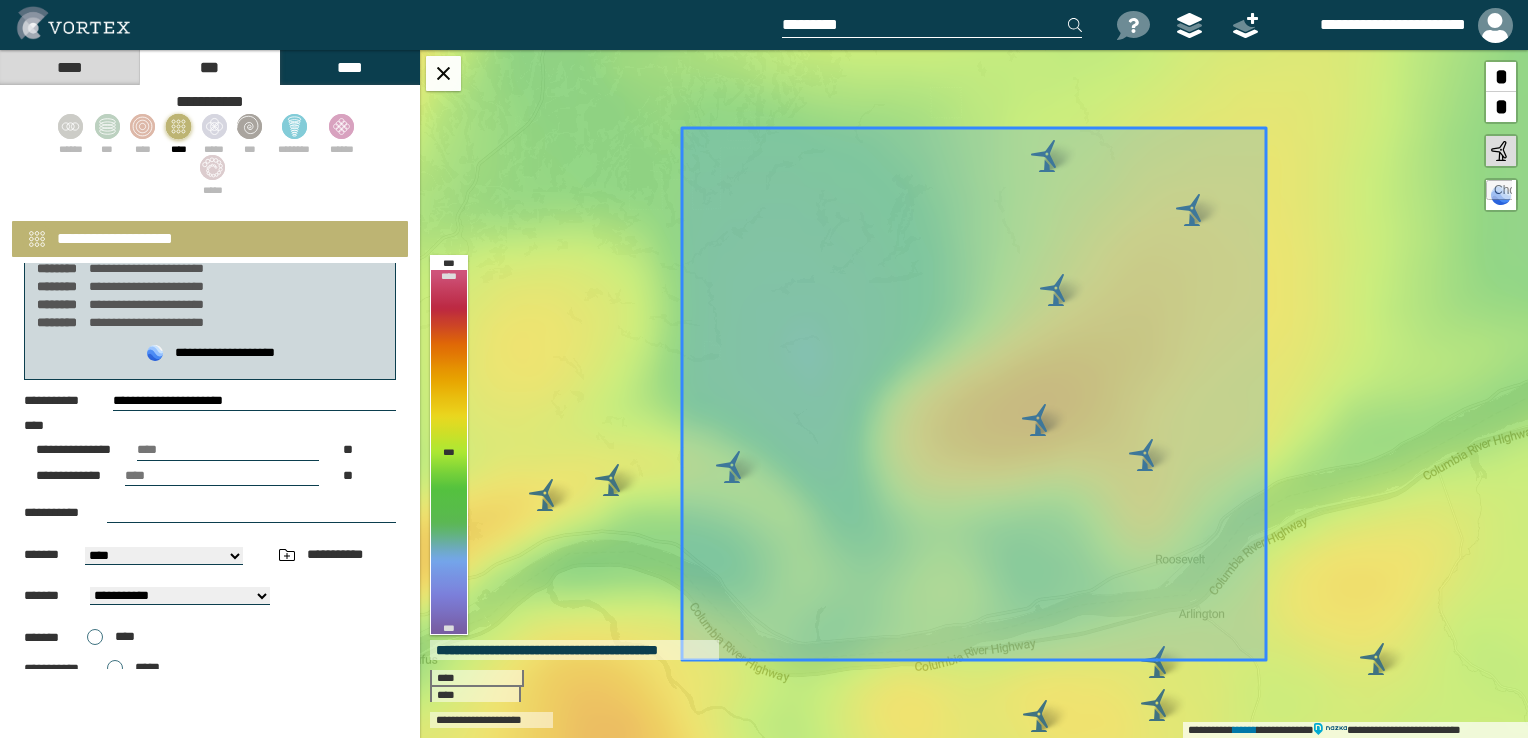 click on "**" at bounding box center [222, 476] 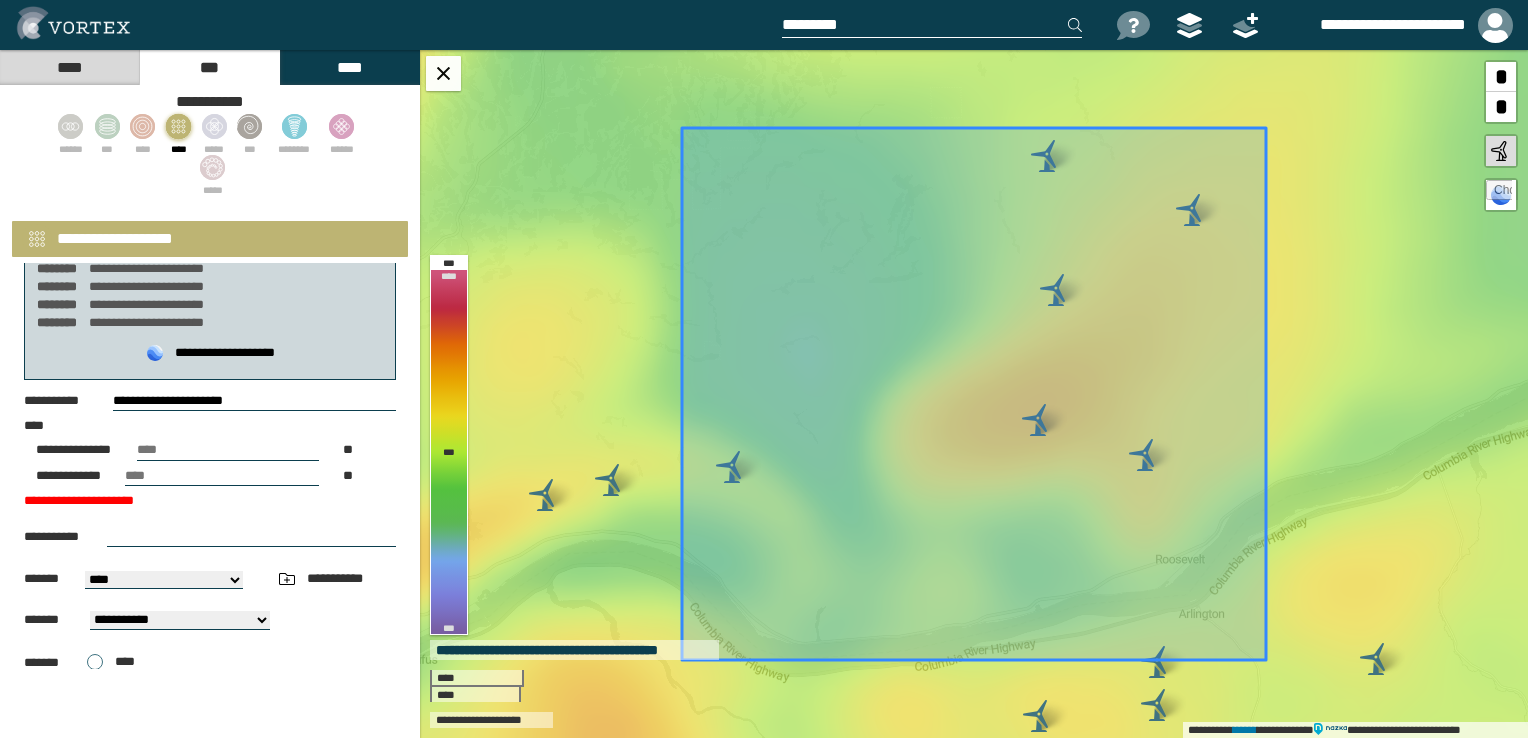 click on "**" at bounding box center (222, 476) 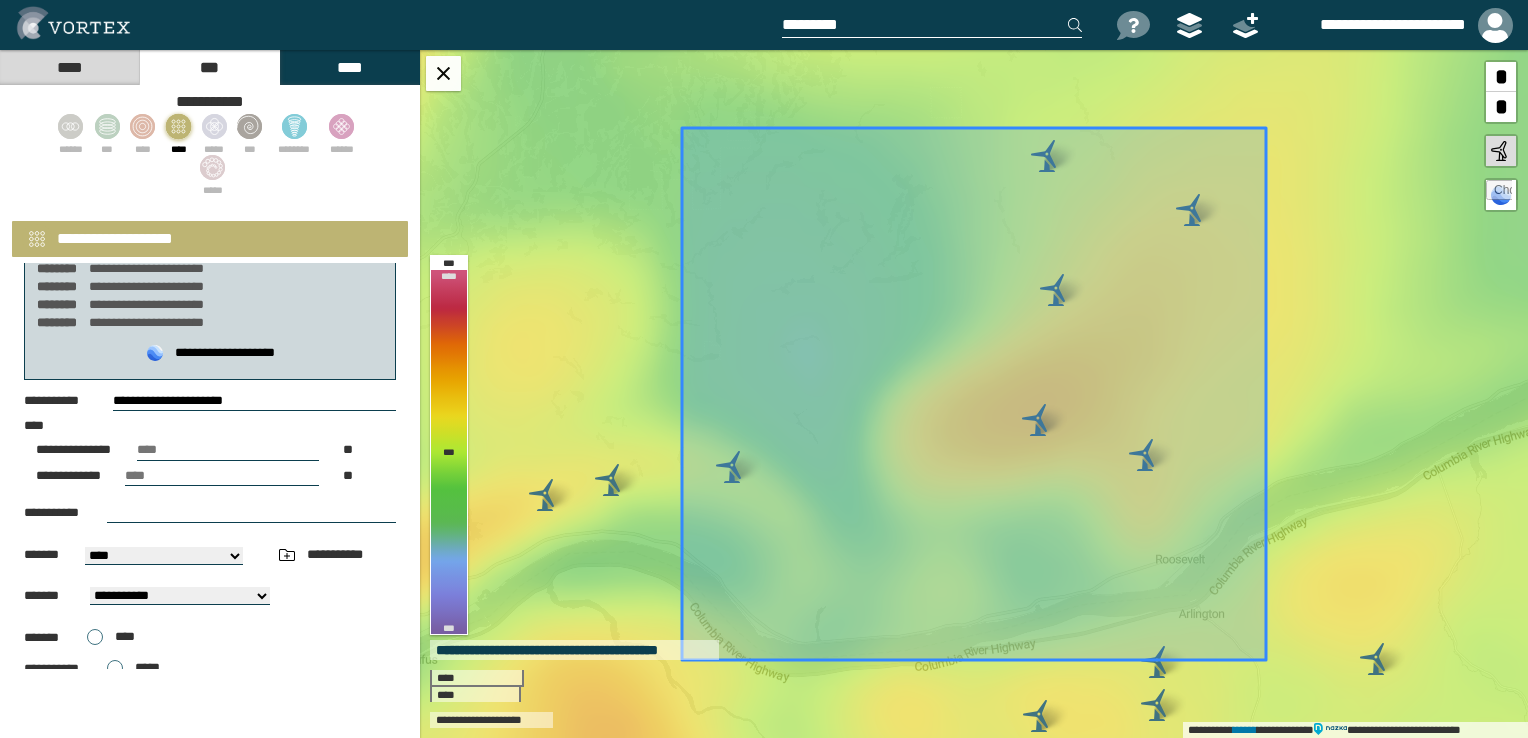 click on "**" at bounding box center [222, 476] 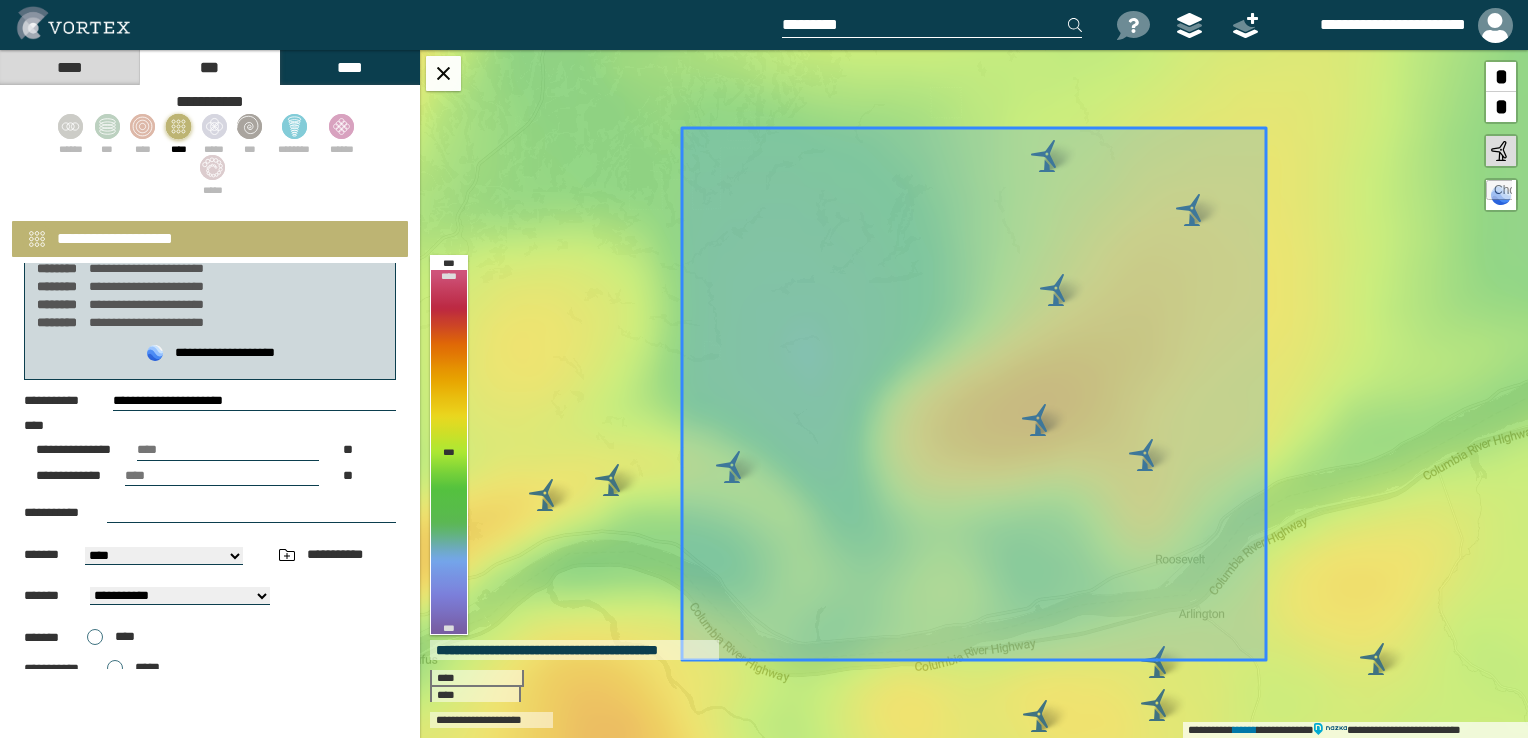 type on "**" 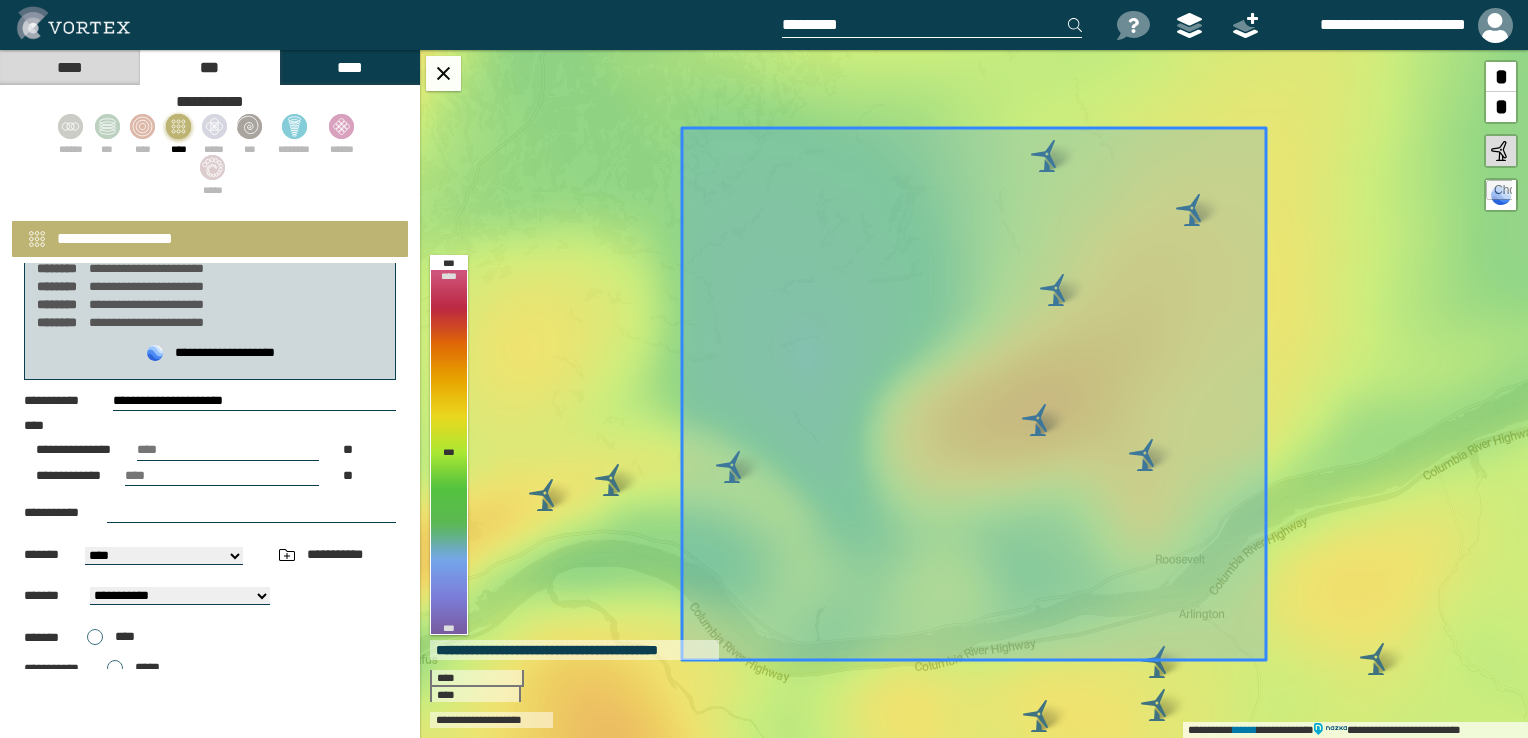 click on "**********" at bounding box center (210, 513) 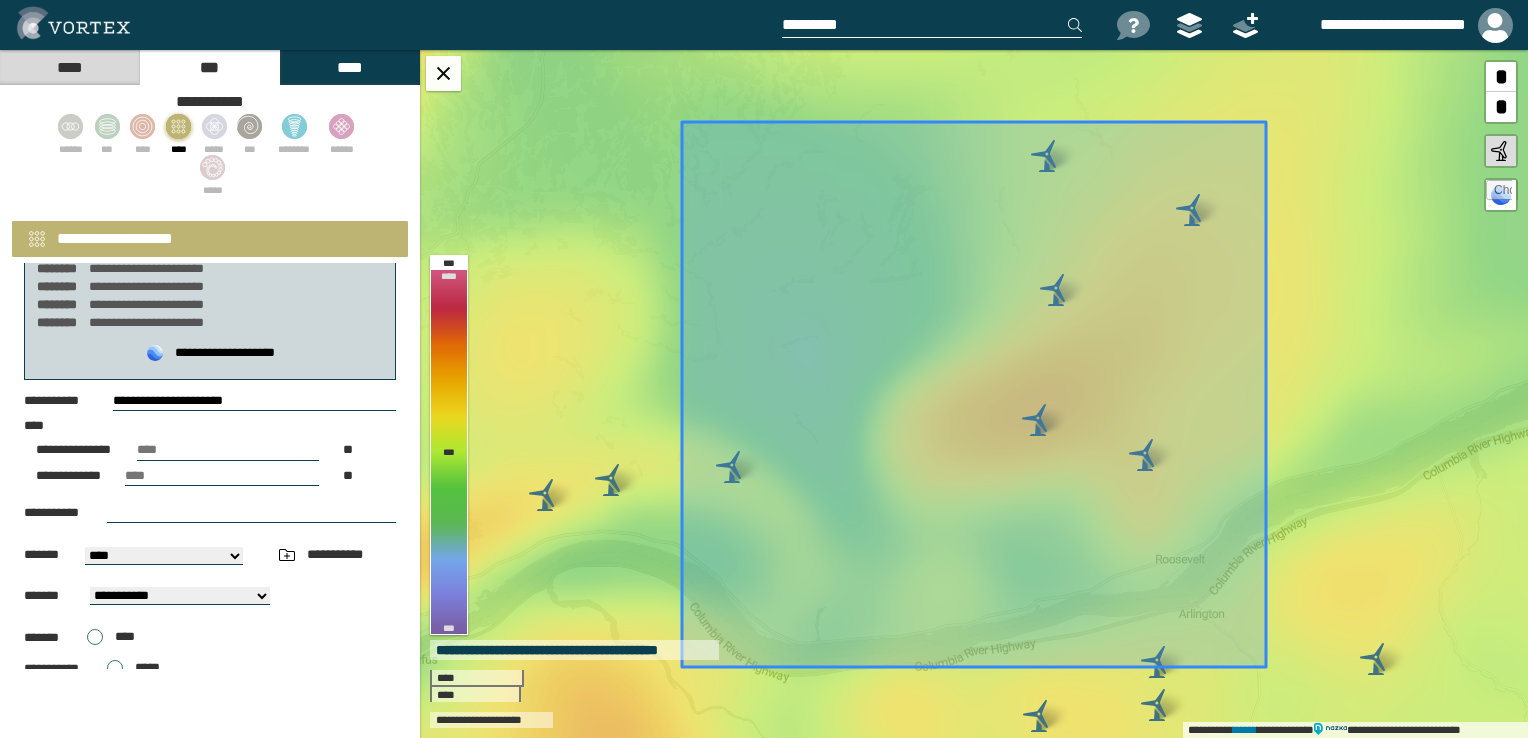 drag, startPoint x: 156, startPoint y: 451, endPoint x: 144, endPoint y: 450, distance: 12.0415945 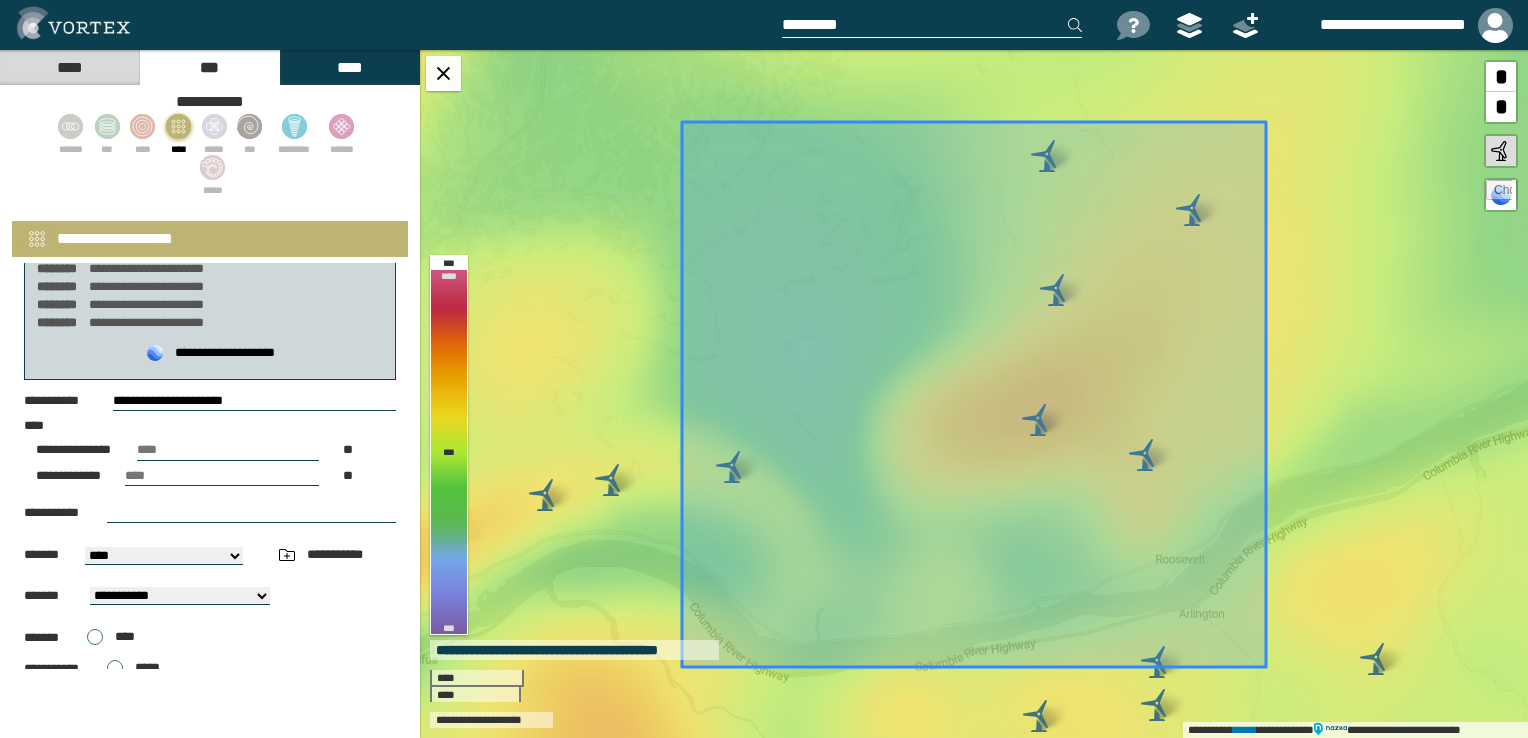 click on "[FIRST] [LAST] [PHONE]" at bounding box center [210, 531] 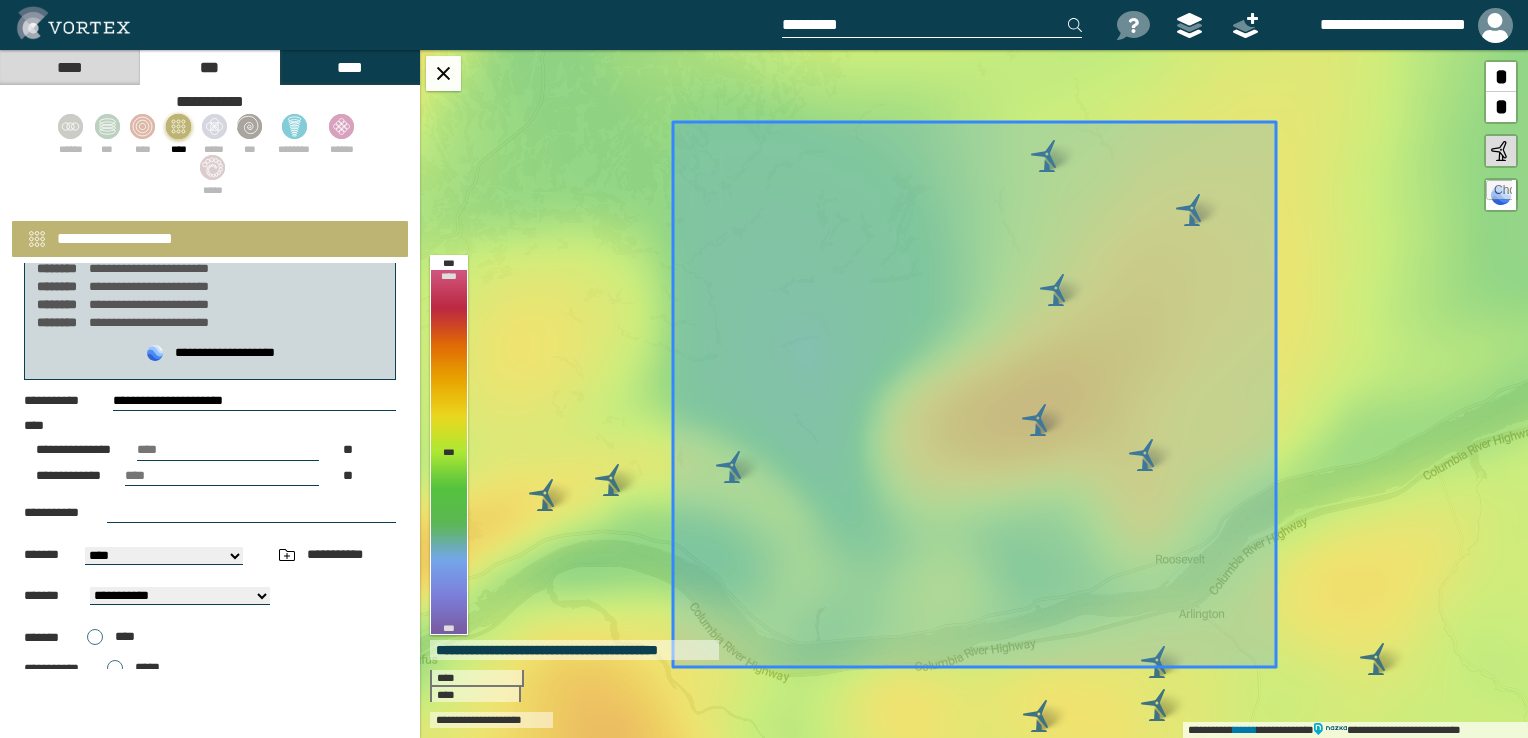 click on "**" at bounding box center (228, 450) 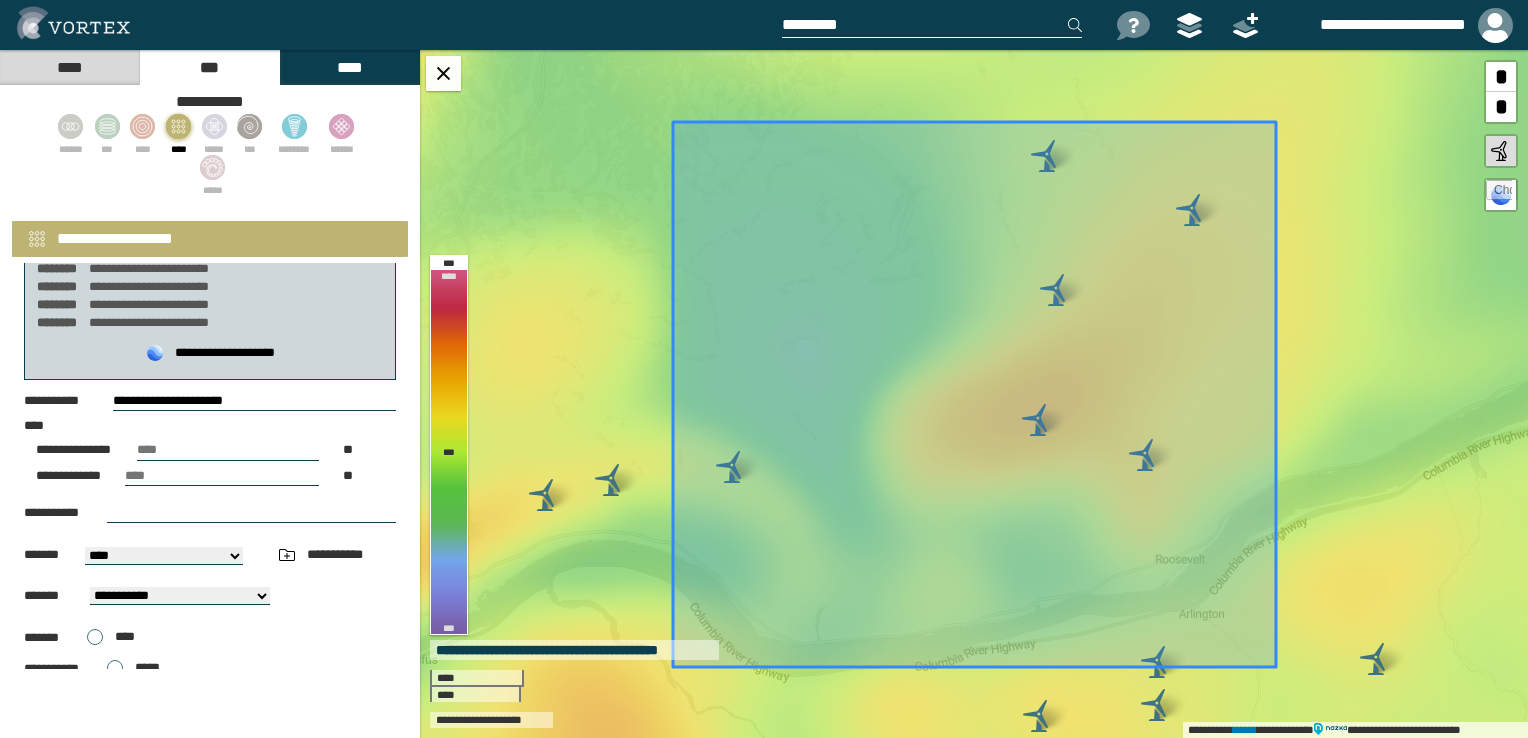 type on "**" 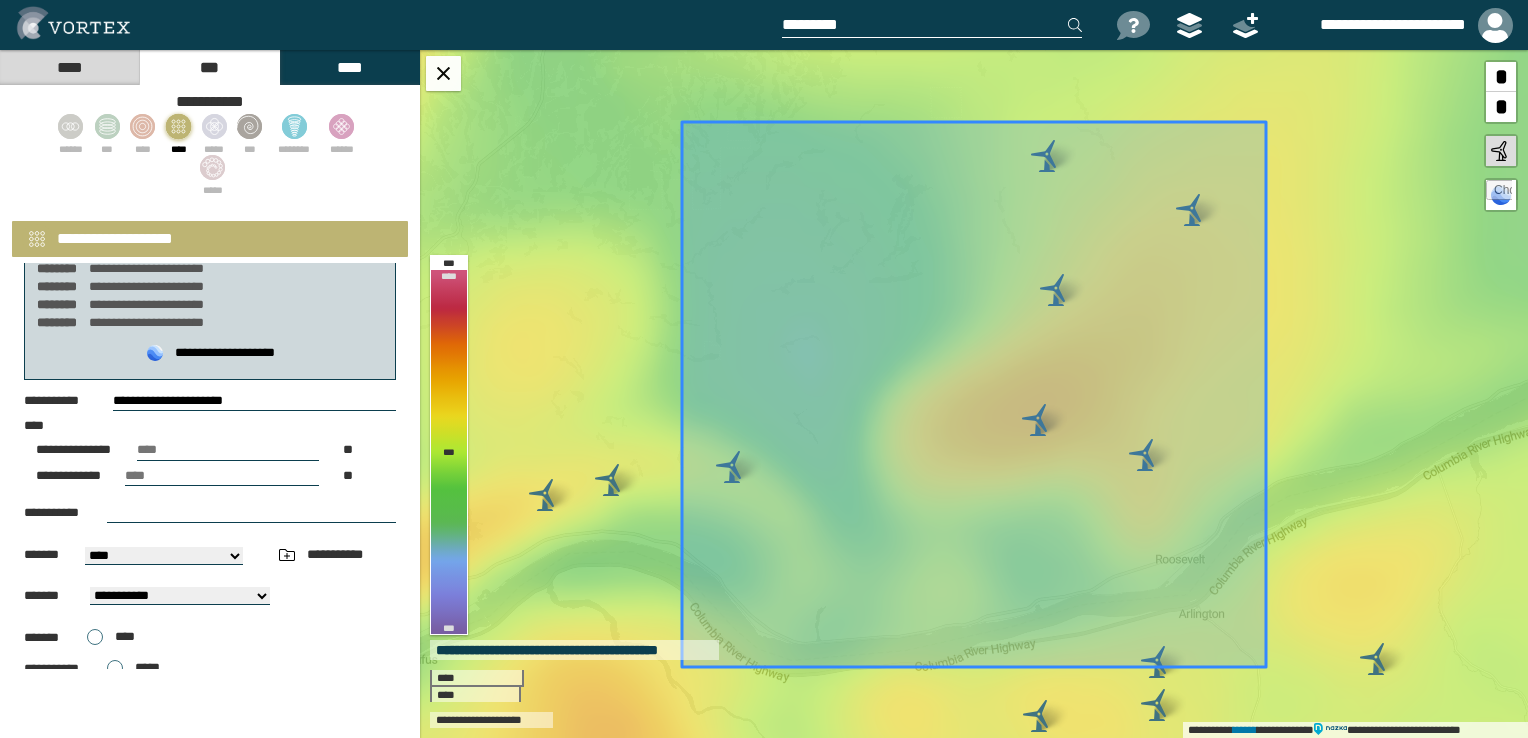 click on "[FIRST] [LAST] [PHONE]" at bounding box center [210, 531] 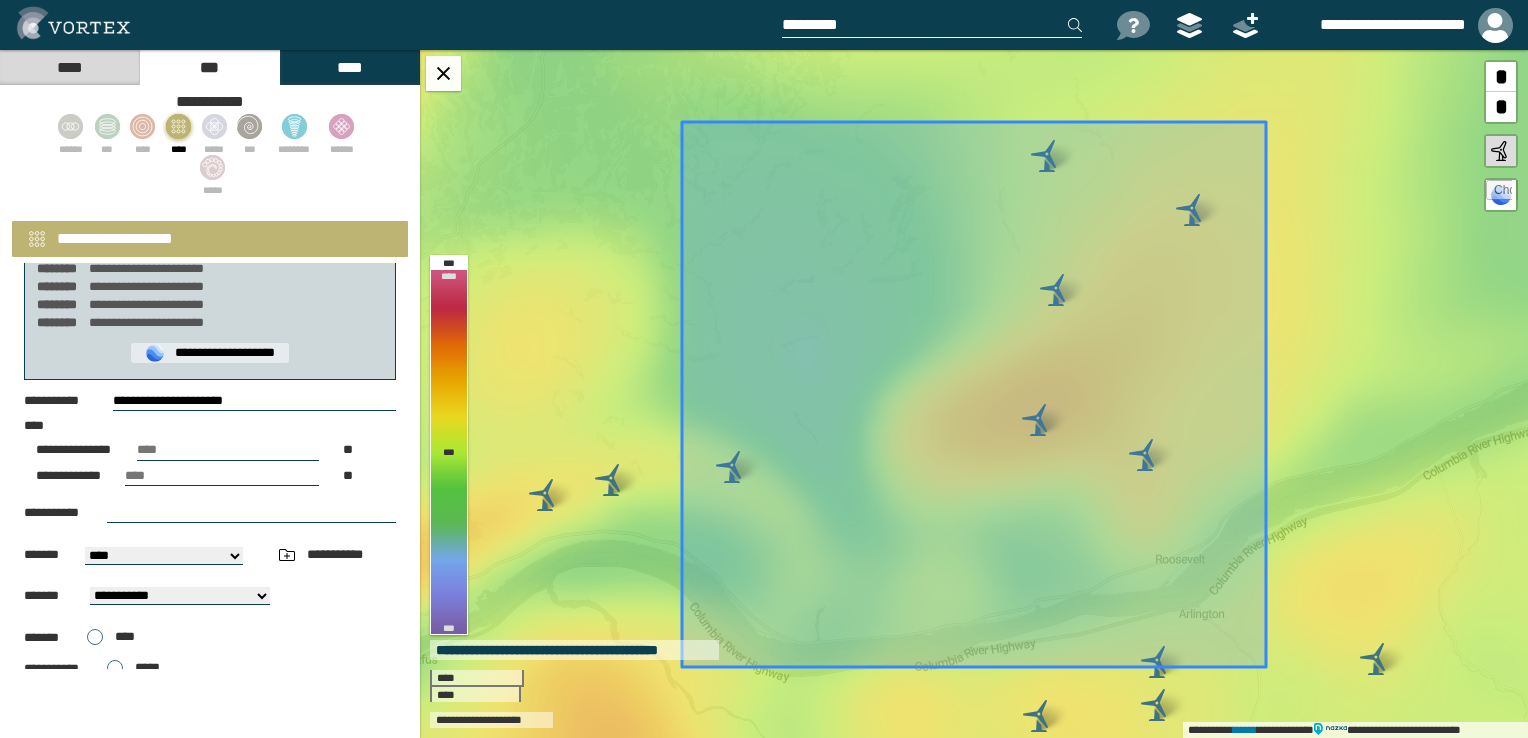click on "**********" at bounding box center [210, 353] 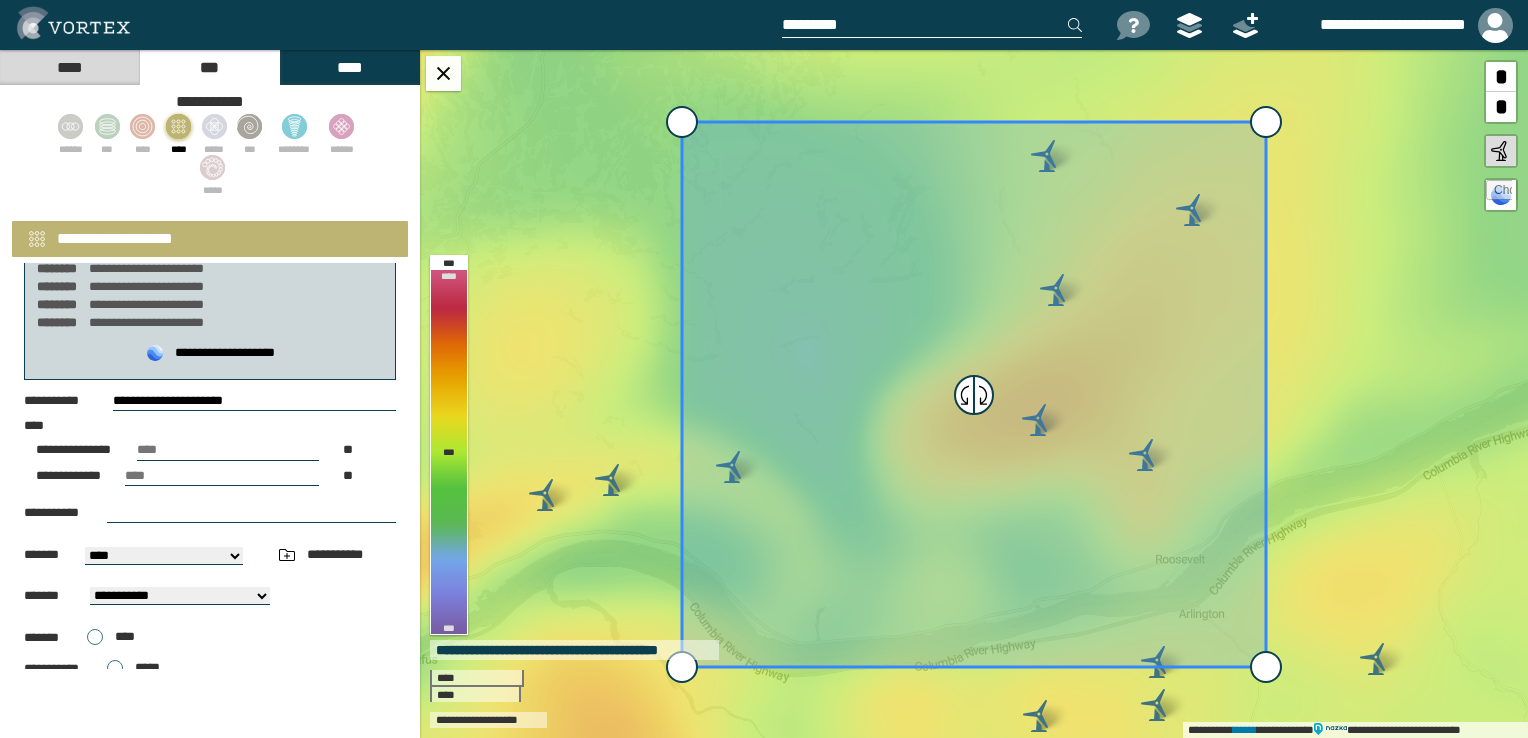 click on "[FIRST] [LAST]" at bounding box center [164, 556] 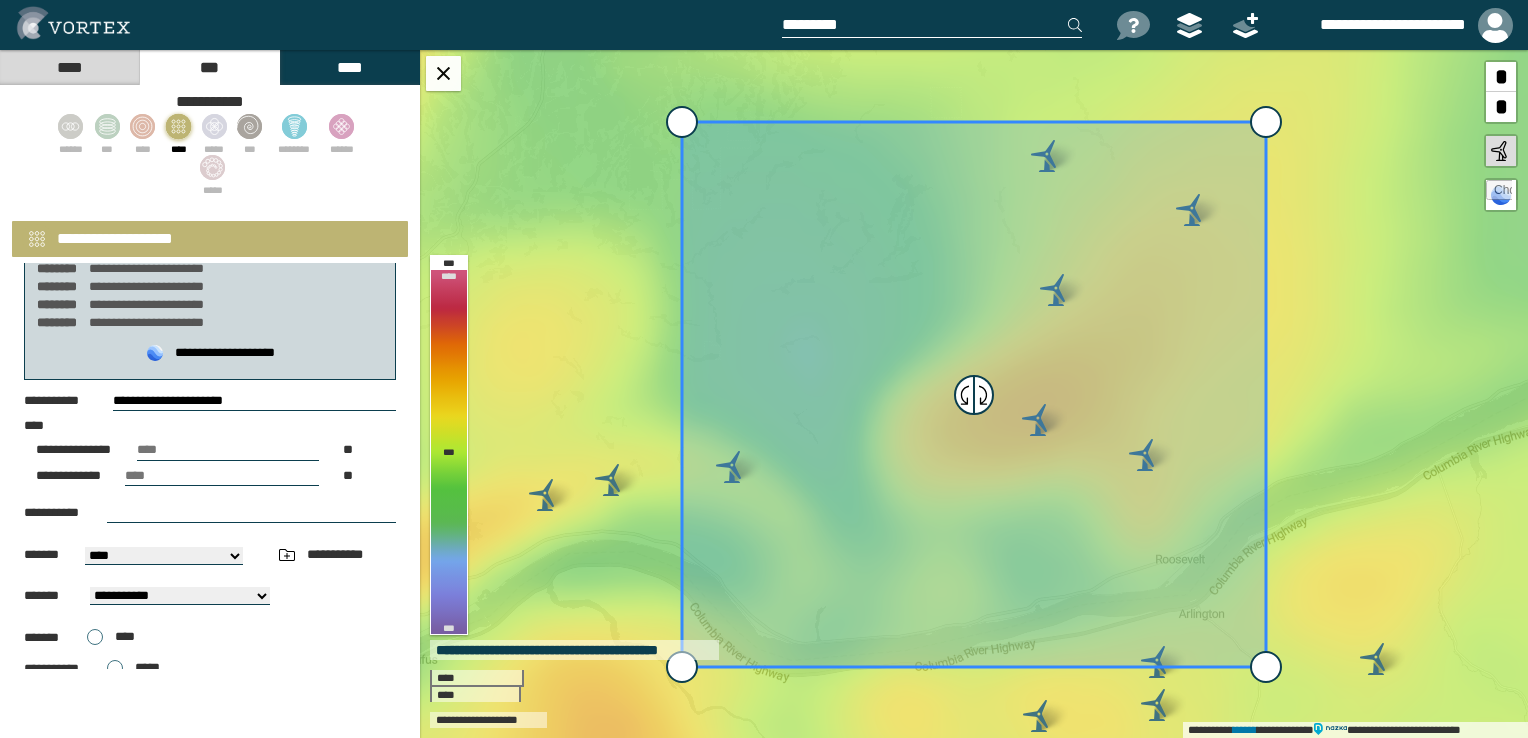 select on "*****" 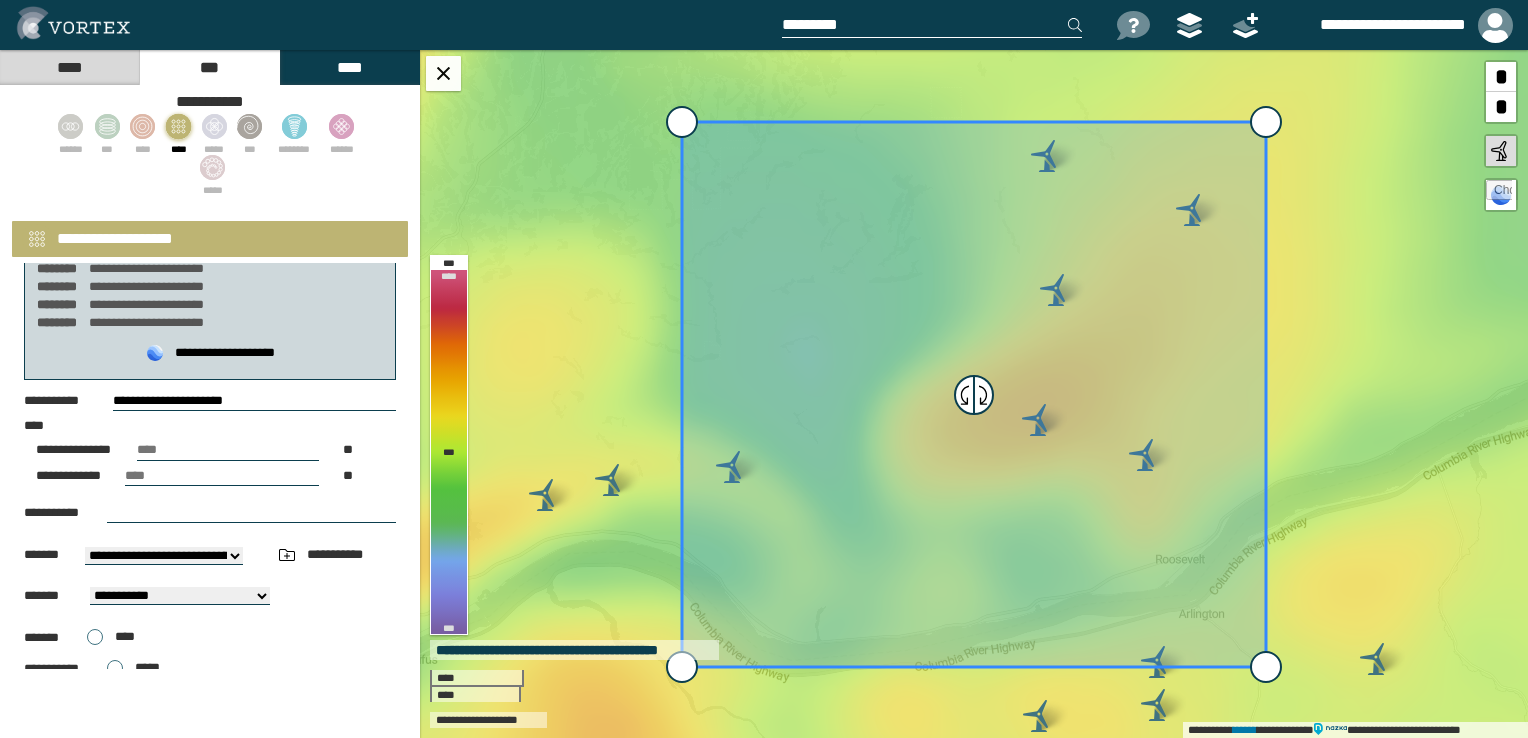 click on "[FIRST] [LAST]" at bounding box center (164, 556) 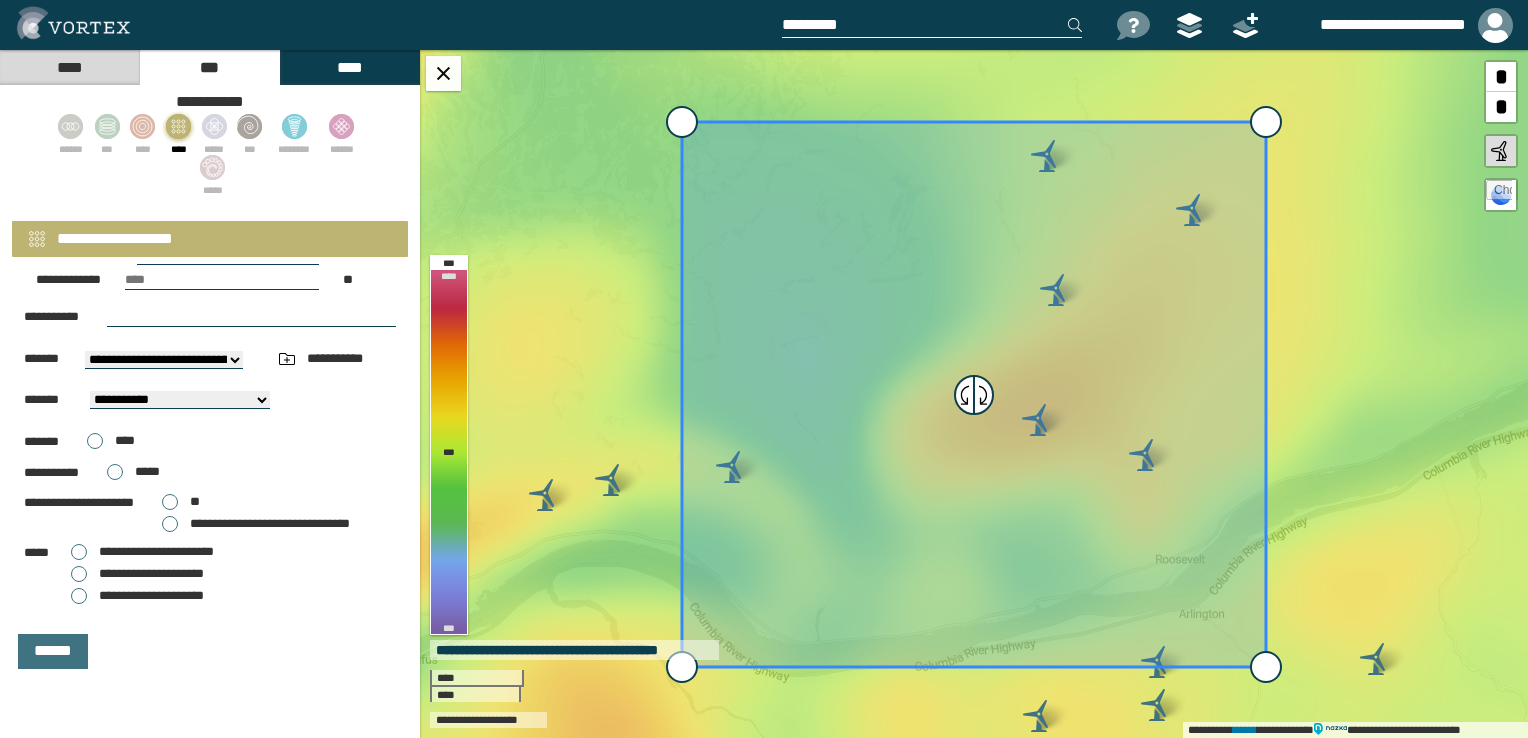 scroll, scrollTop: 277, scrollLeft: 0, axis: vertical 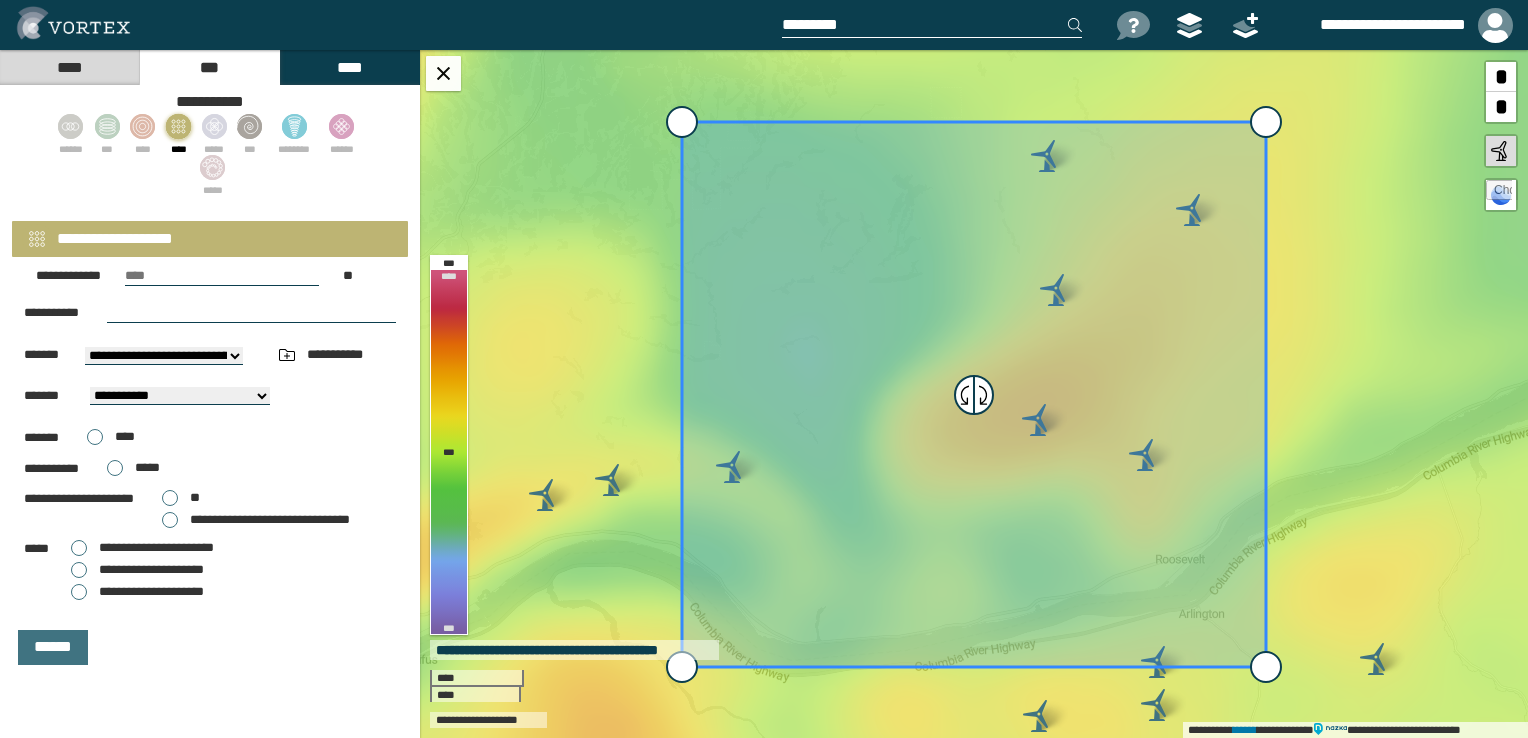 click on "**" at bounding box center (181, 498) 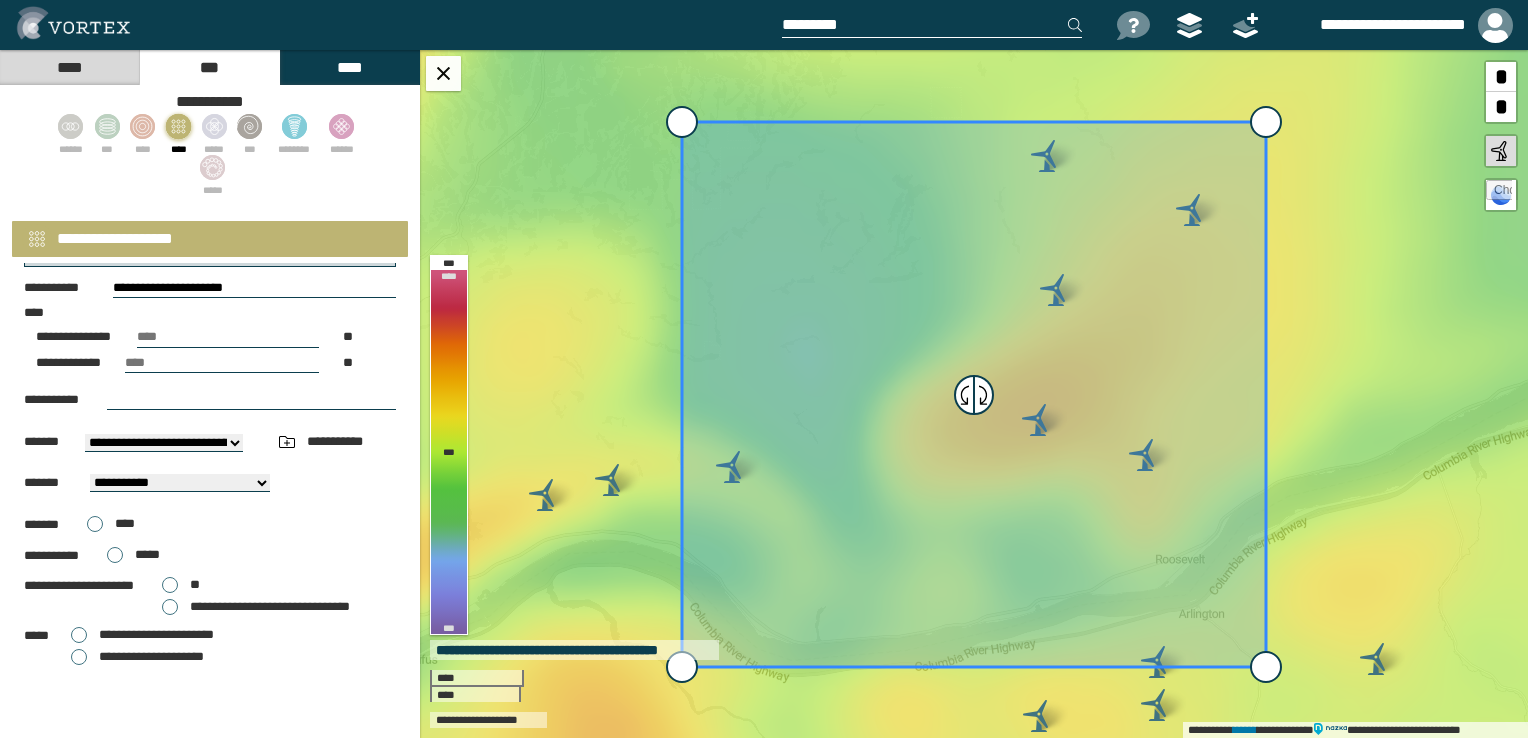 scroll, scrollTop: 200, scrollLeft: 0, axis: vertical 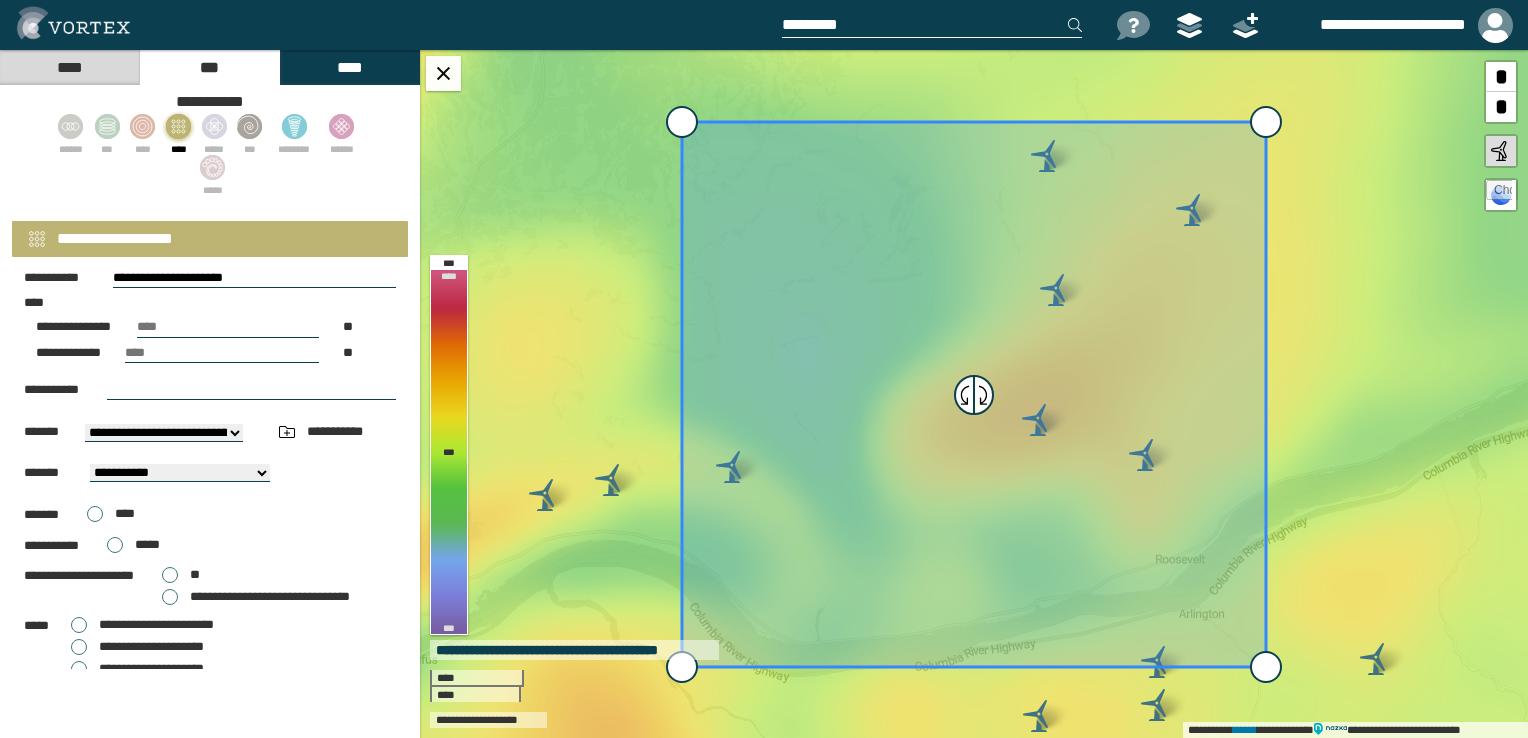 click at bounding box center (251, 390) 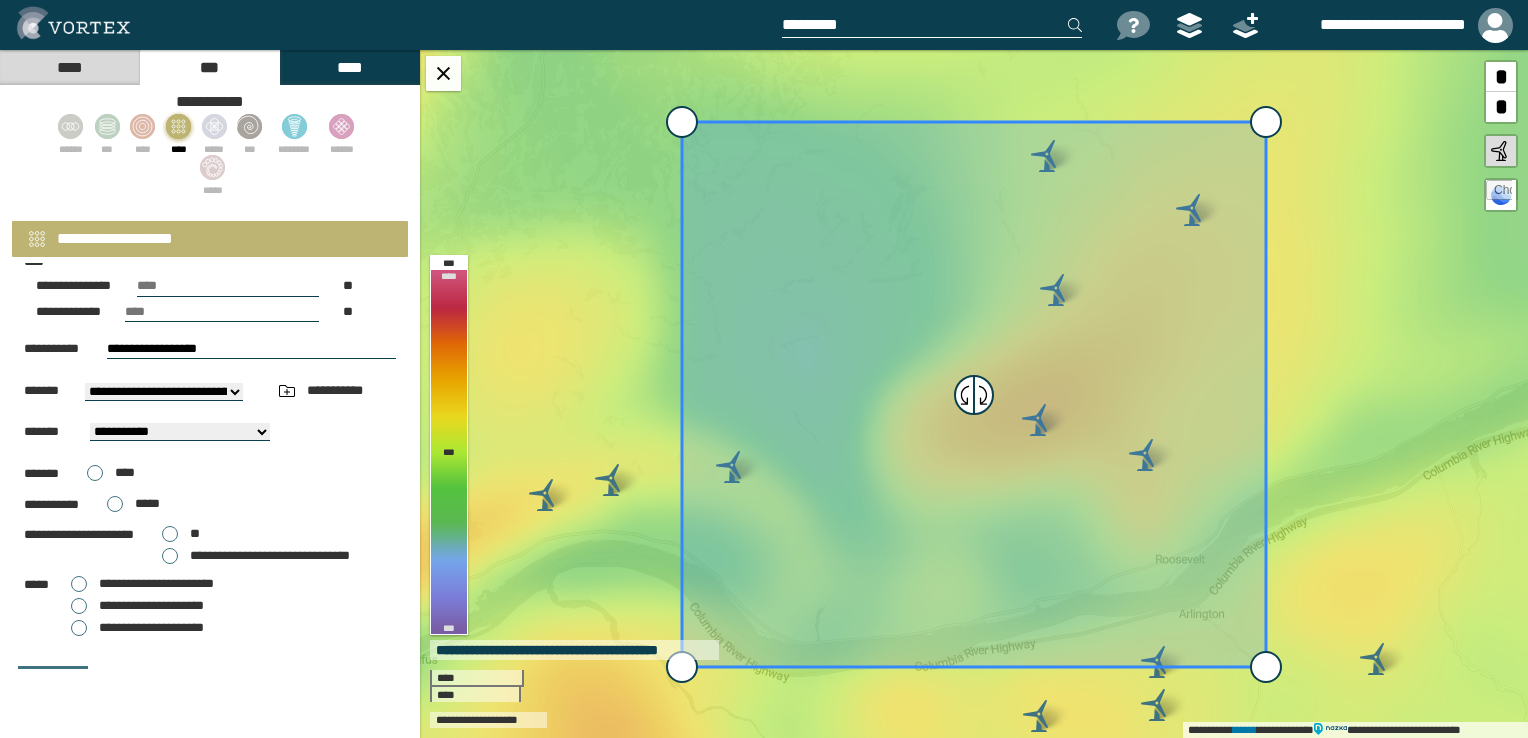 scroll, scrollTop: 277, scrollLeft: 0, axis: vertical 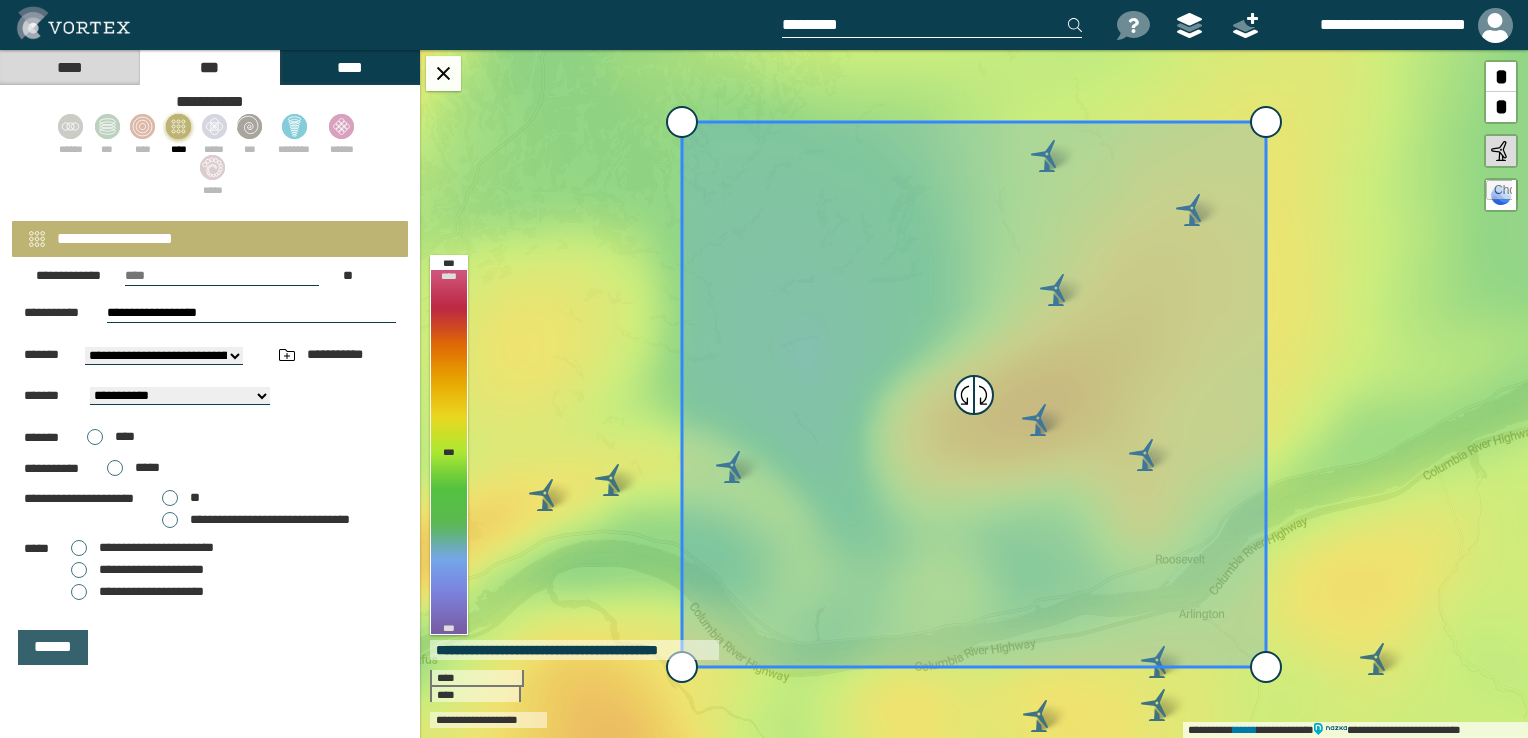 type on "**********" 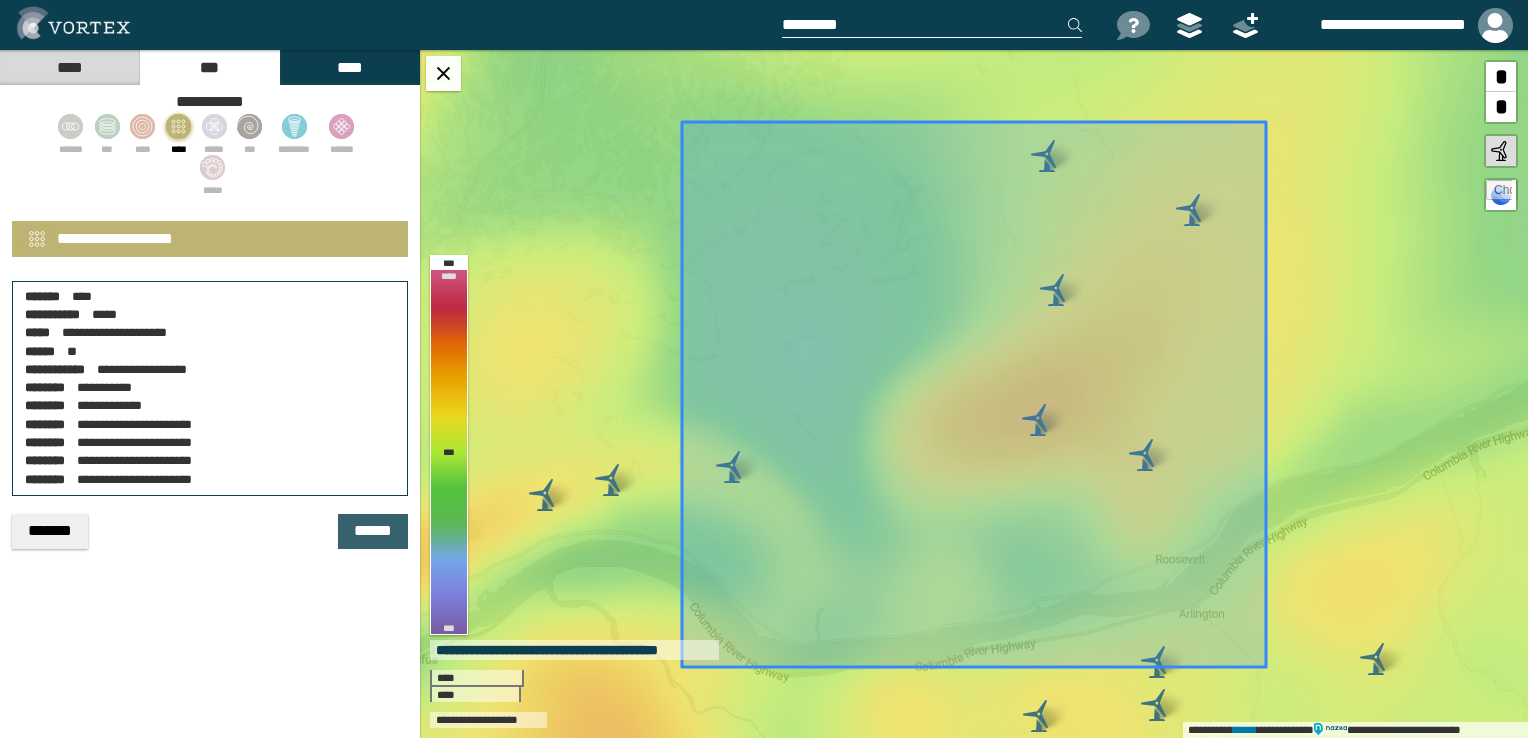 click on "******" at bounding box center (373, 531) 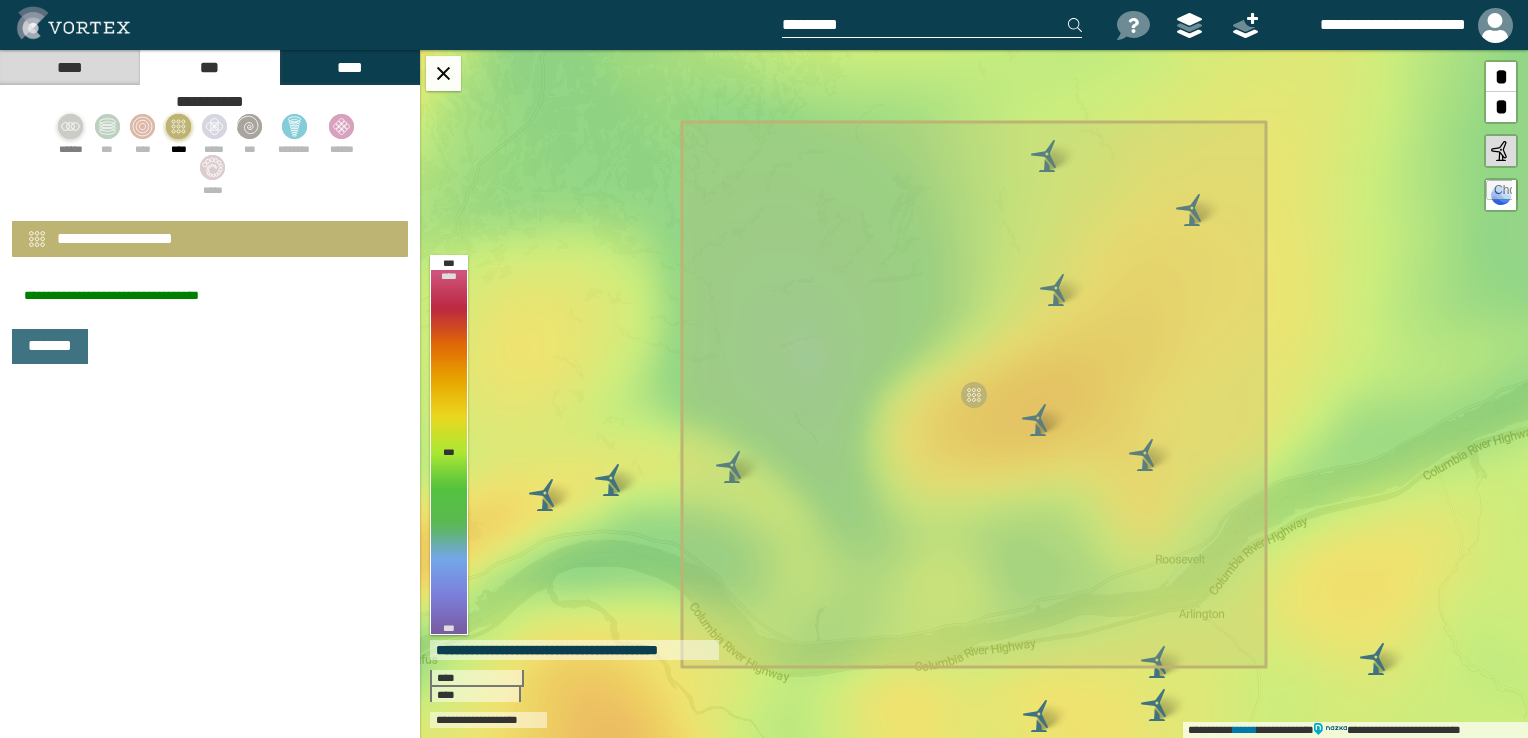 click 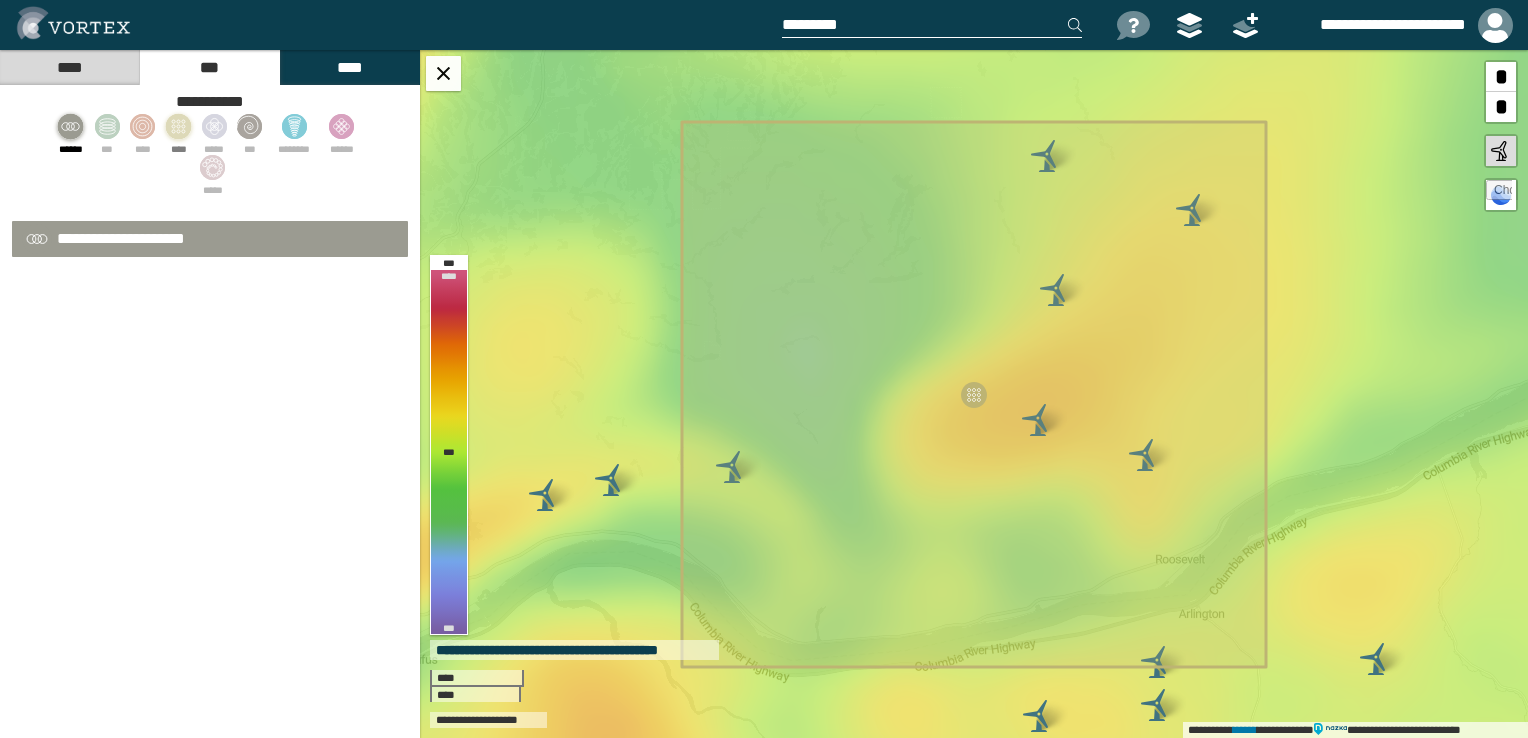 select on "*" 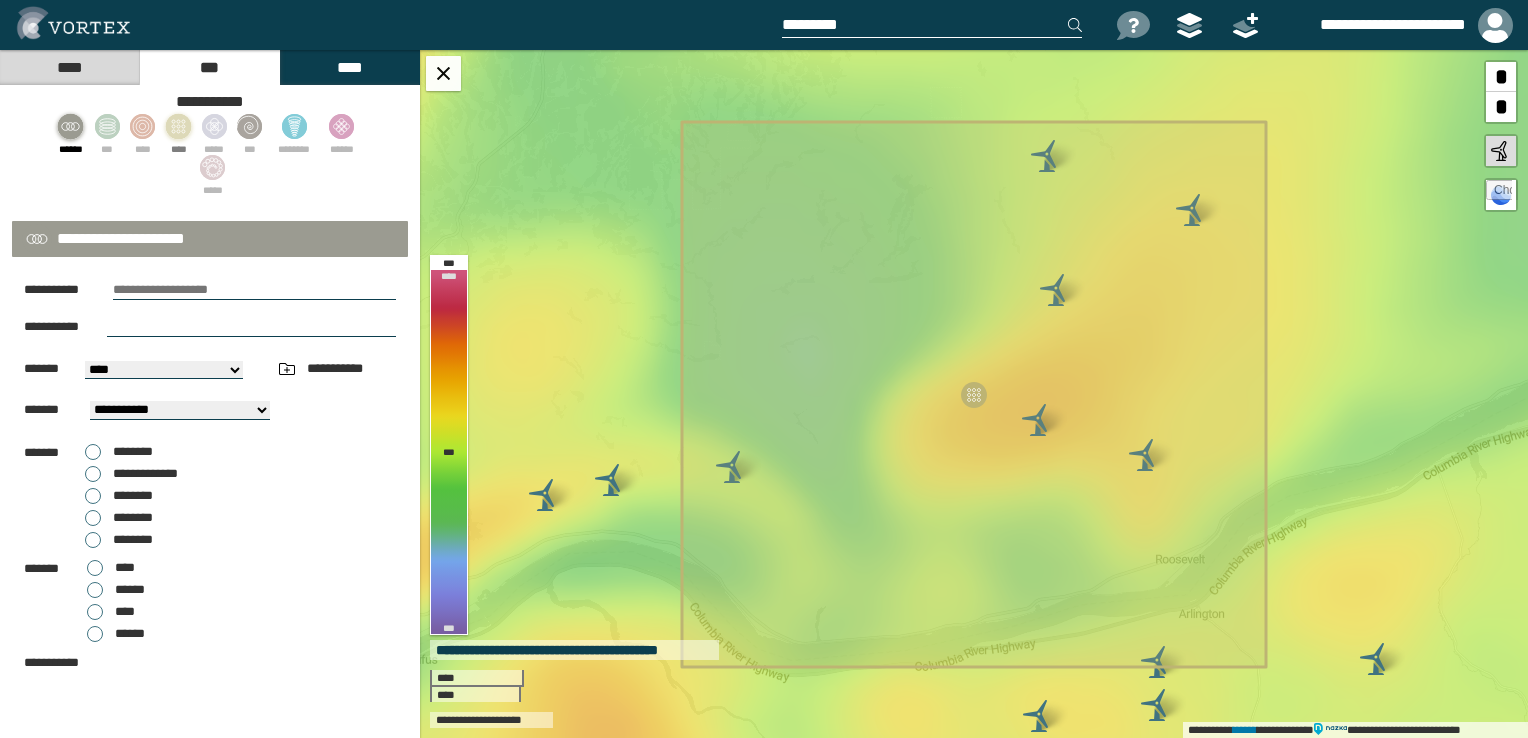 click 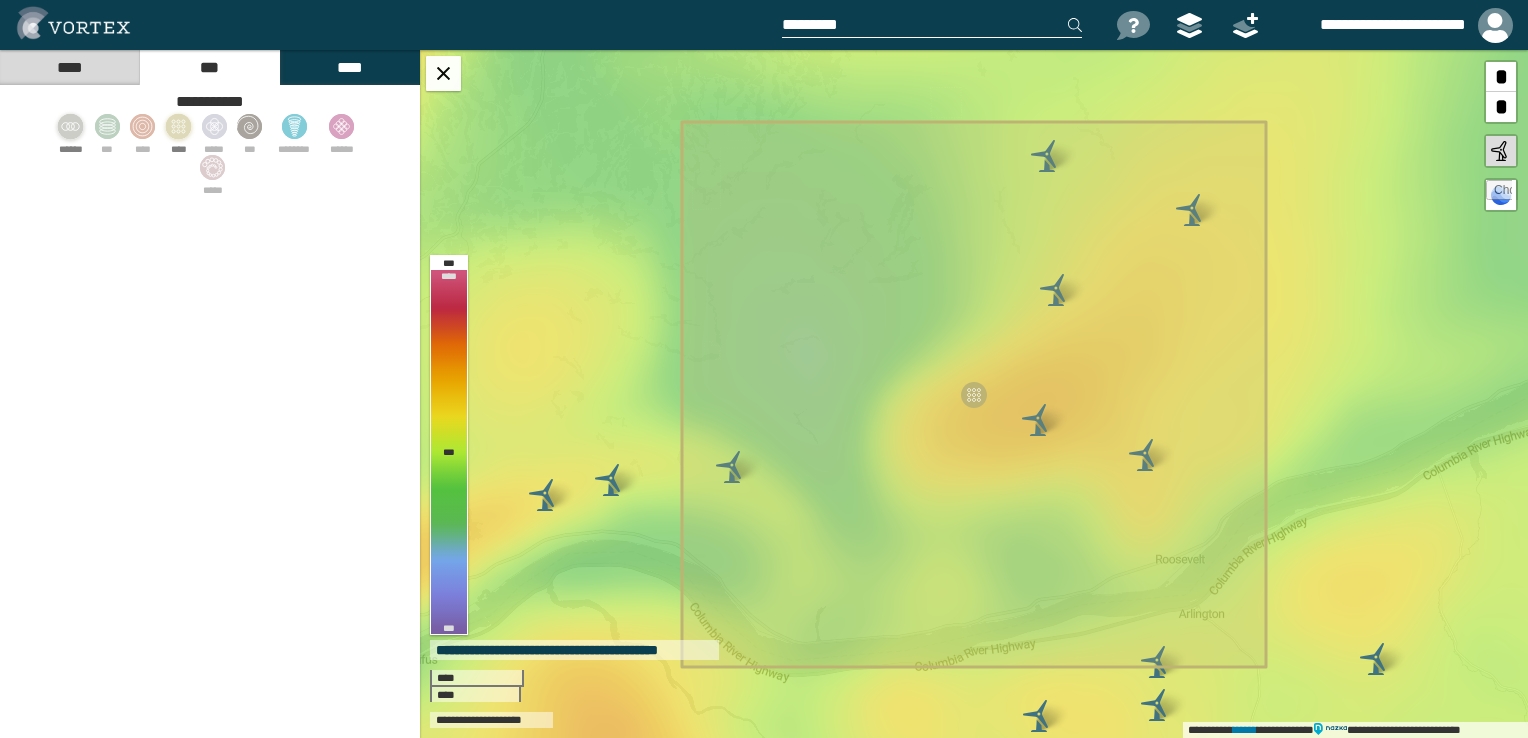click 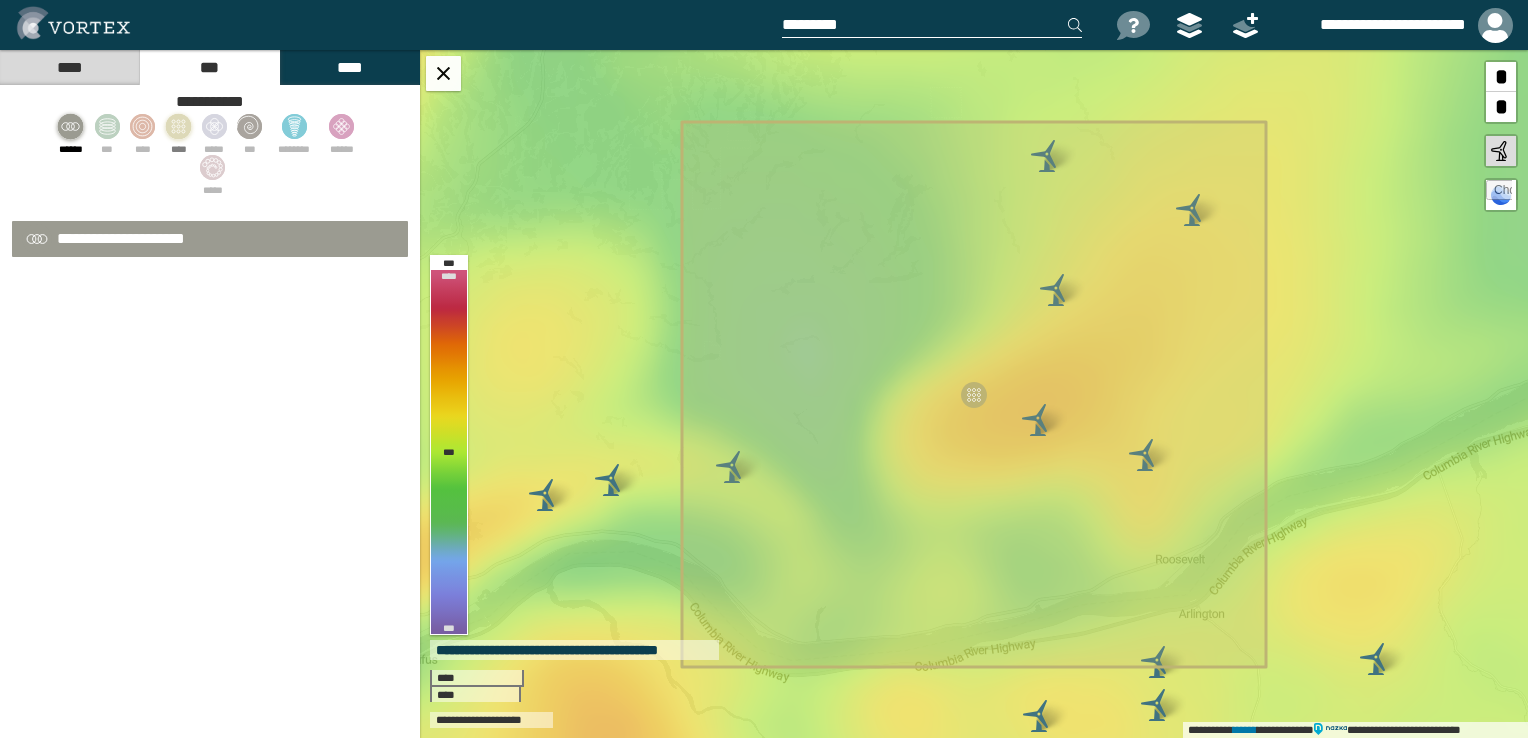 select on "*" 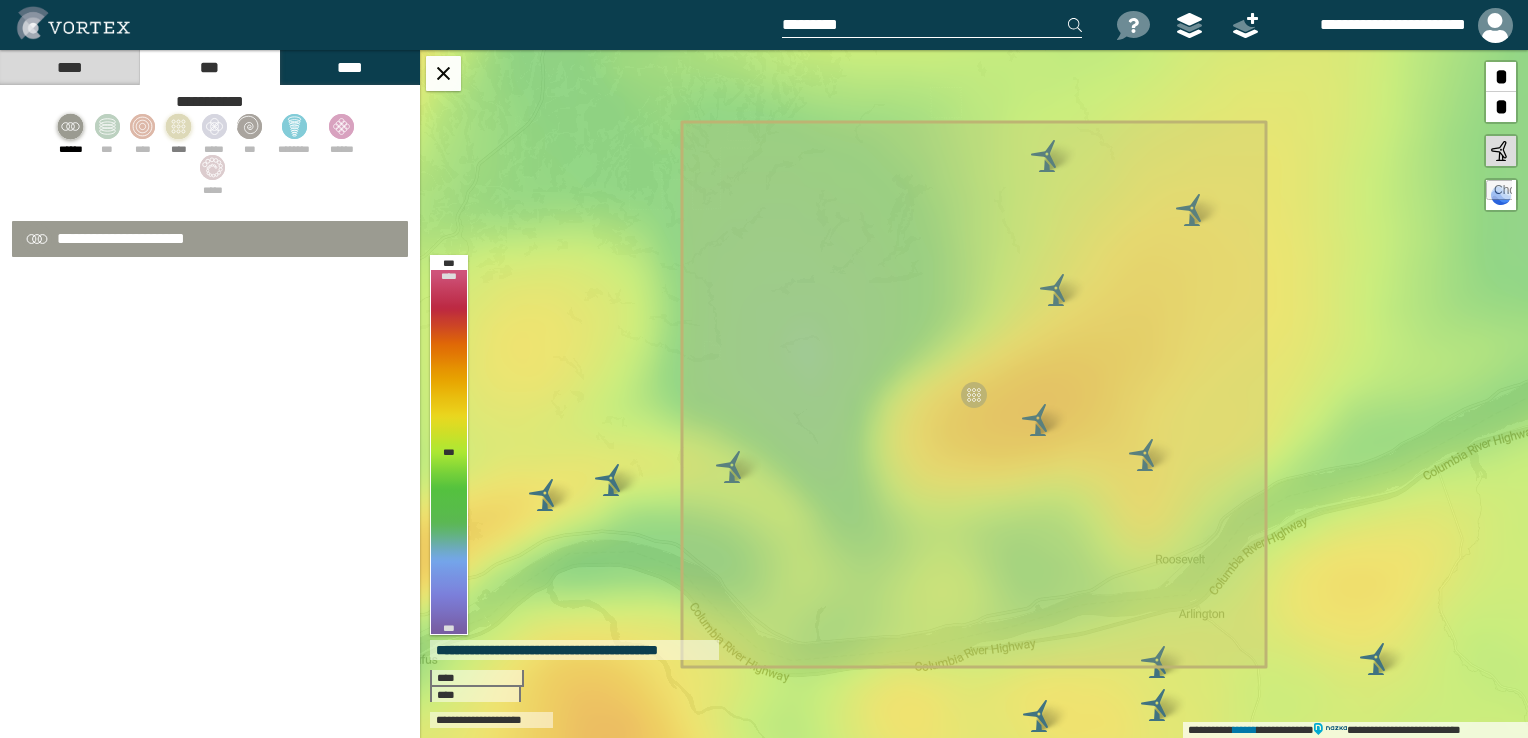 select on "**" 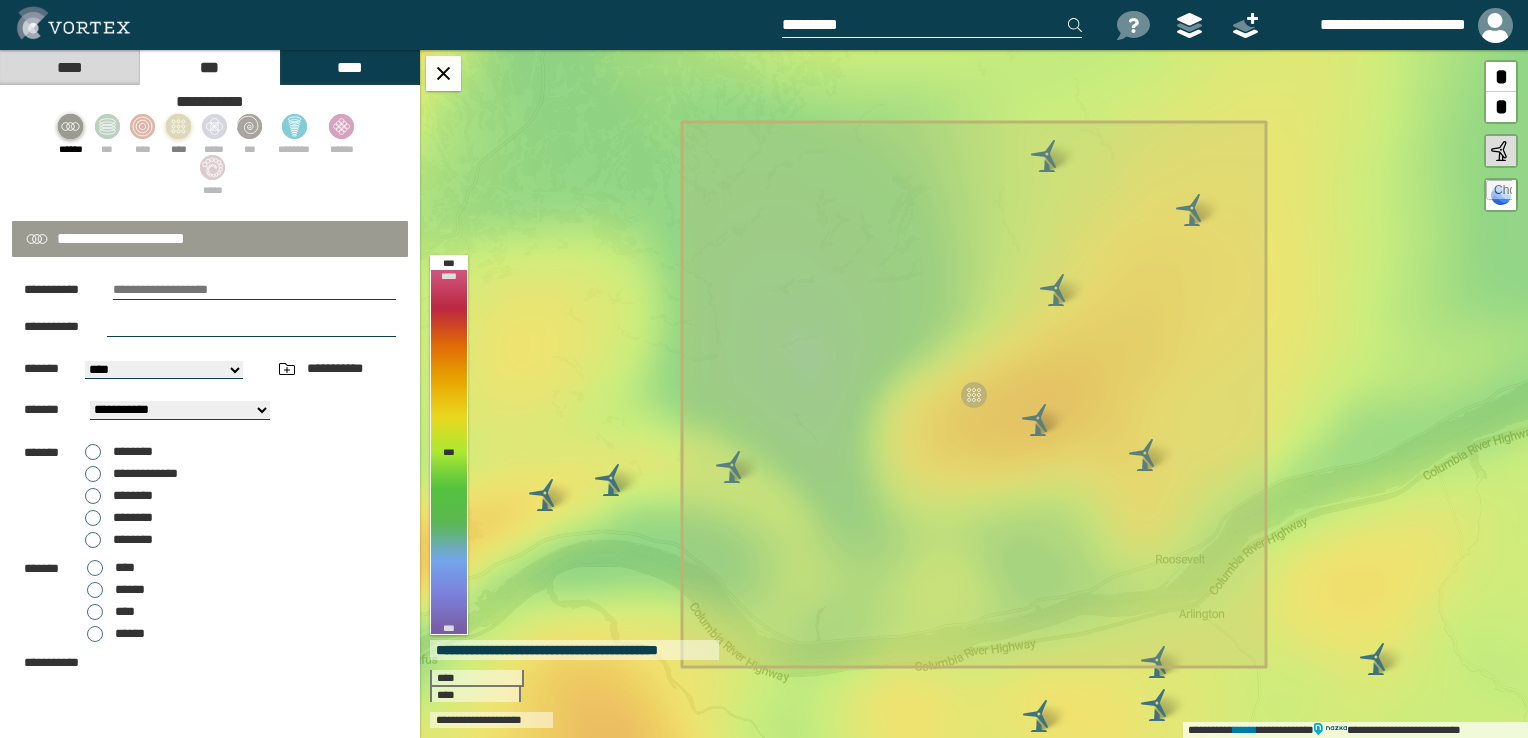 click at bounding box center [254, 290] 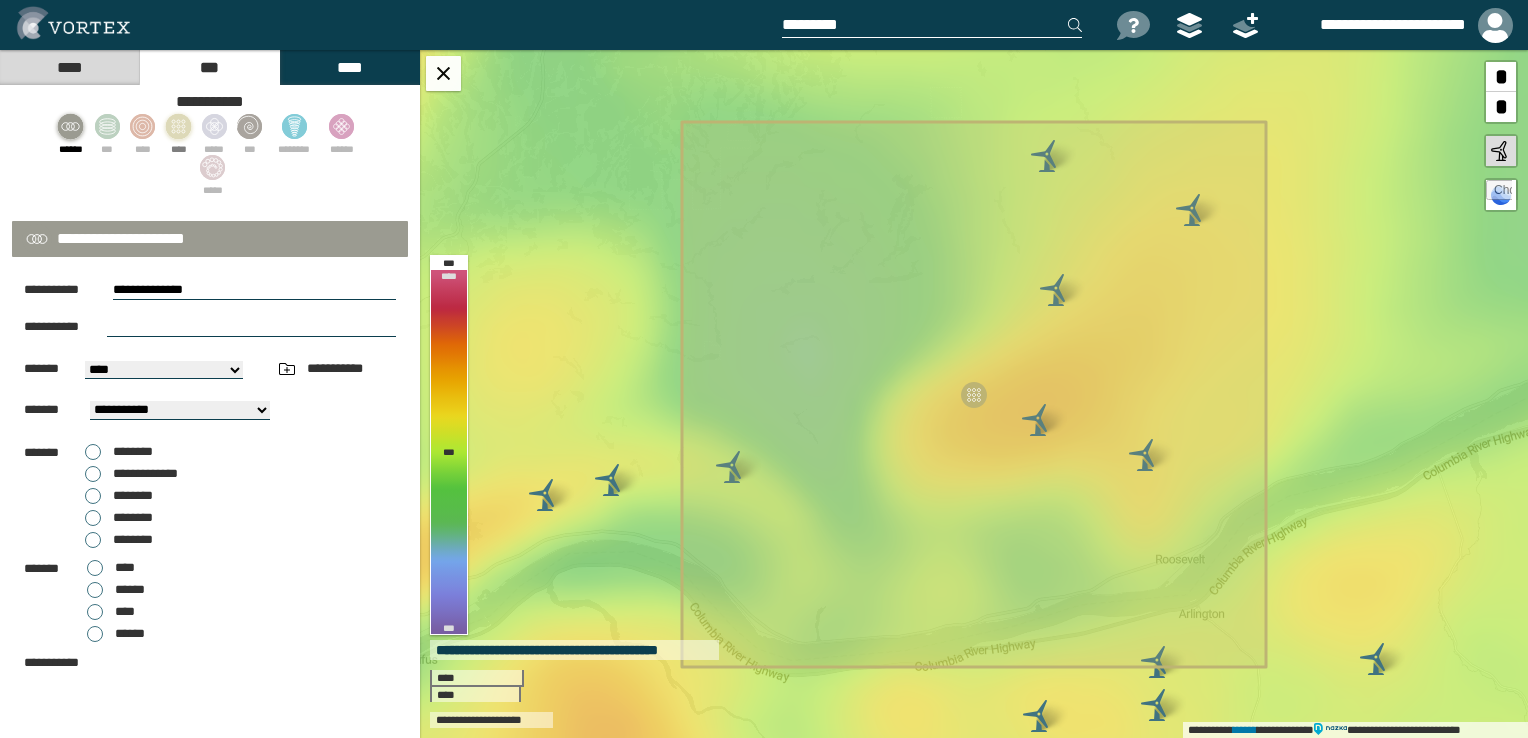 paste on "**********" 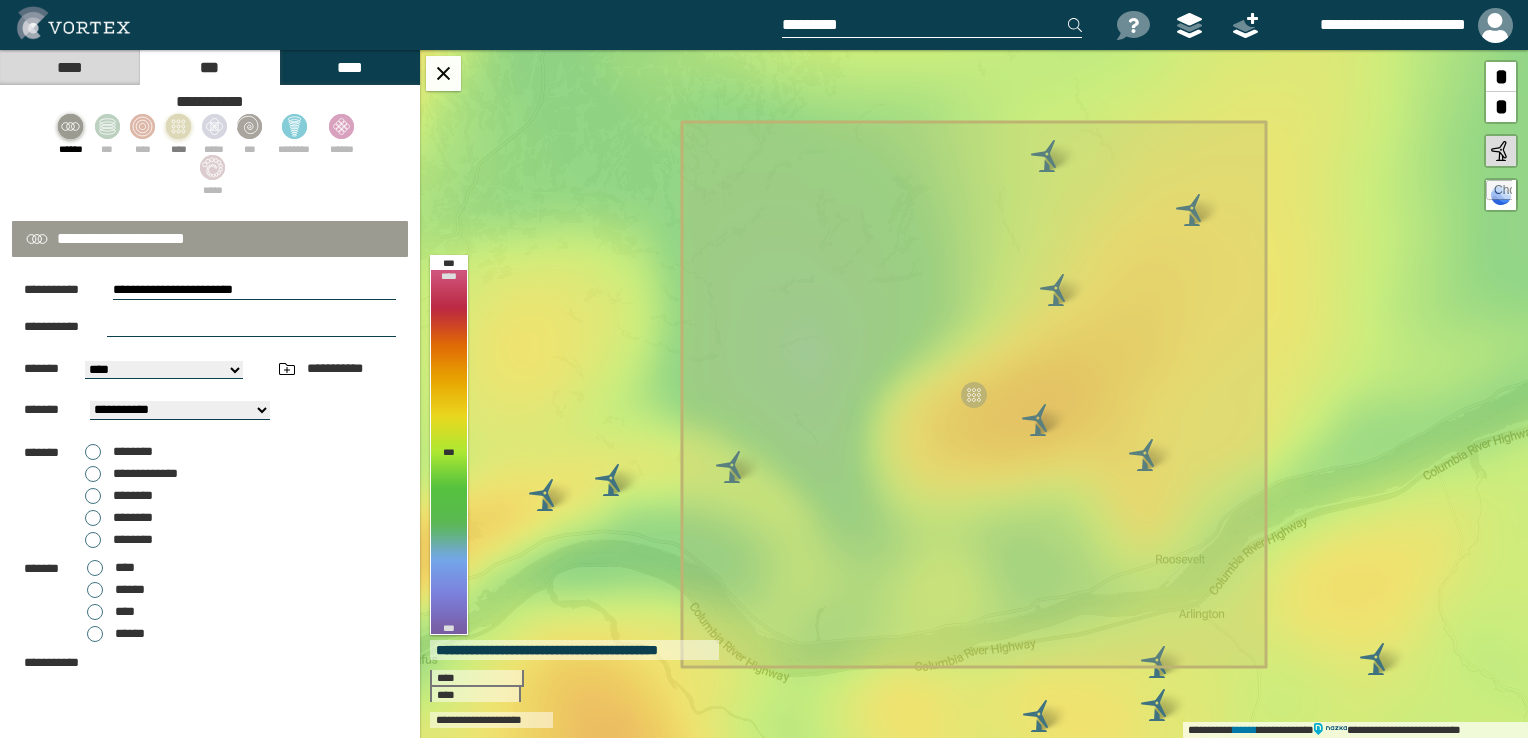 click on "[FIRST] [LAST] [PHONE]" at bounding box center [210, 509] 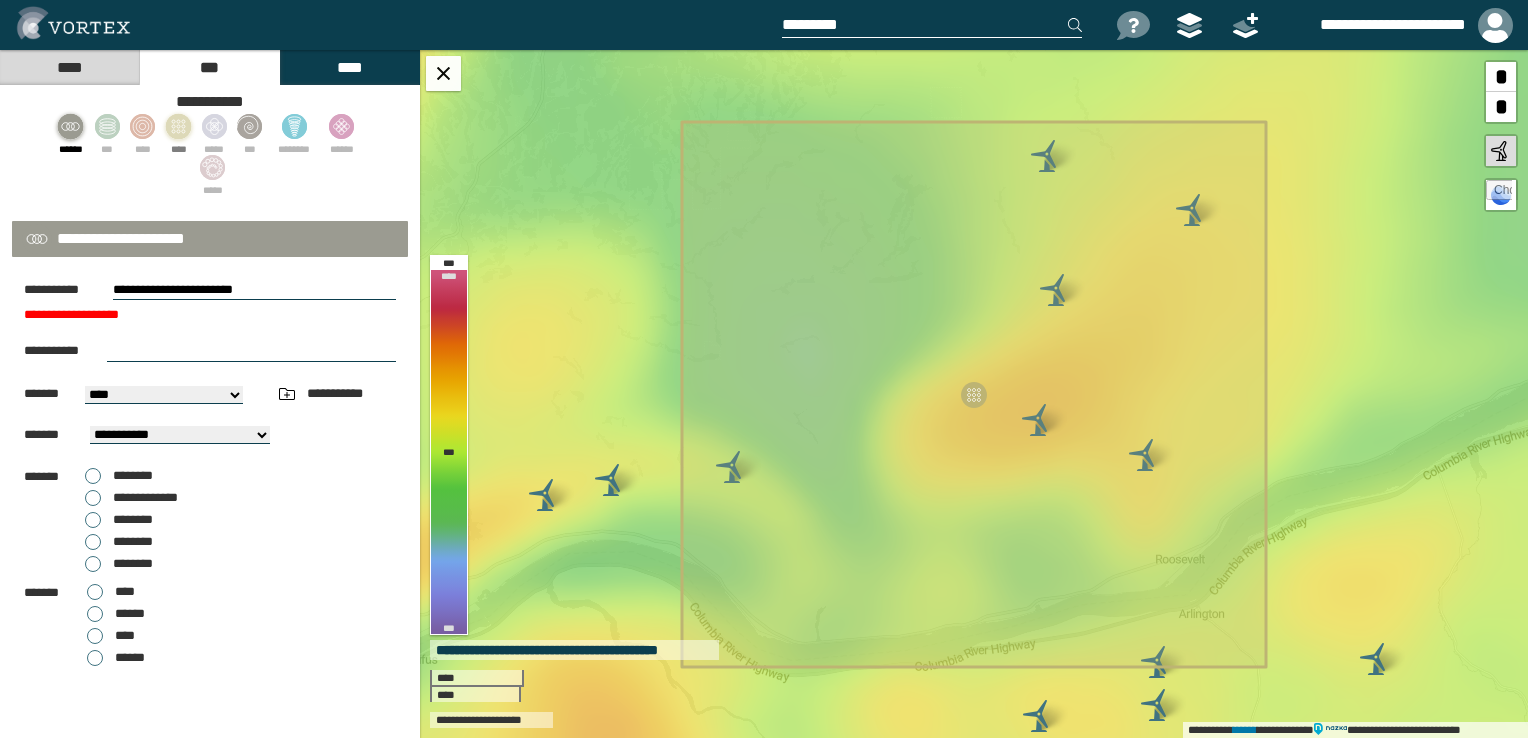 click on "**********" at bounding box center [254, 290] 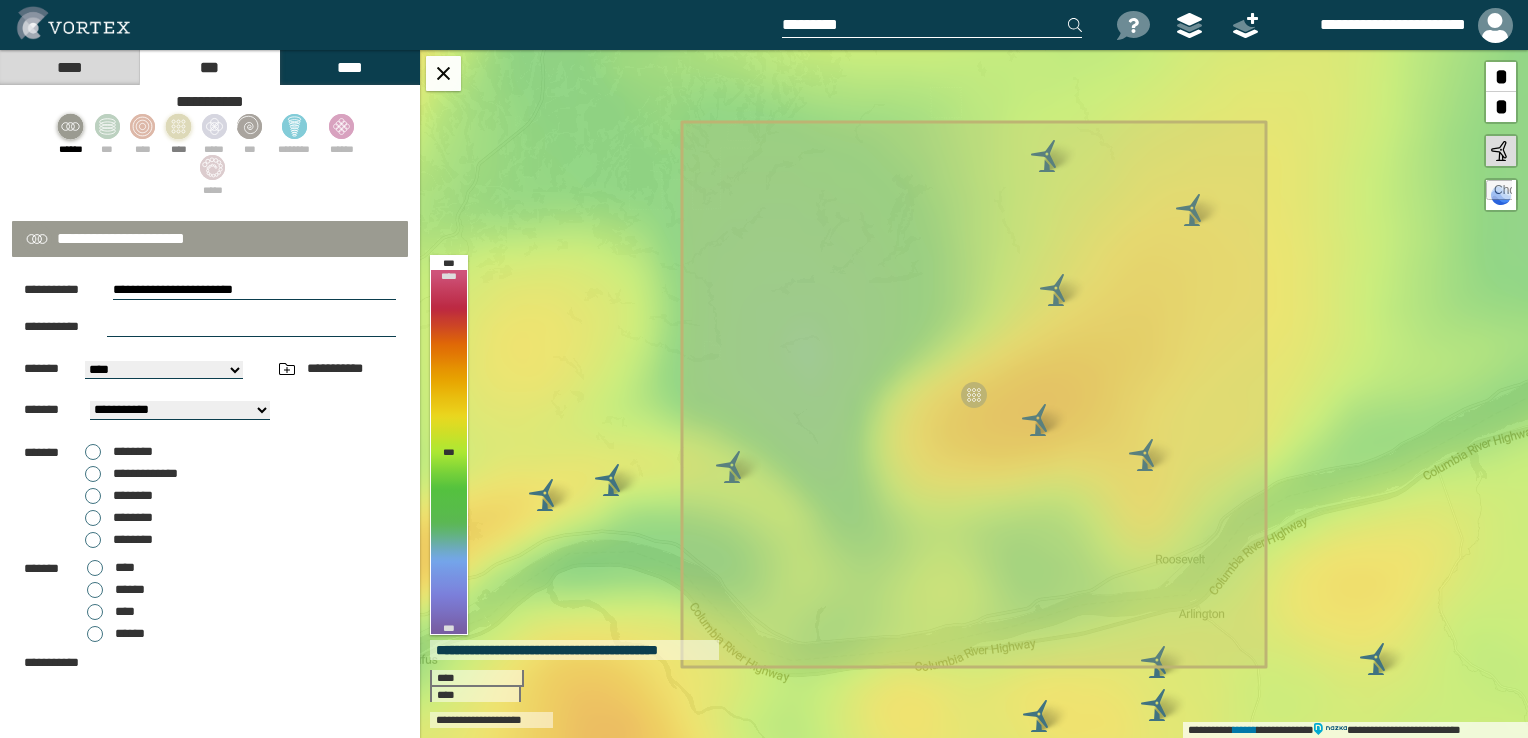 click on "**********" at bounding box center [254, 290] 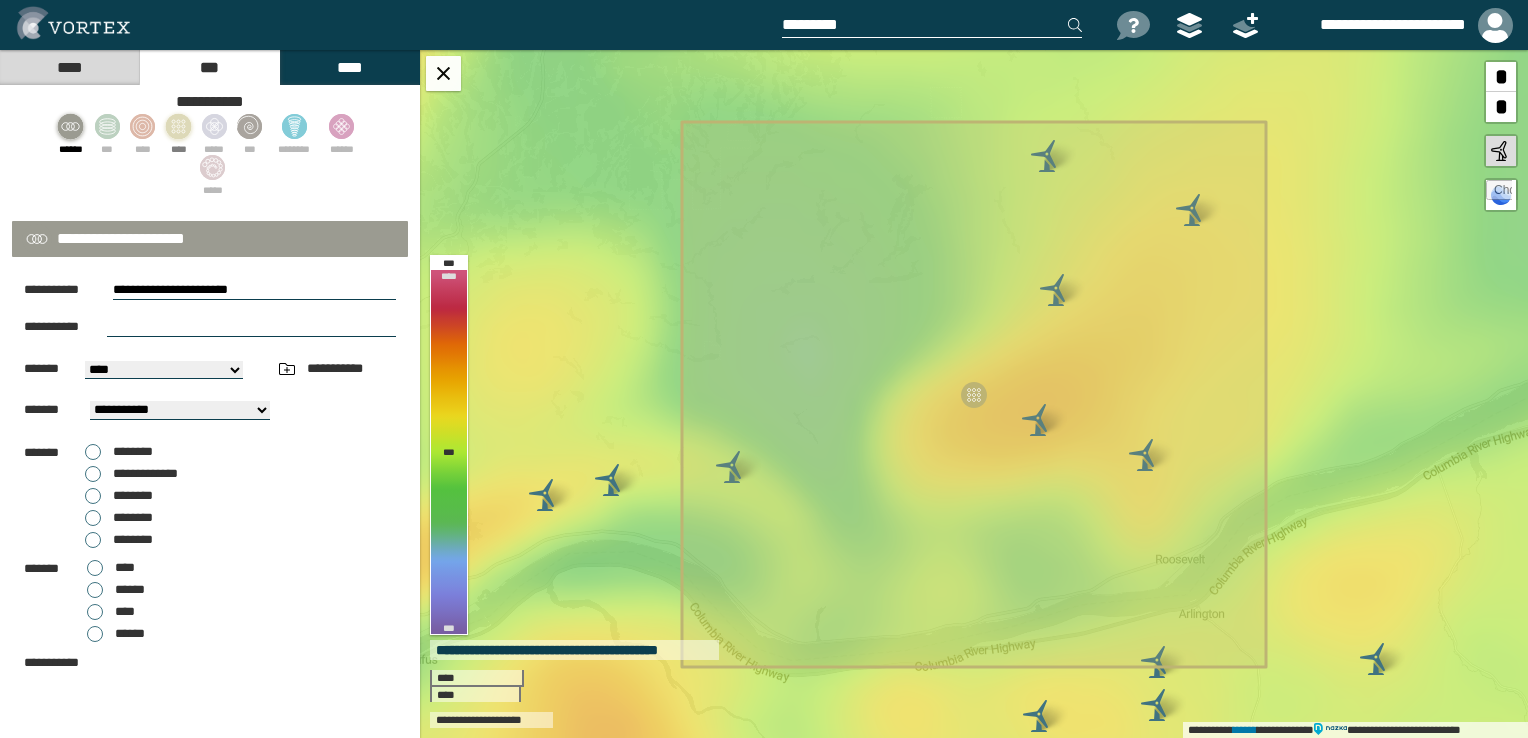 click at bounding box center [251, 327] 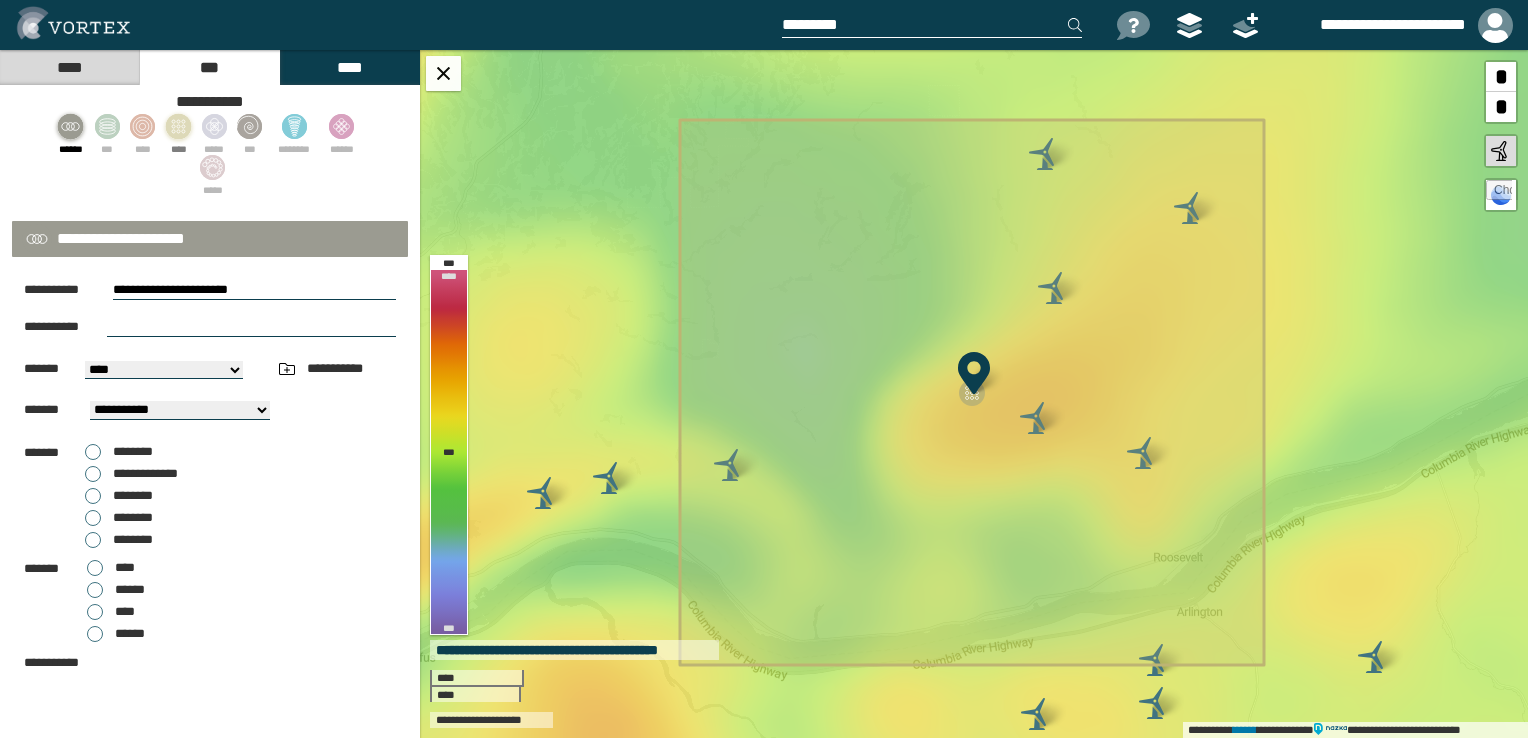 select on "**" 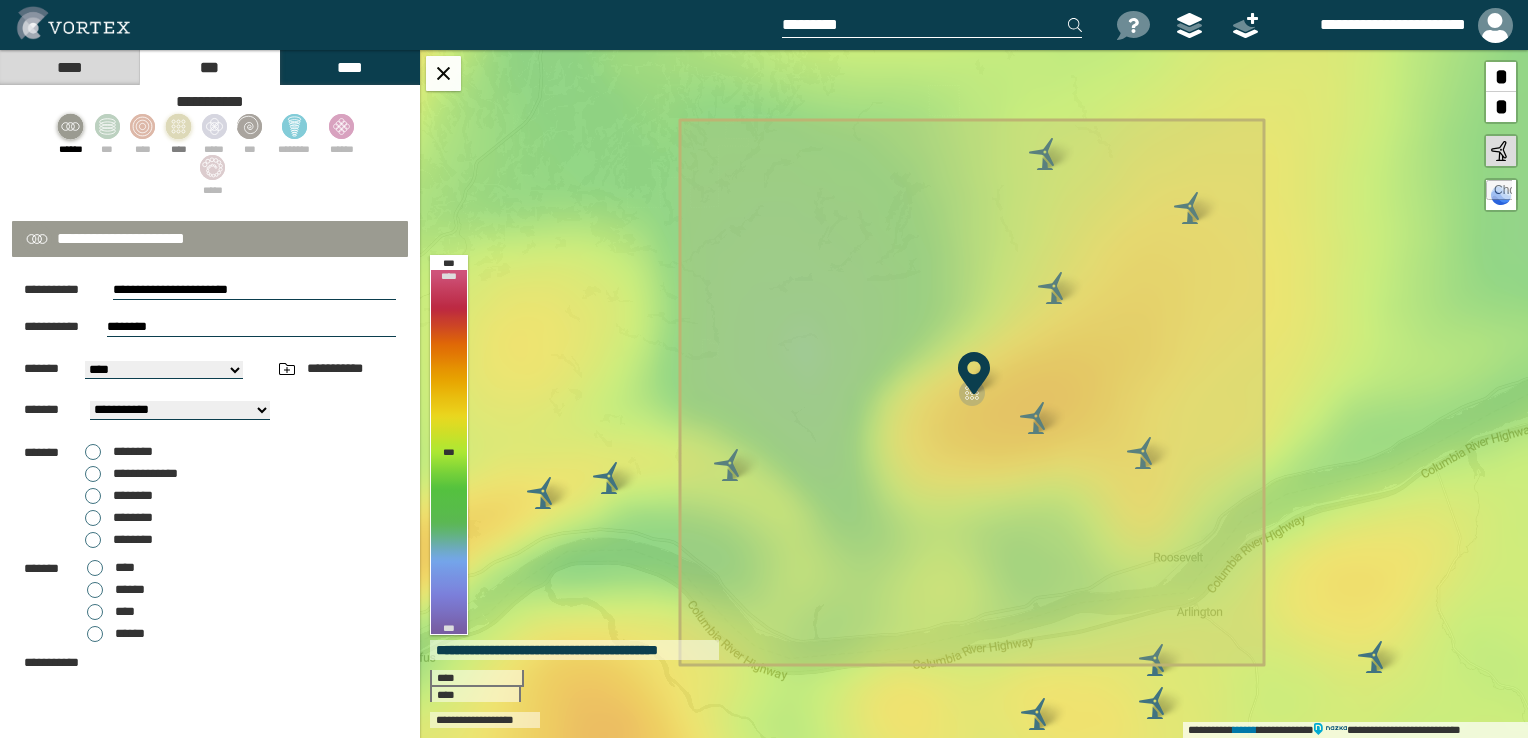 type on "********" 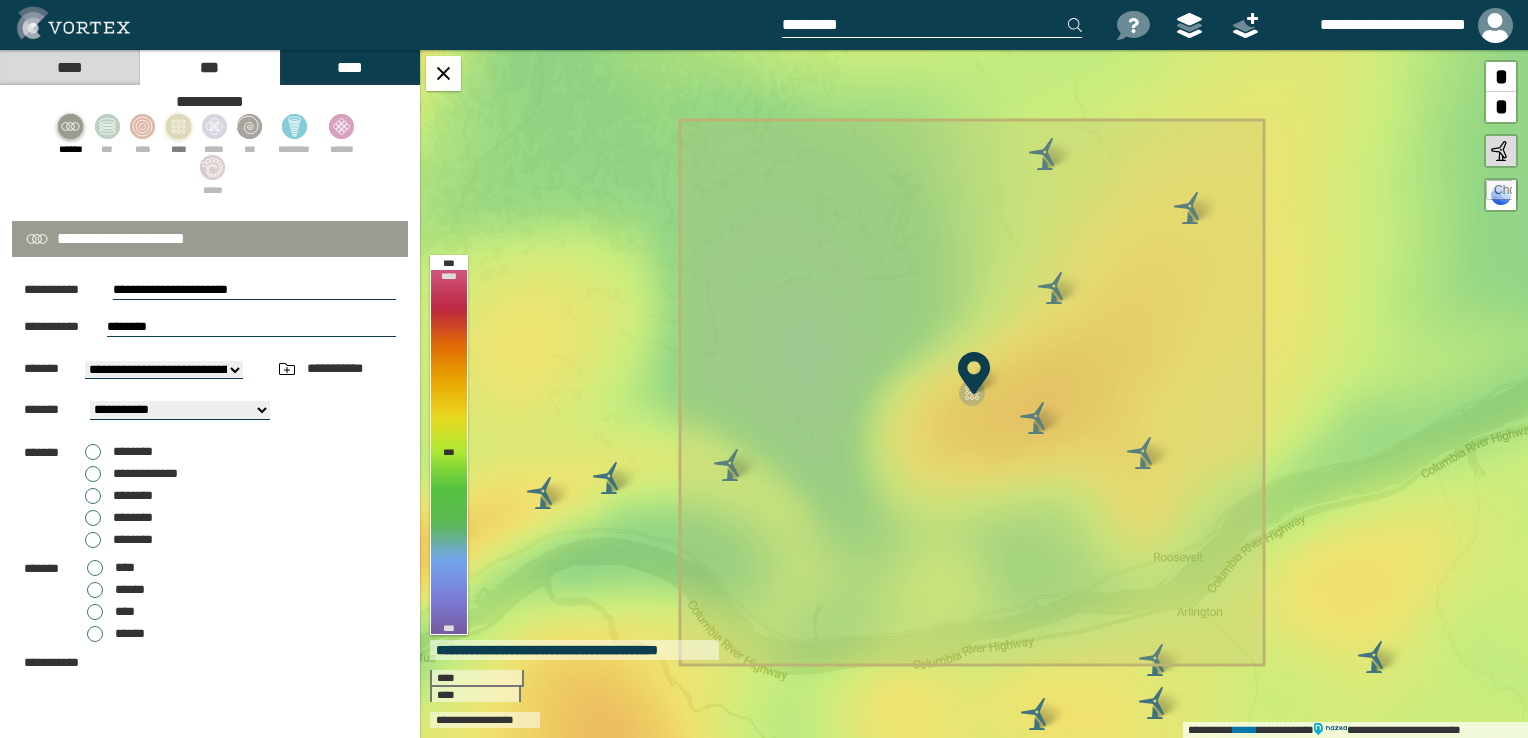 click on "[FIRST] [LAST]" at bounding box center [164, 370] 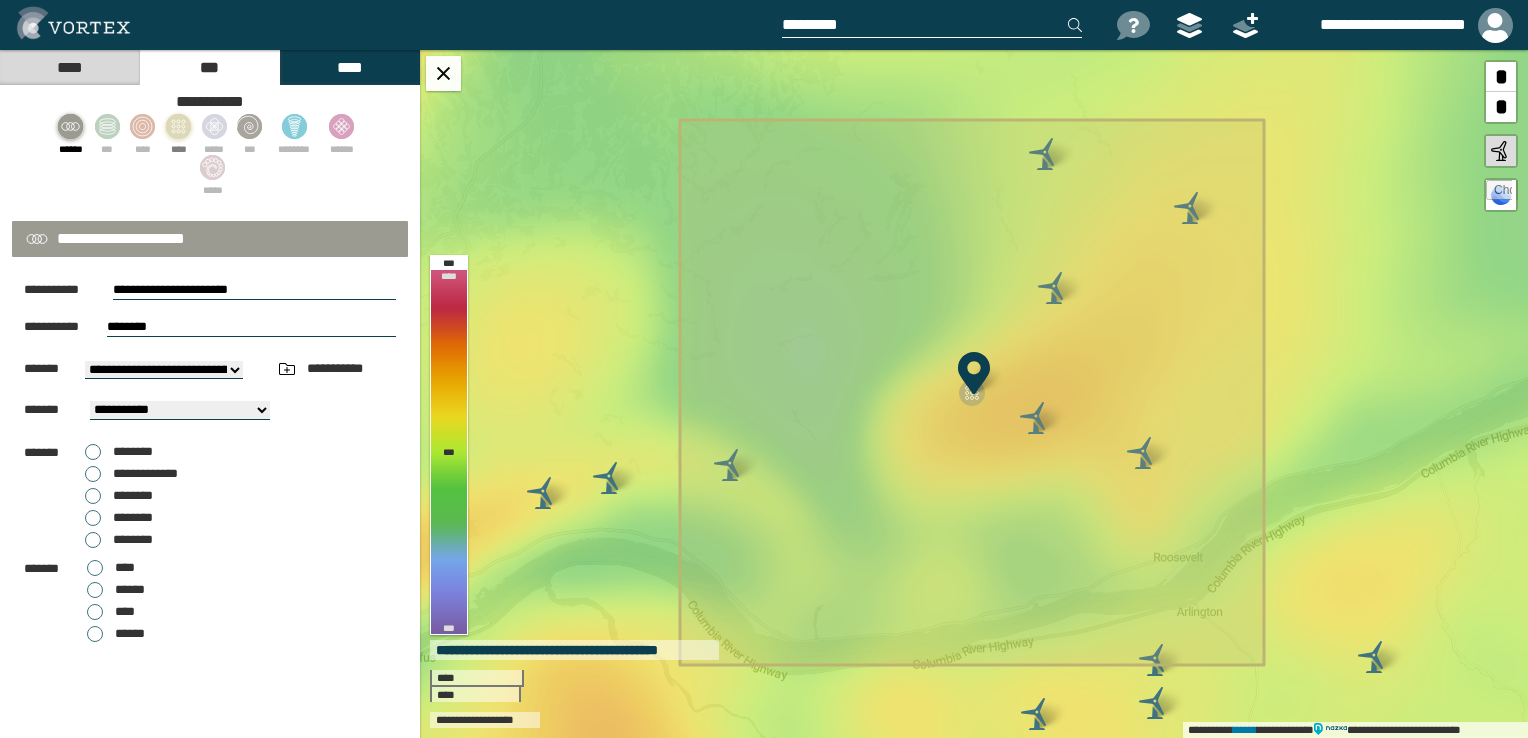 click on "****" at bounding box center (111, 612) 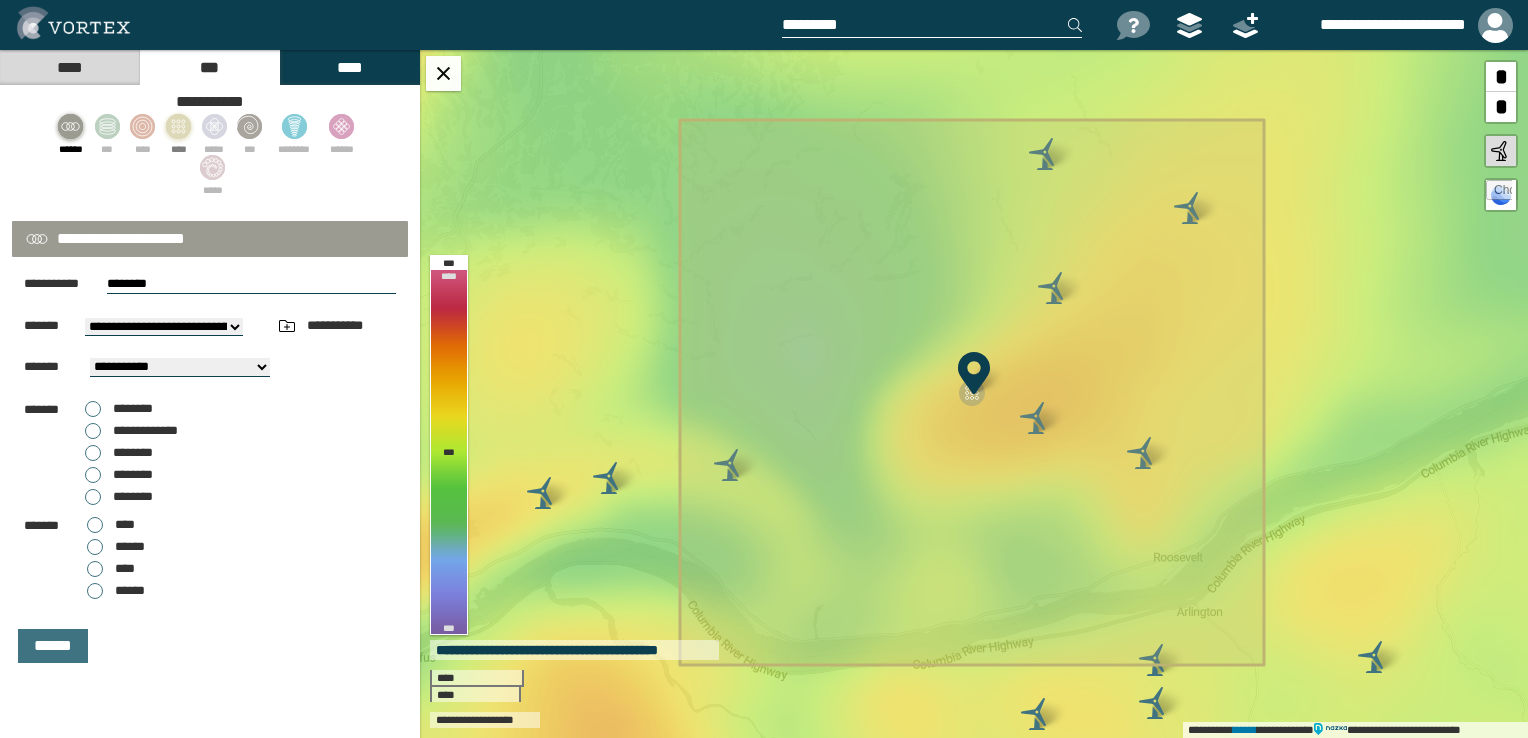 scroll, scrollTop: 0, scrollLeft: 0, axis: both 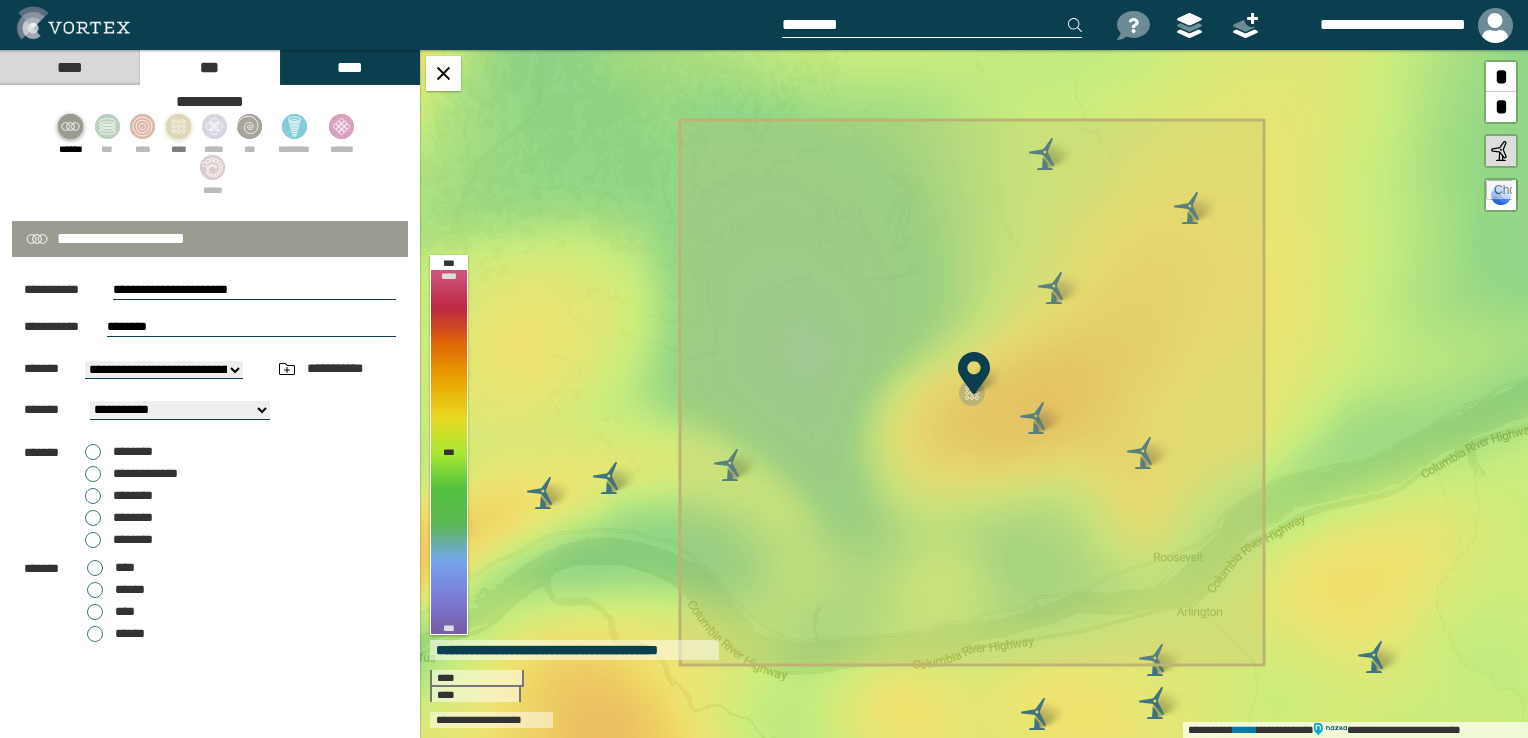 drag, startPoint x: 356, startPoint y: 671, endPoint x: 361, endPoint y: 662, distance: 10.29563 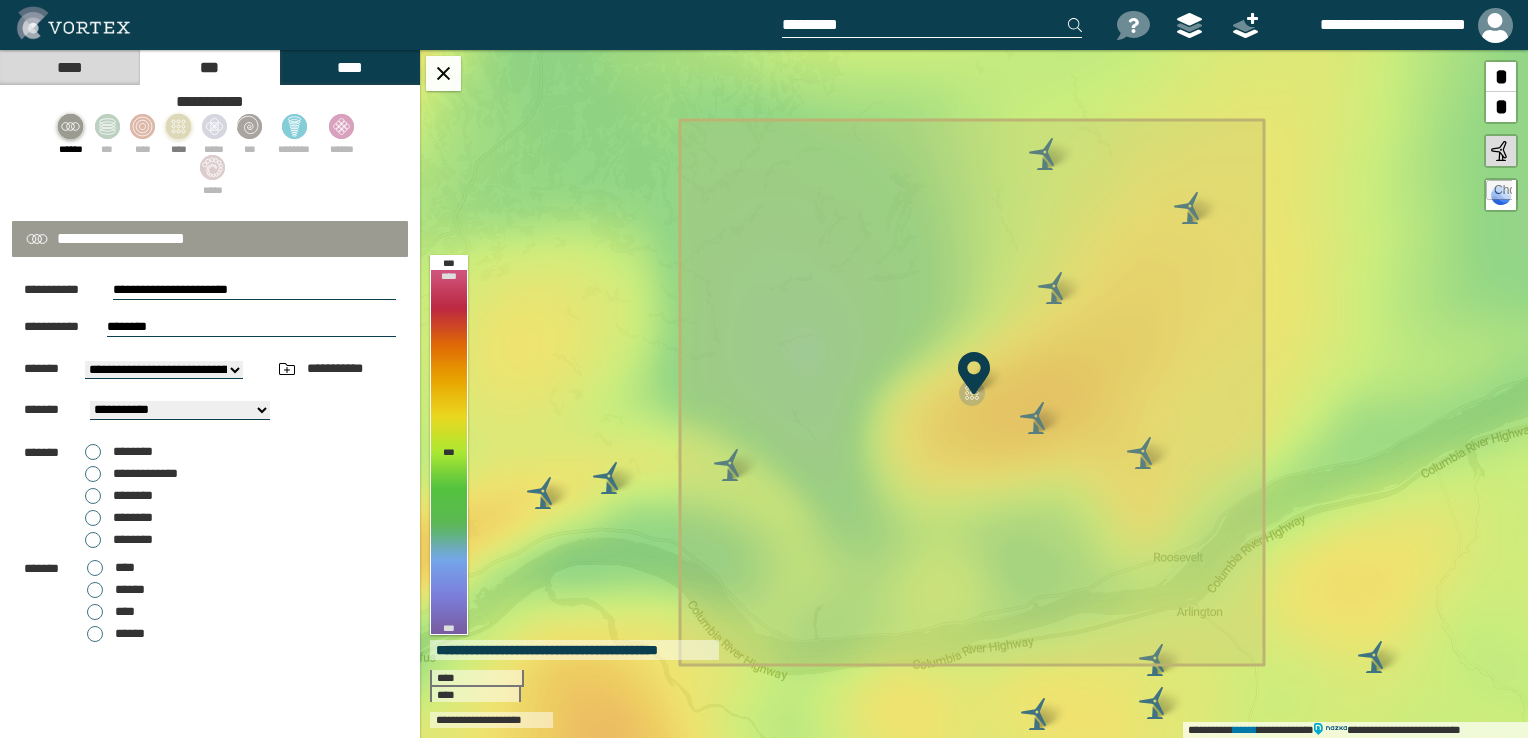 scroll, scrollTop: 43, scrollLeft: 0, axis: vertical 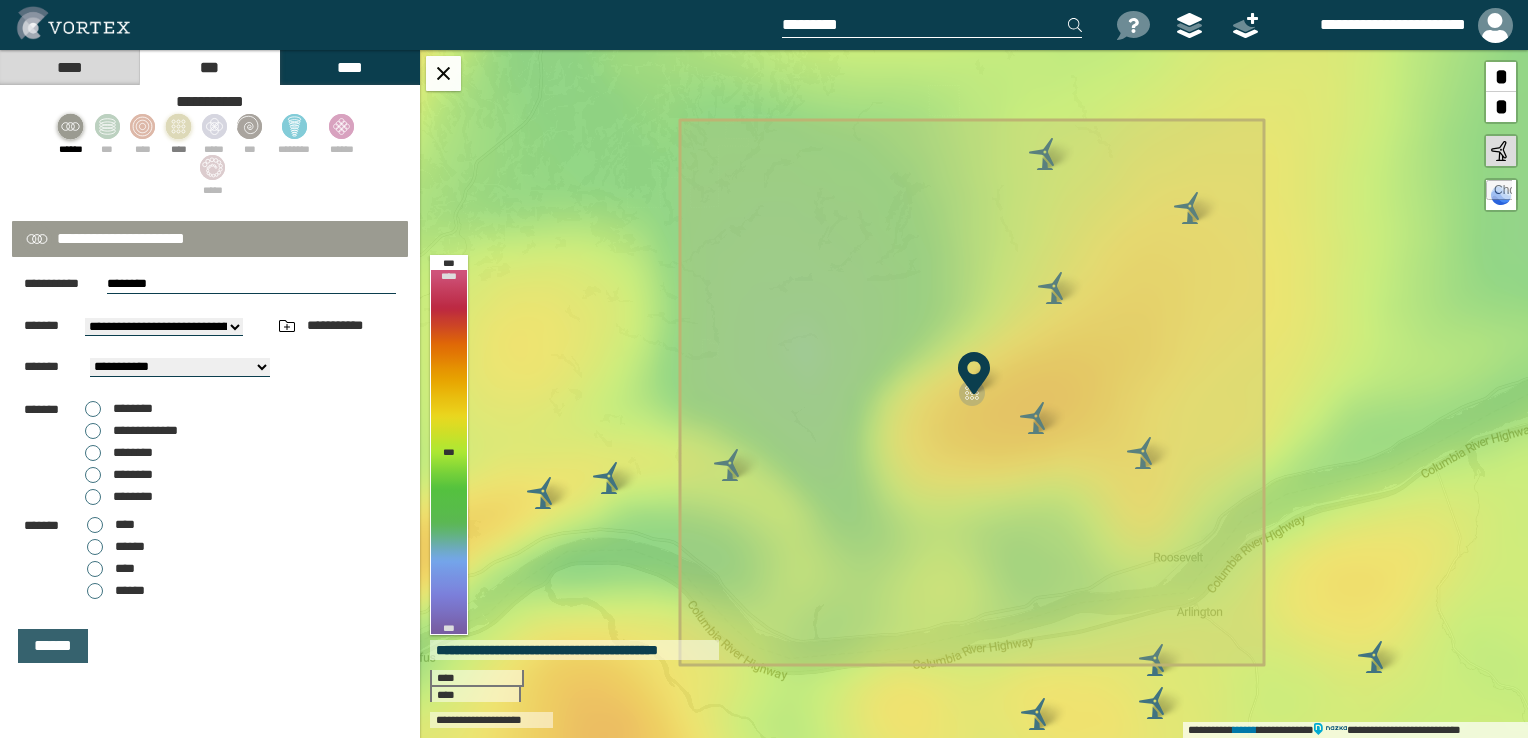click on "******" at bounding box center [53, 646] 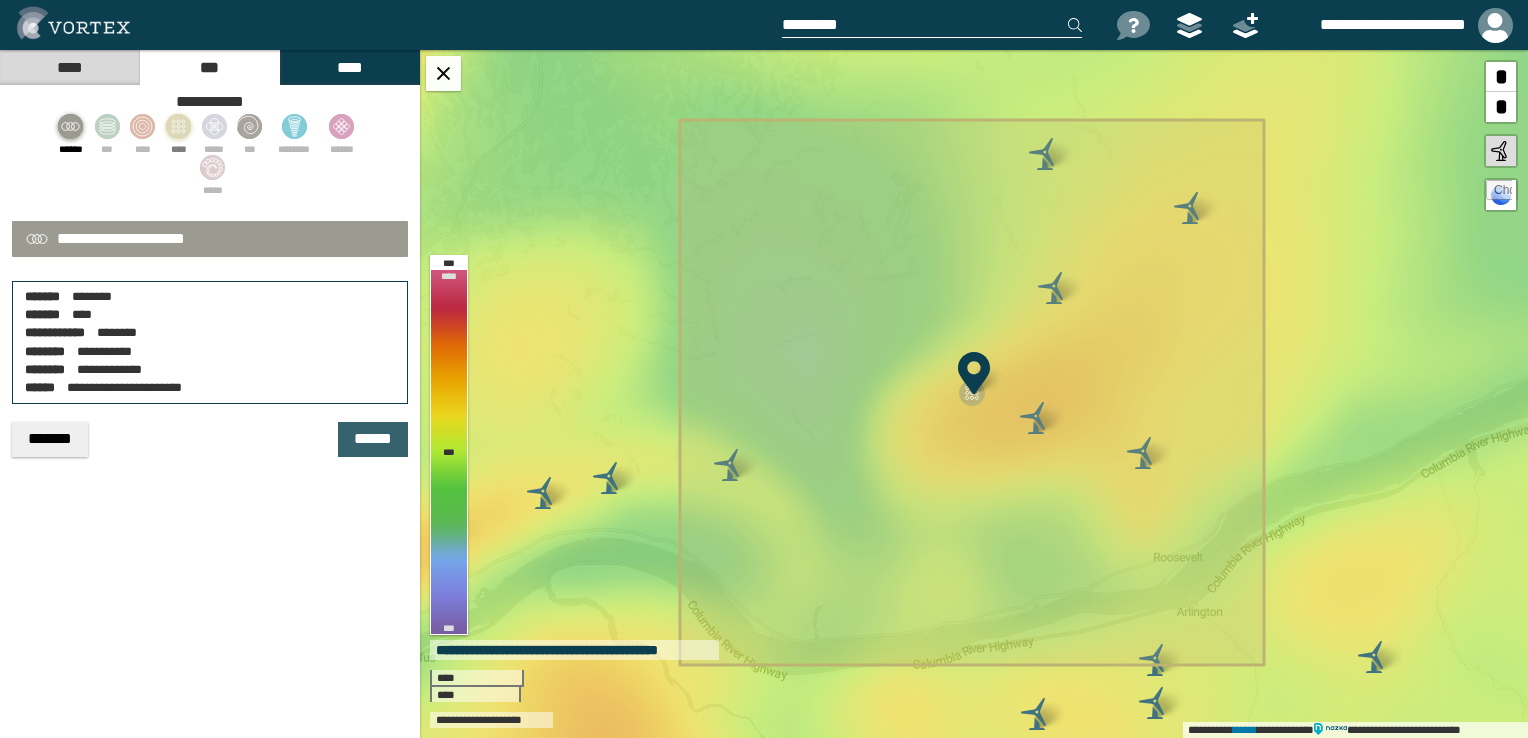 click on "******" at bounding box center [373, 439] 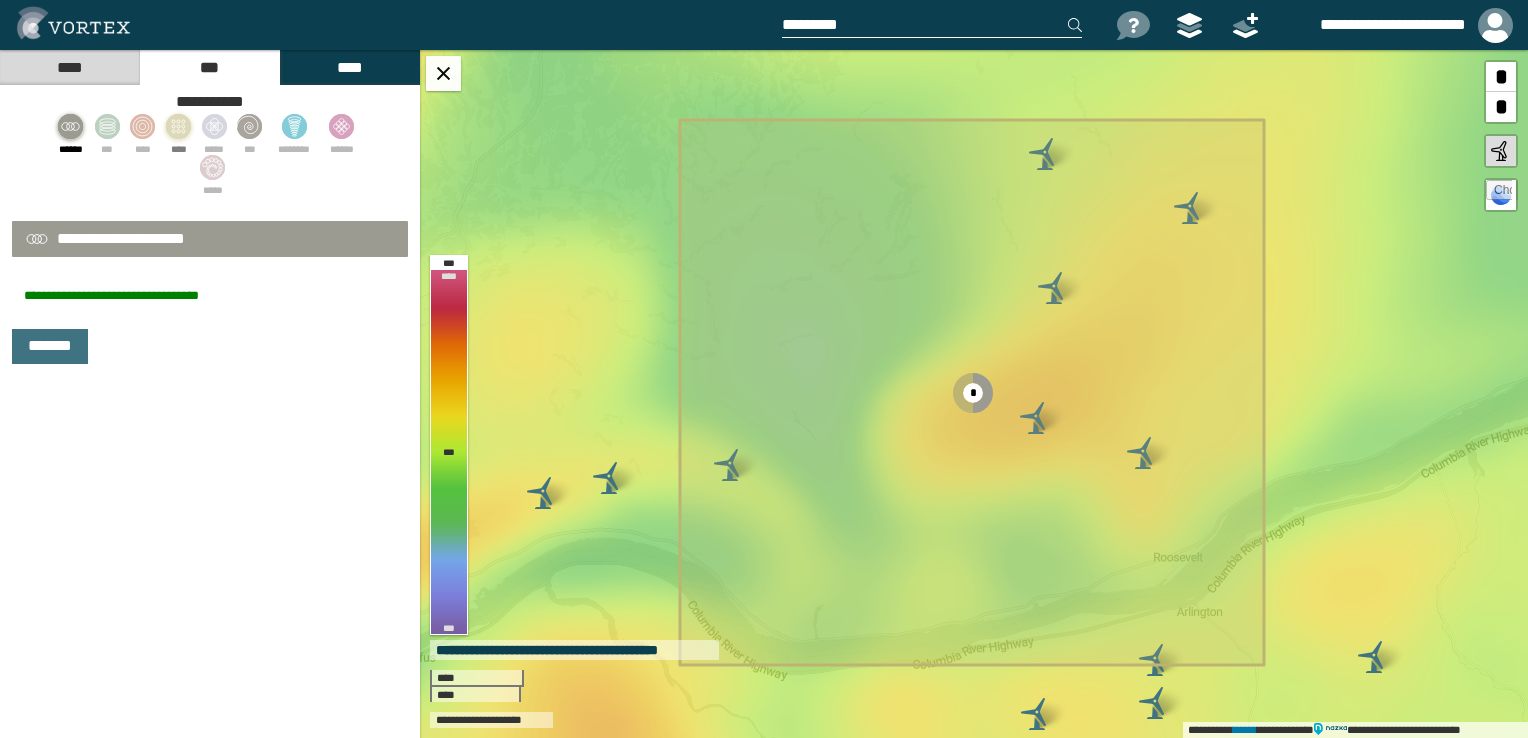 click on "****" at bounding box center (69, 67) 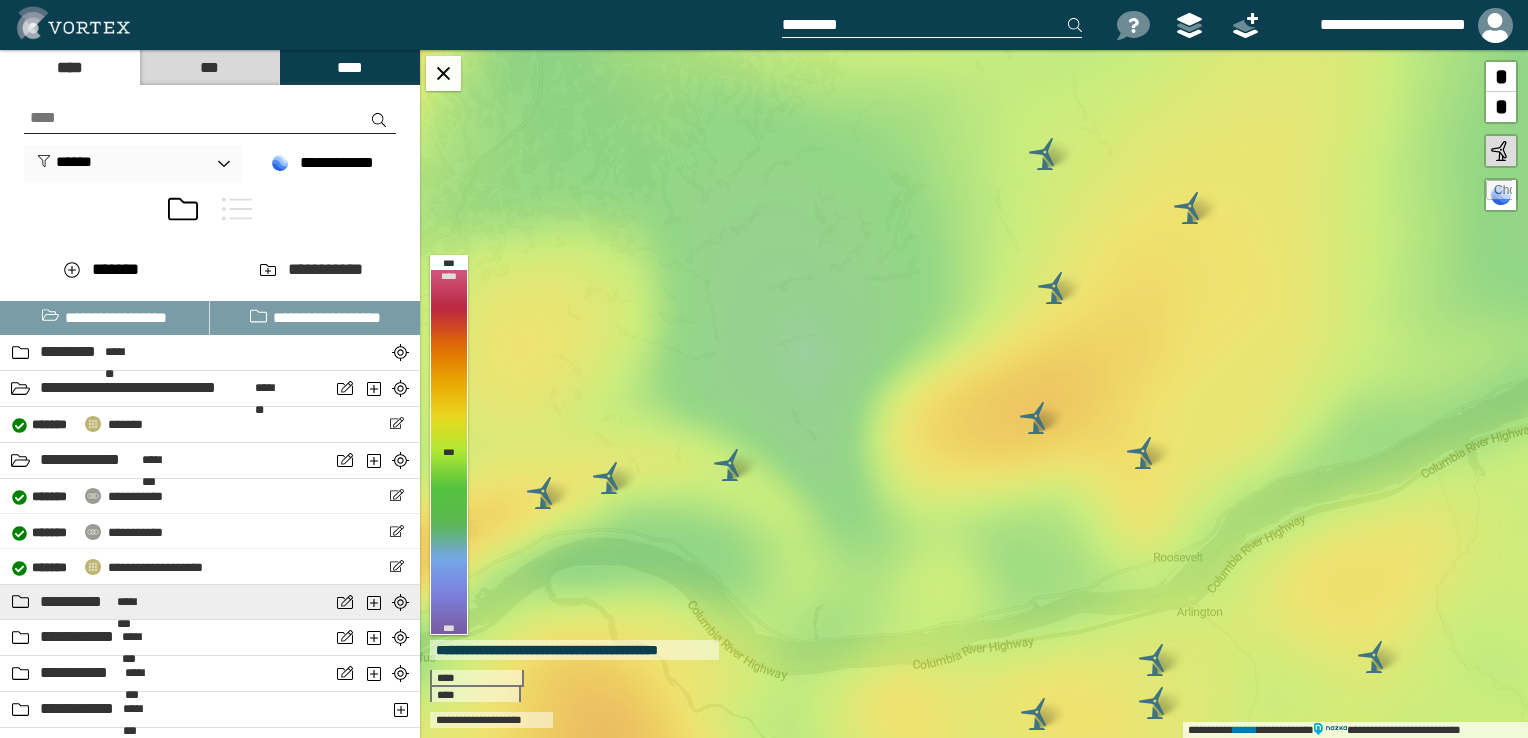 click on "[FIRST] [LAST]" at bounding box center (210, 603) 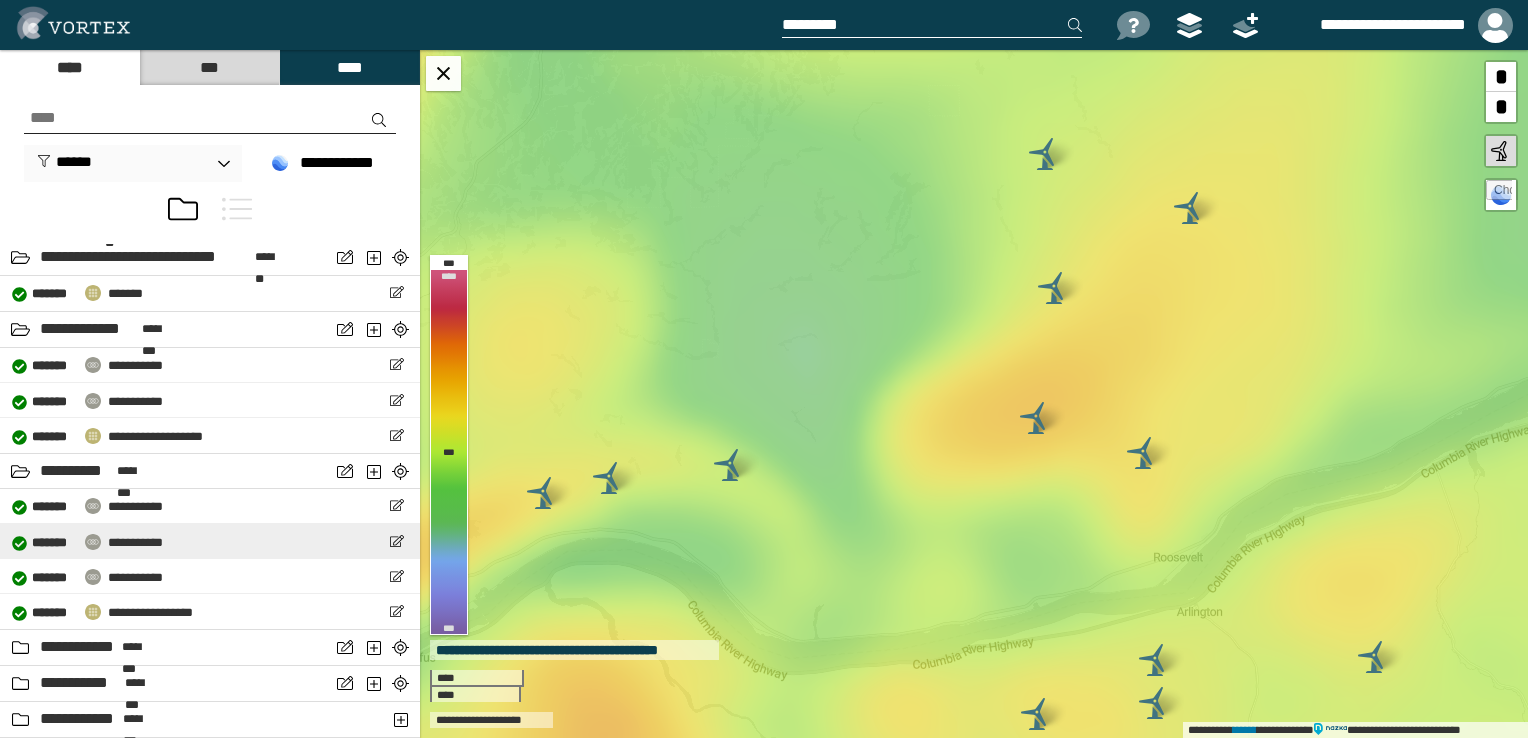 scroll, scrollTop: 0, scrollLeft: 0, axis: both 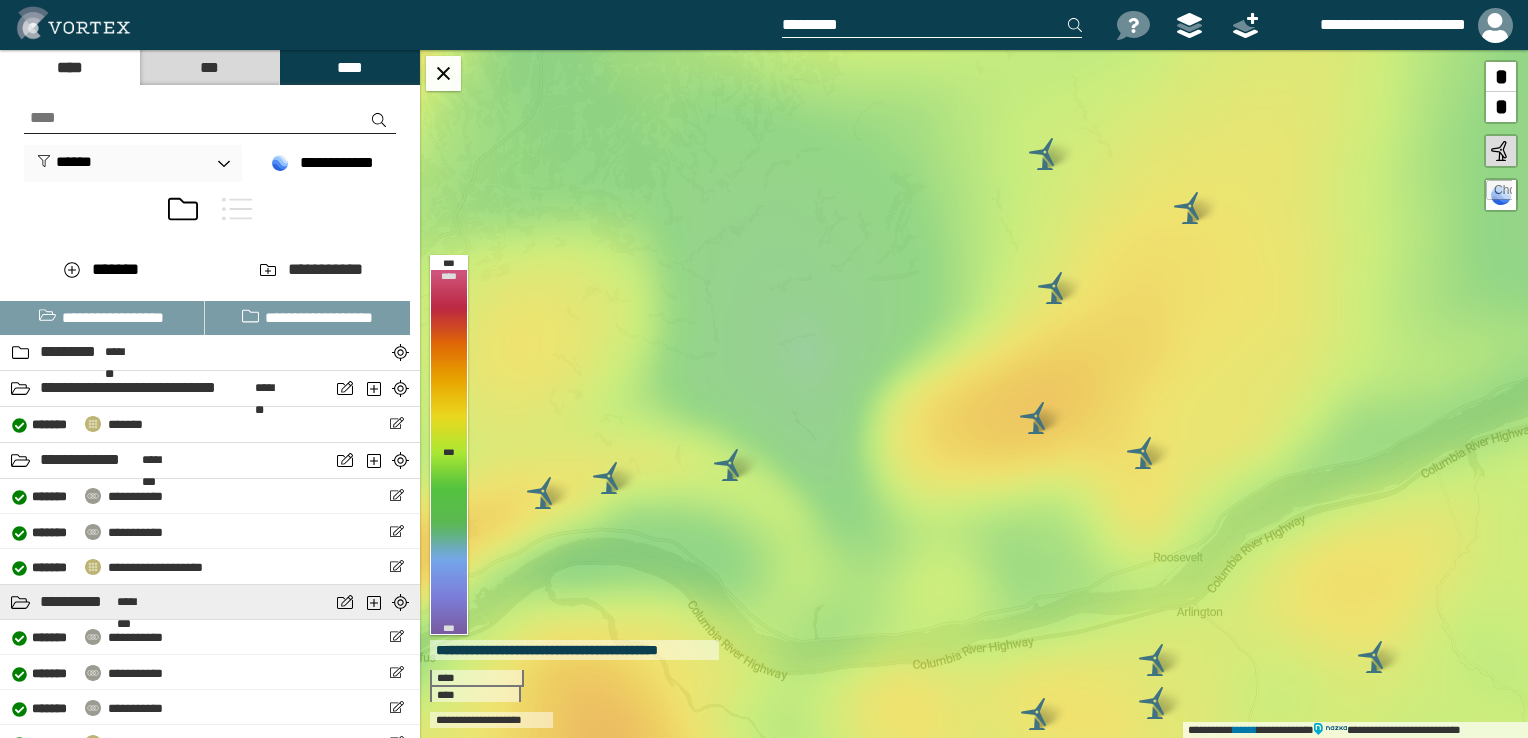 click on "[FIRST] [LAST]" at bounding box center [165, 602] 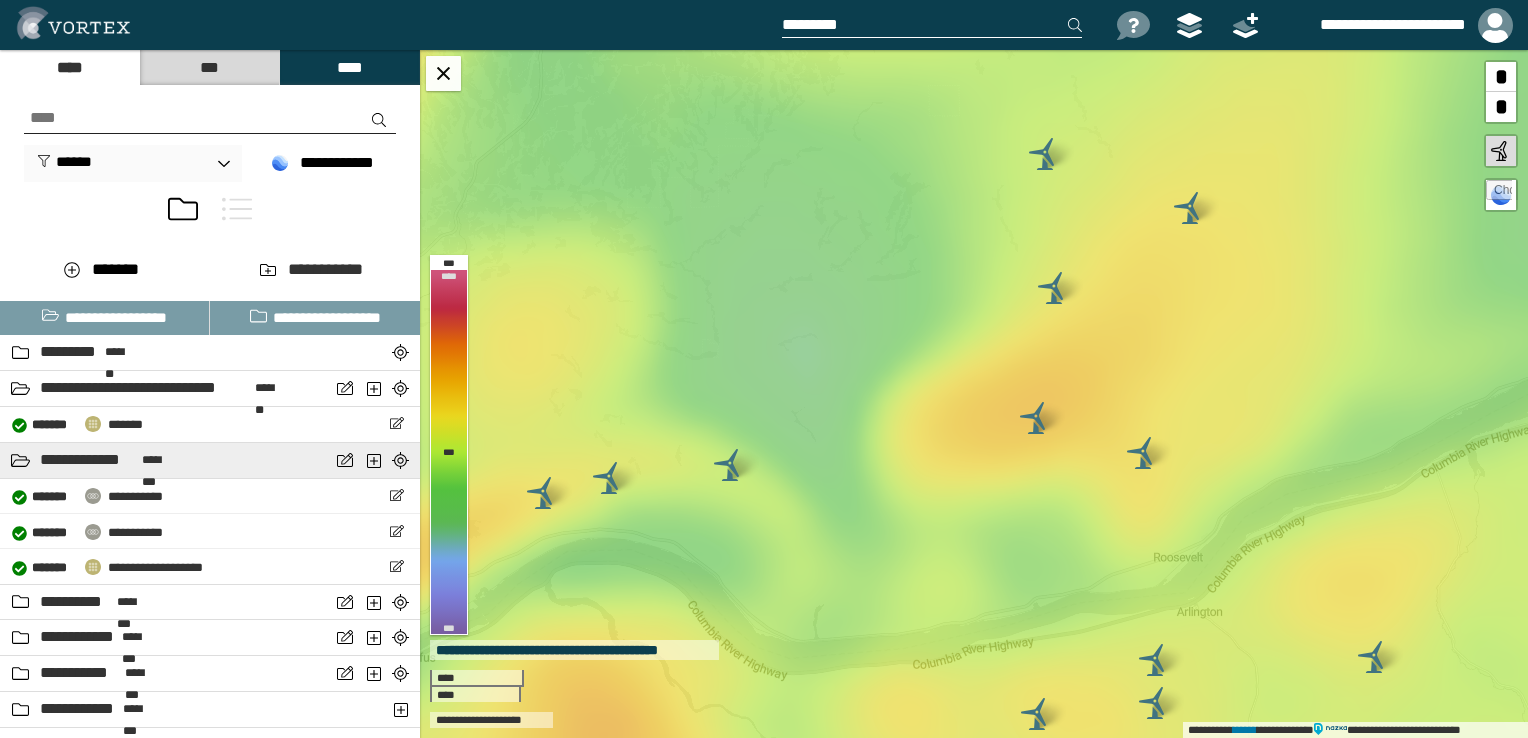 click on "[FIRST] [LAST]" at bounding box center (165, 460) 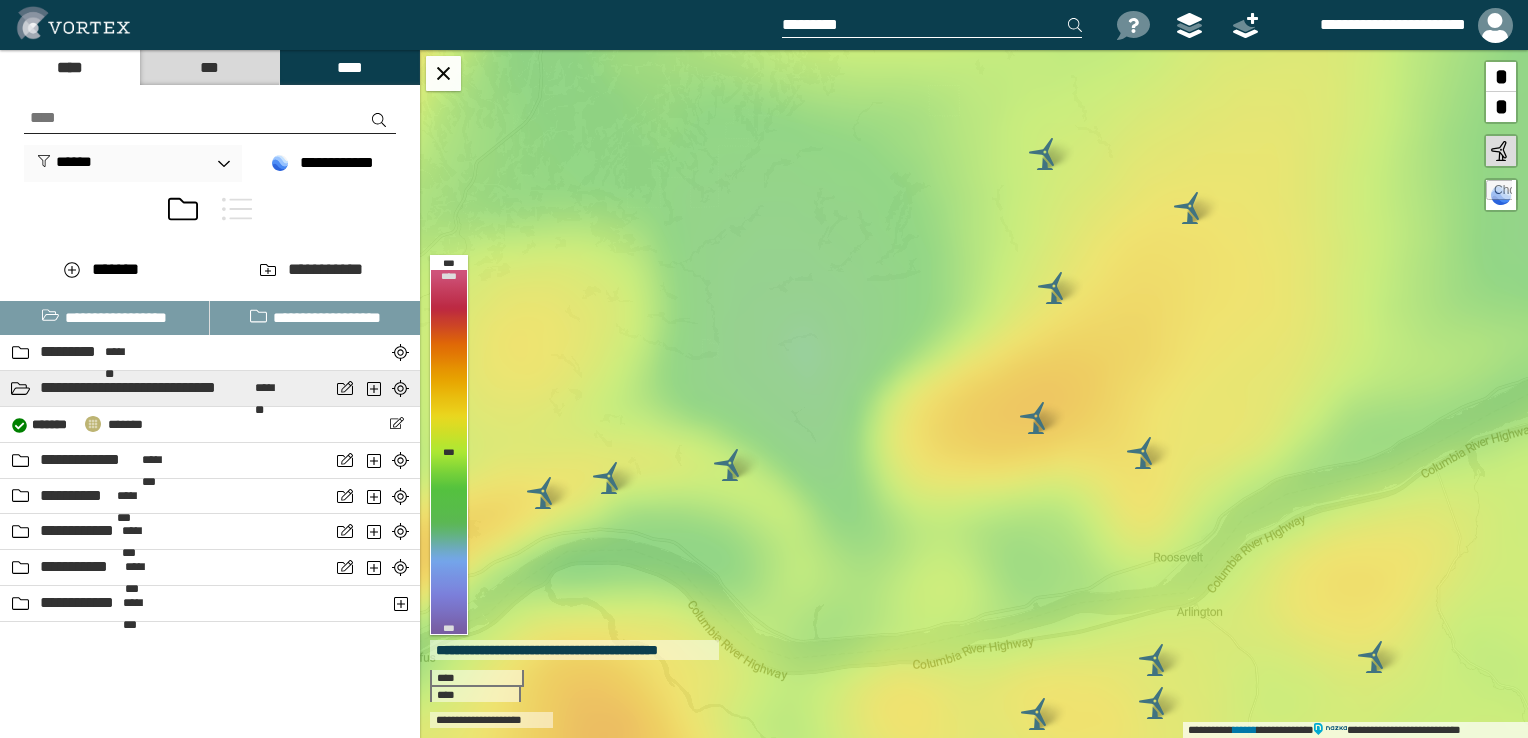 click on "**********" at bounding box center (145, 388) 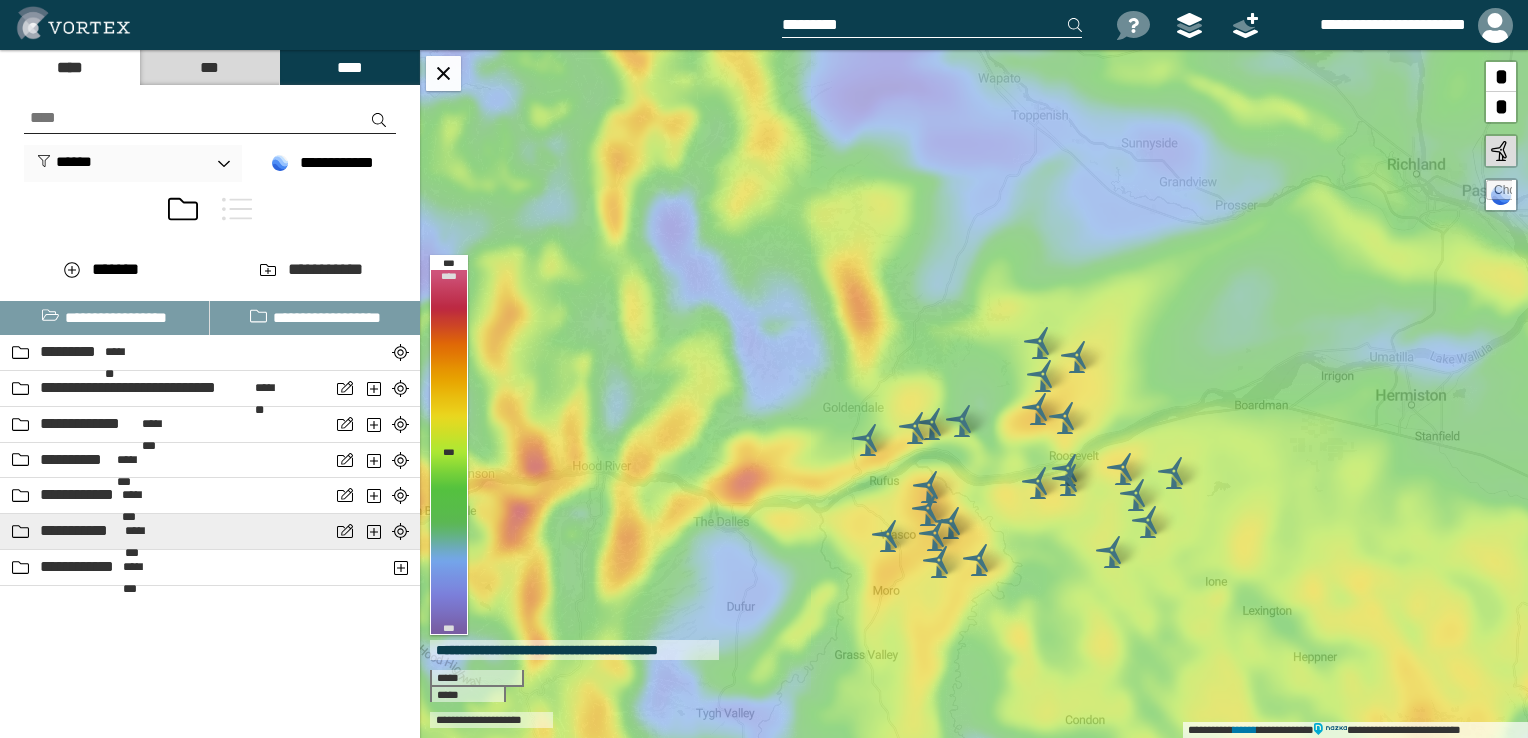 click on "[FIRST] [LAST]" at bounding box center (165, 531) 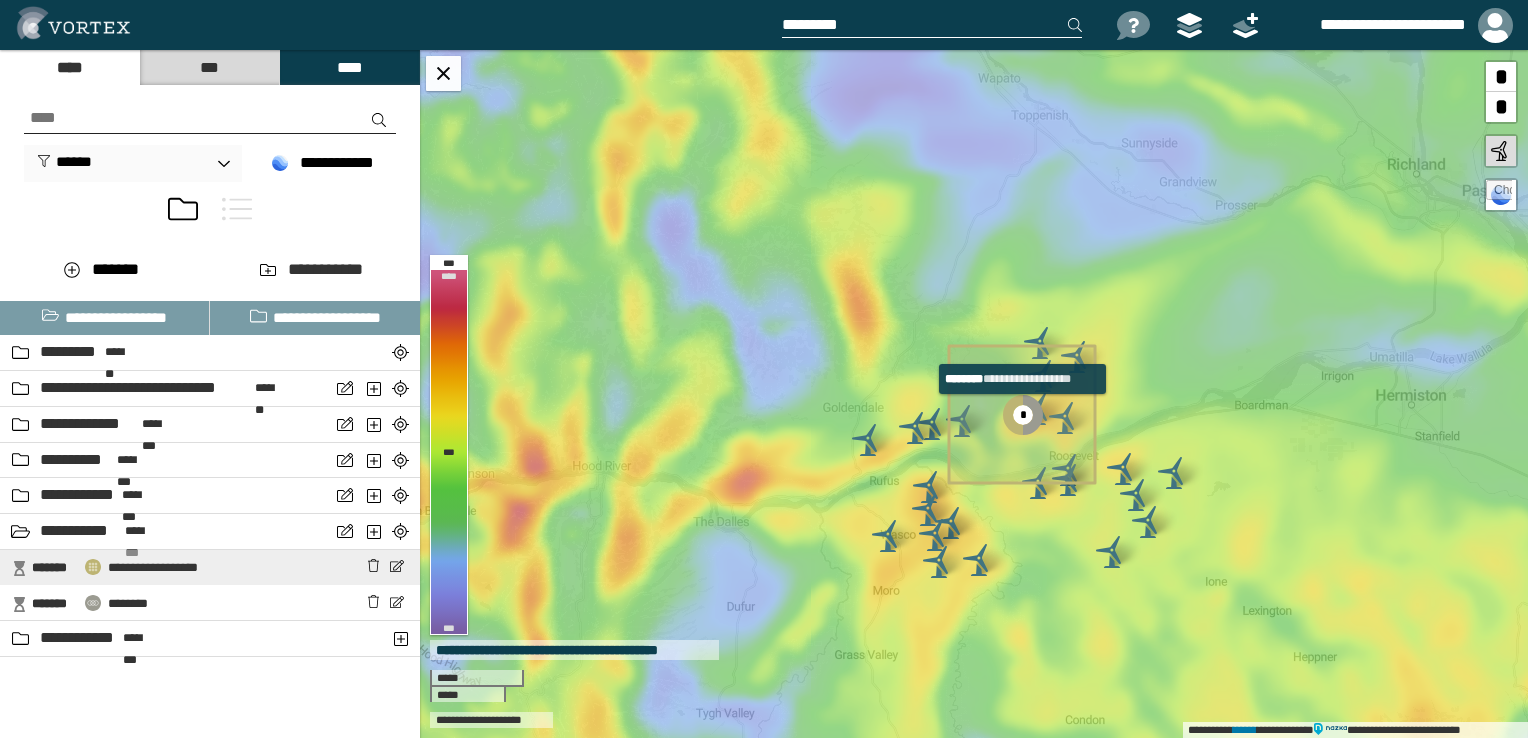 click on "[FIRST] [LAST] [PHONE]" at bounding box center (210, 567) 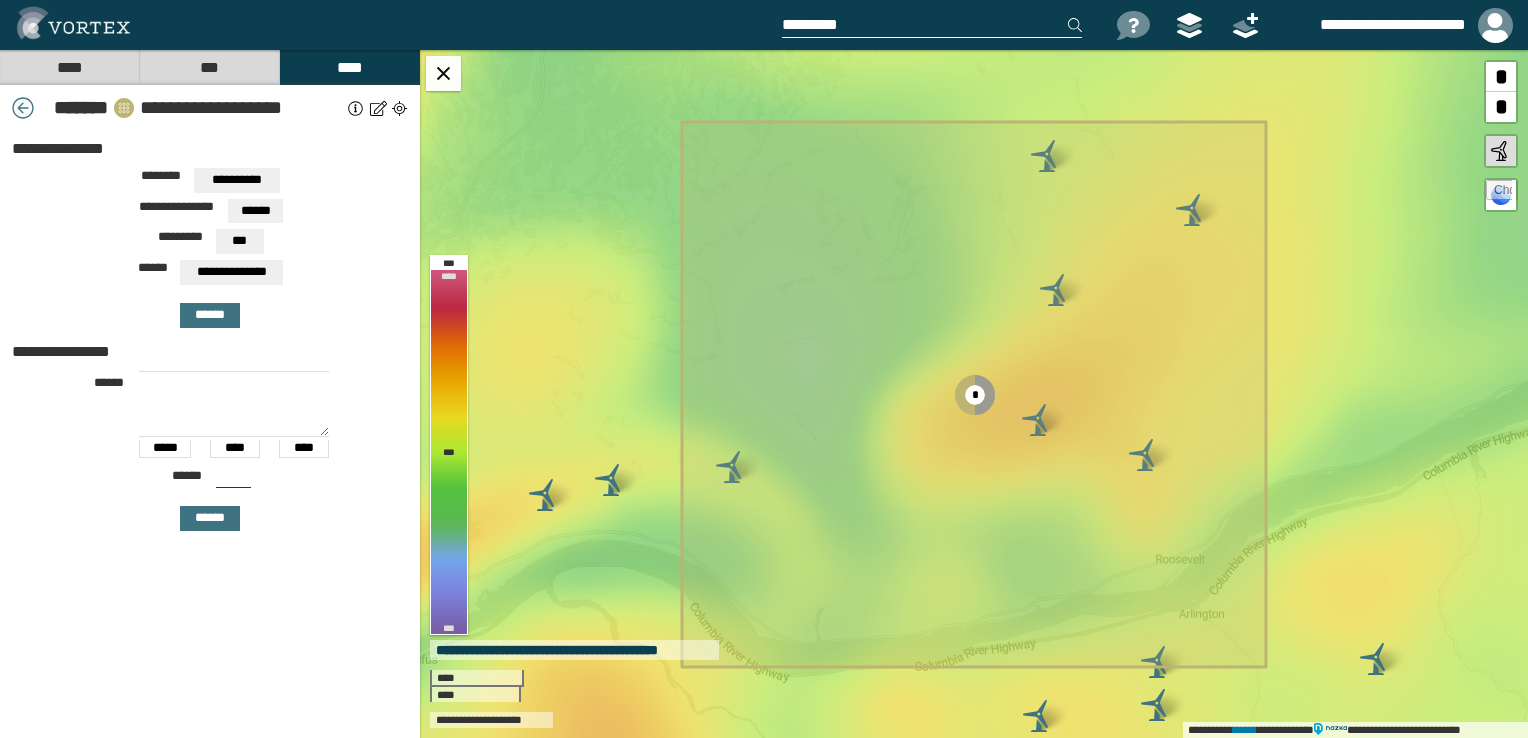 click at bounding box center [23, 108] 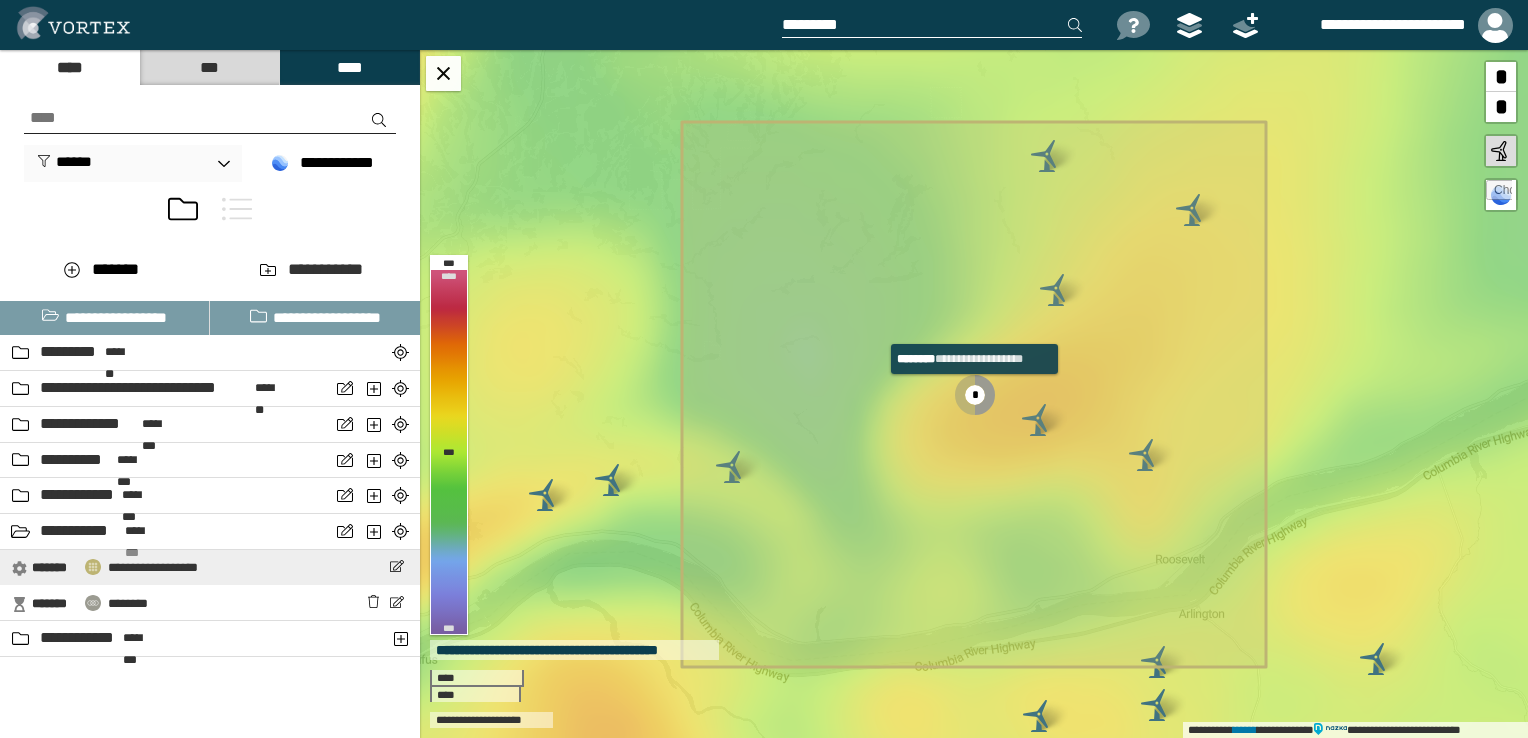 click on "[FIRST] [LAST] [PHONE]" at bounding box center (105, 566) 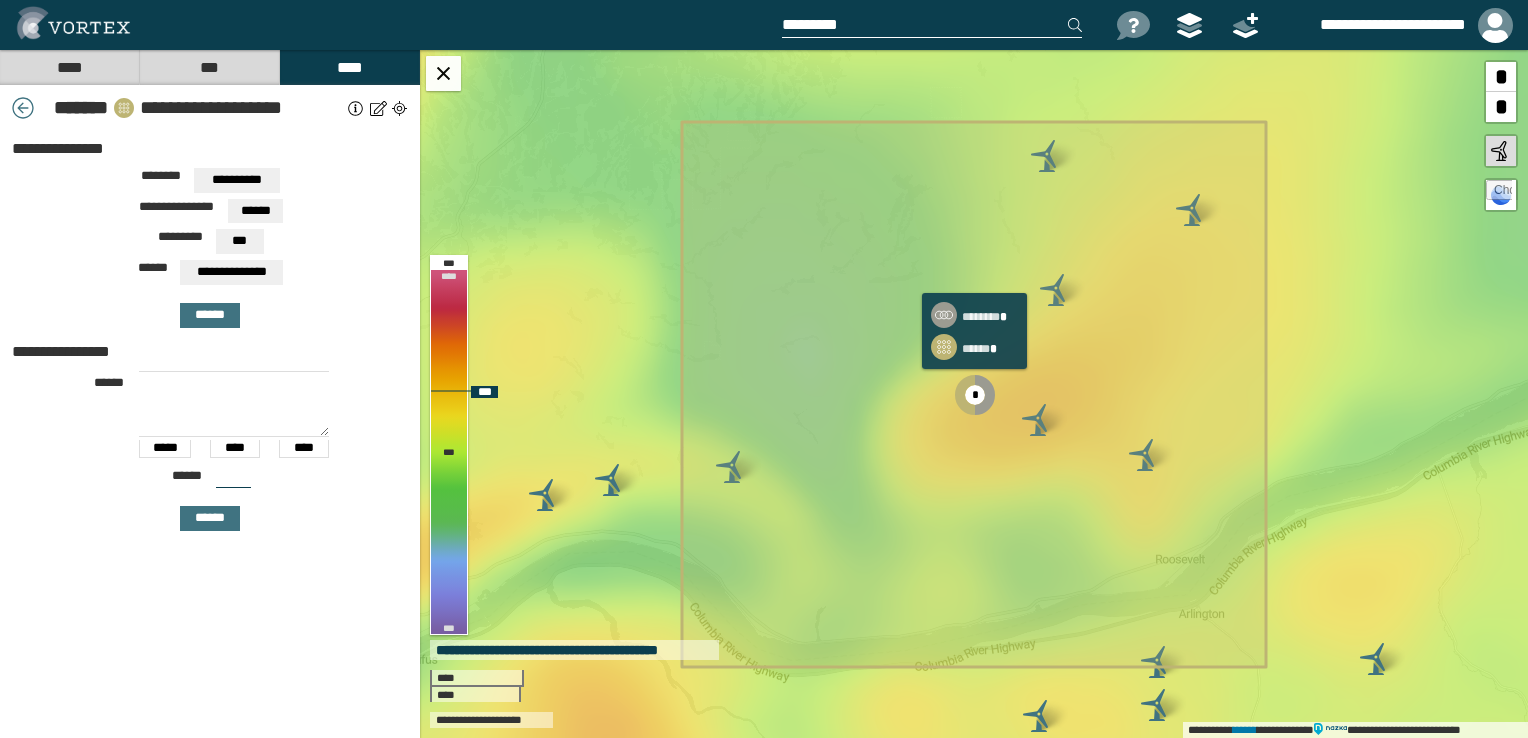 click 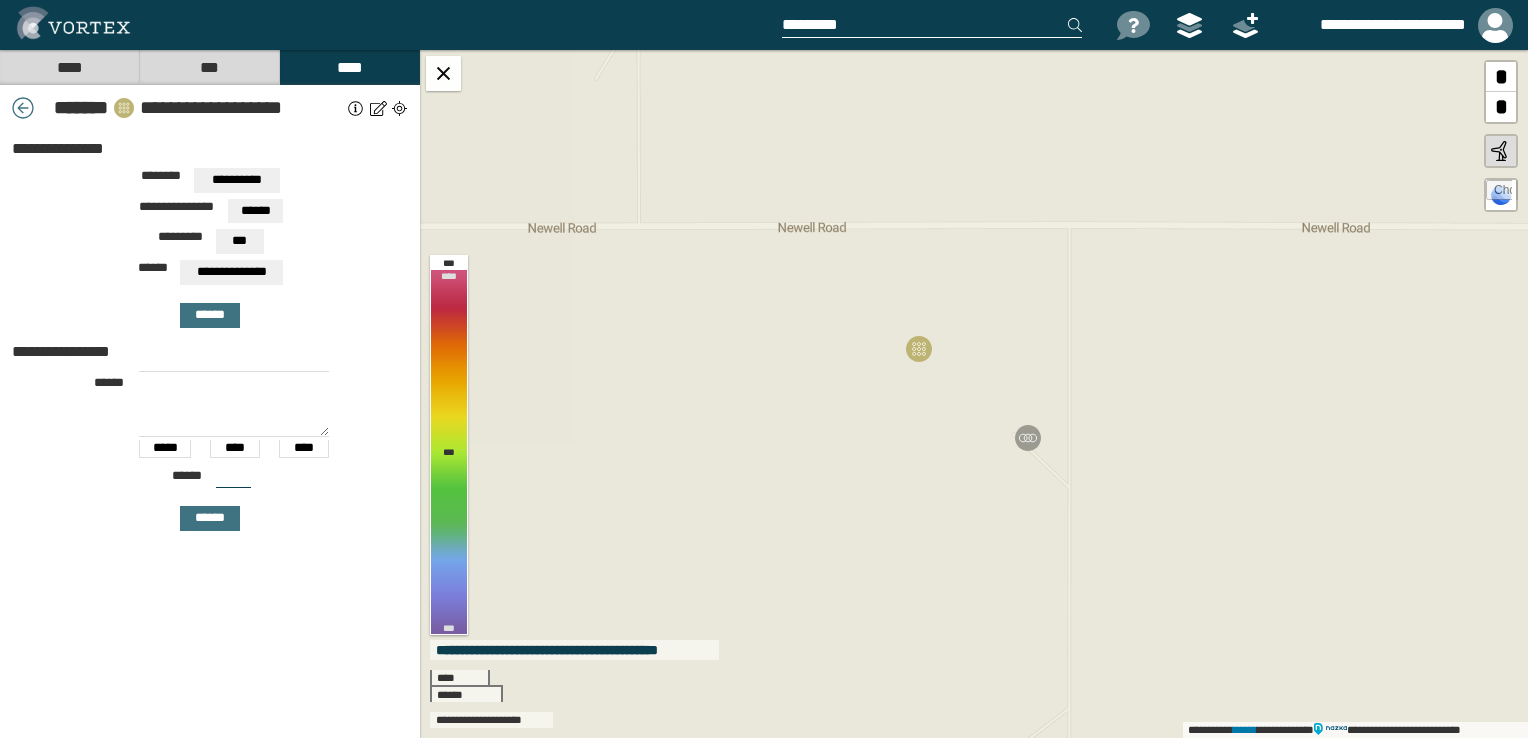 click at bounding box center (378, 108) 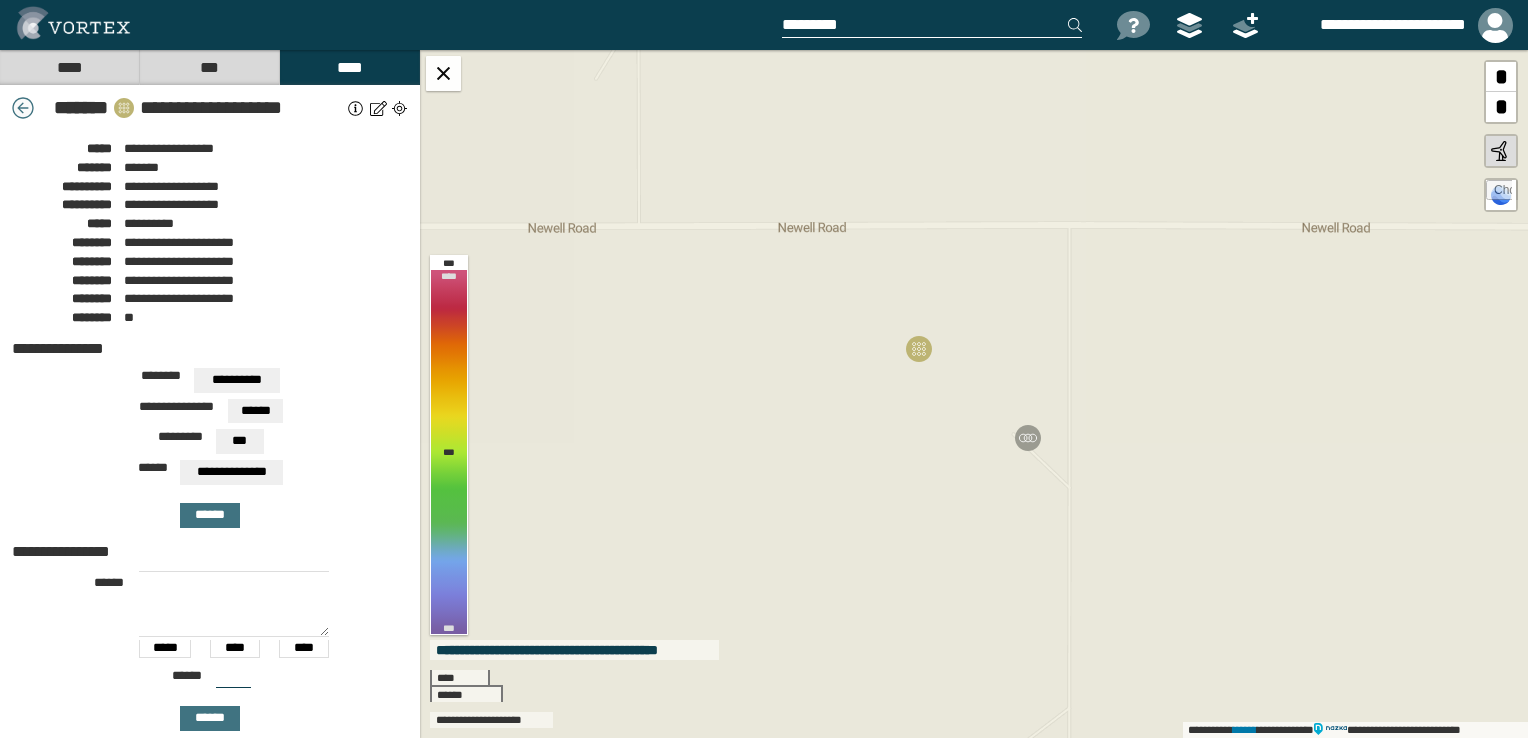 click at bounding box center [23, 108] 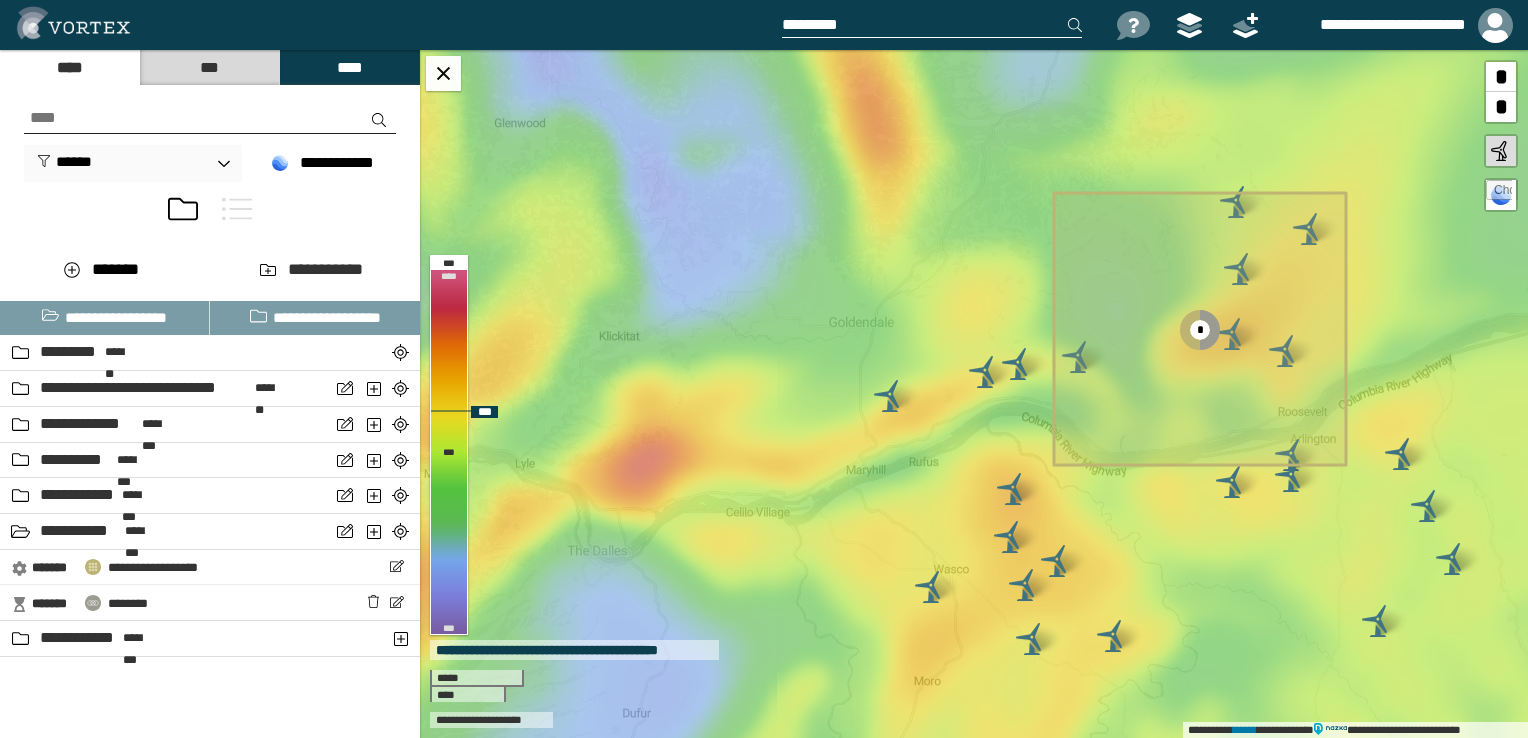 drag, startPoint x: 1358, startPoint y: 370, endPoint x: 1238, endPoint y: 339, distance: 123.9395 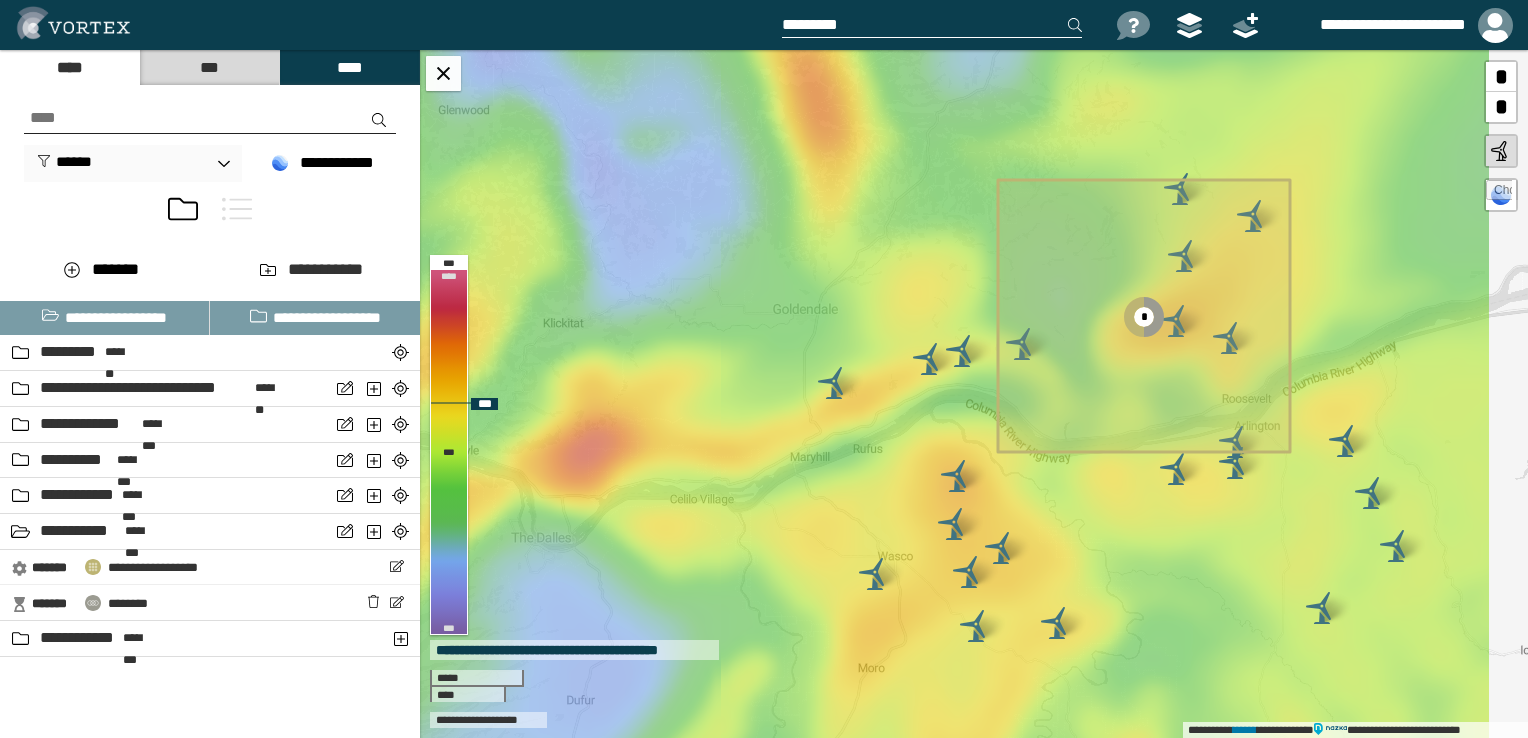 drag, startPoint x: 1180, startPoint y: 339, endPoint x: 1151, endPoint y: 343, distance: 29.274563 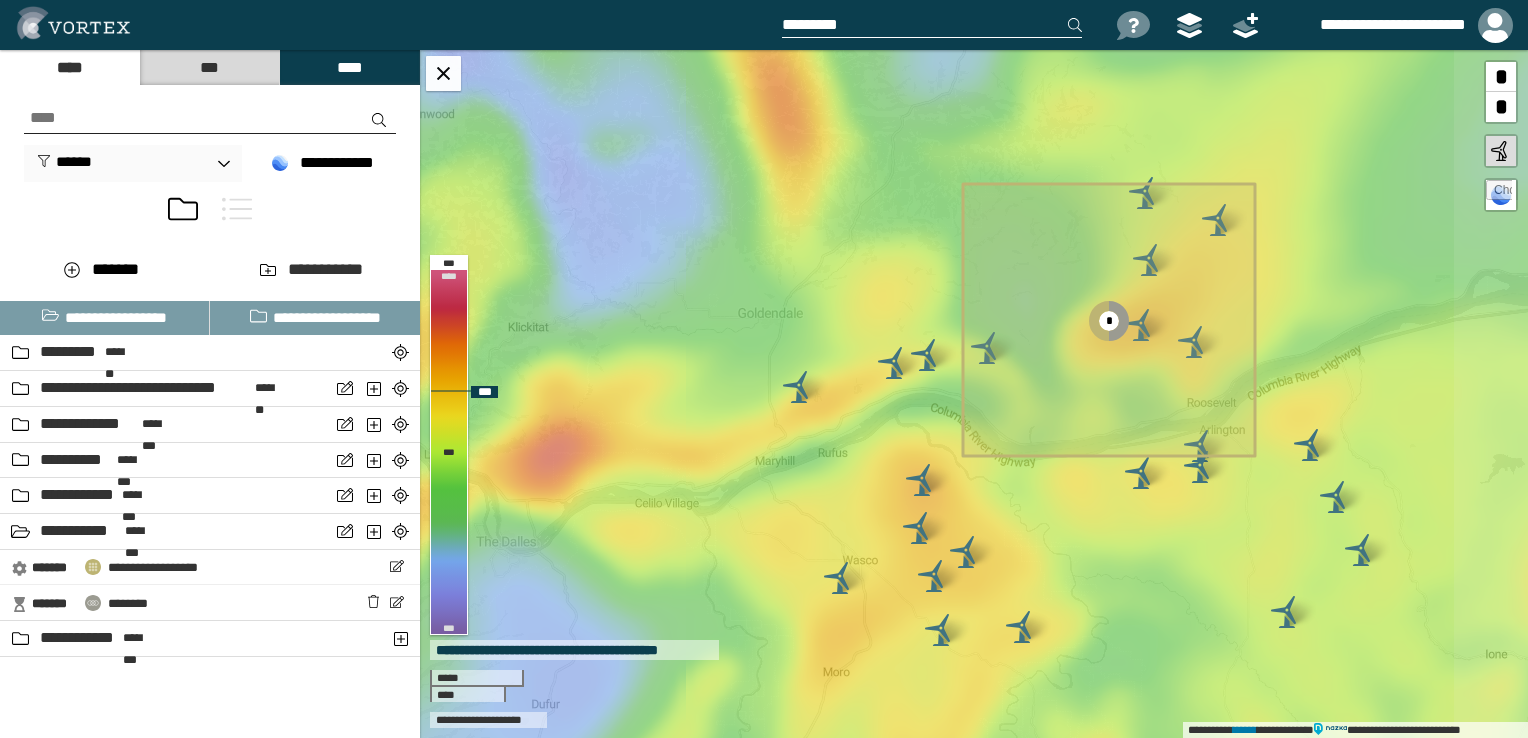 click 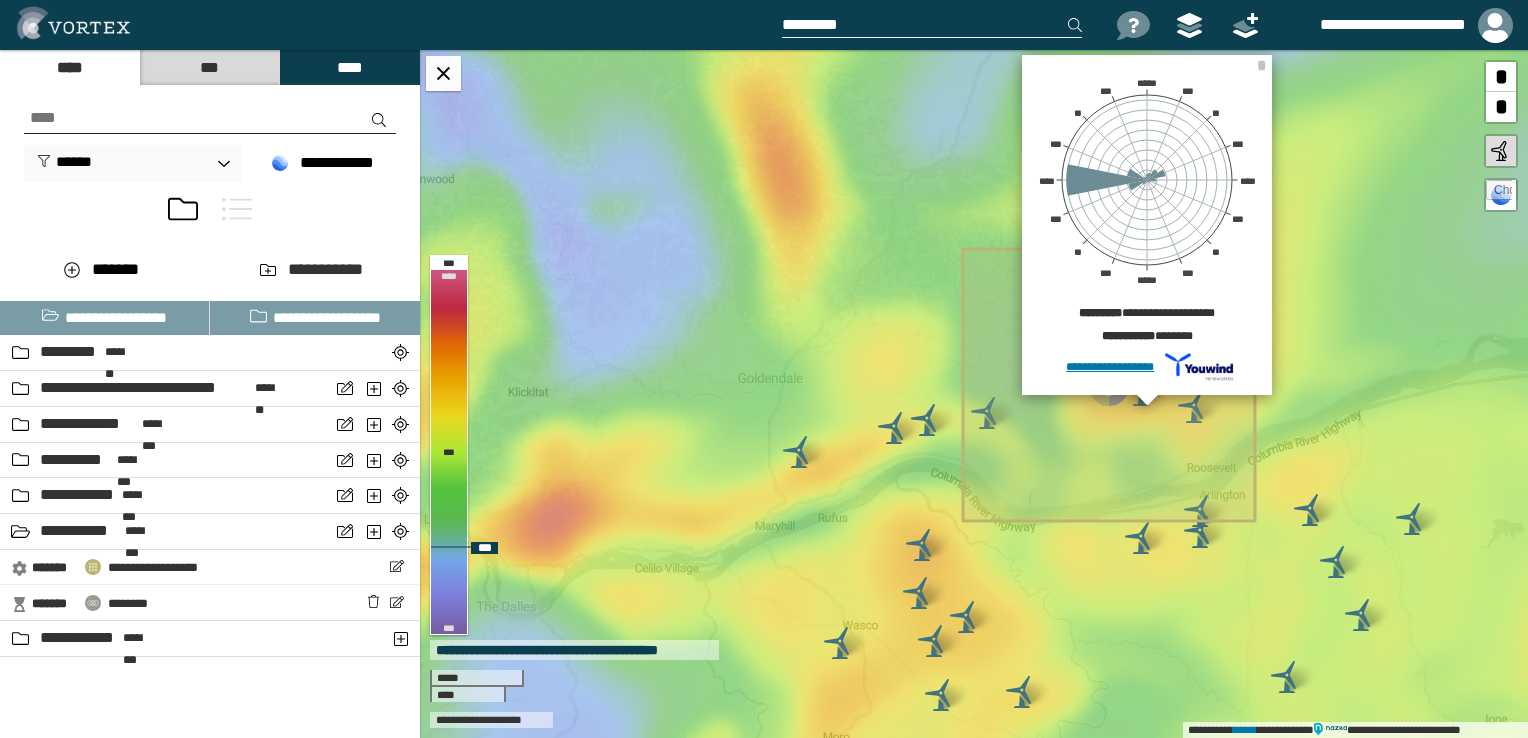 click on "[FIRST] [LAST] [PHONE]" at bounding box center (974, 394) 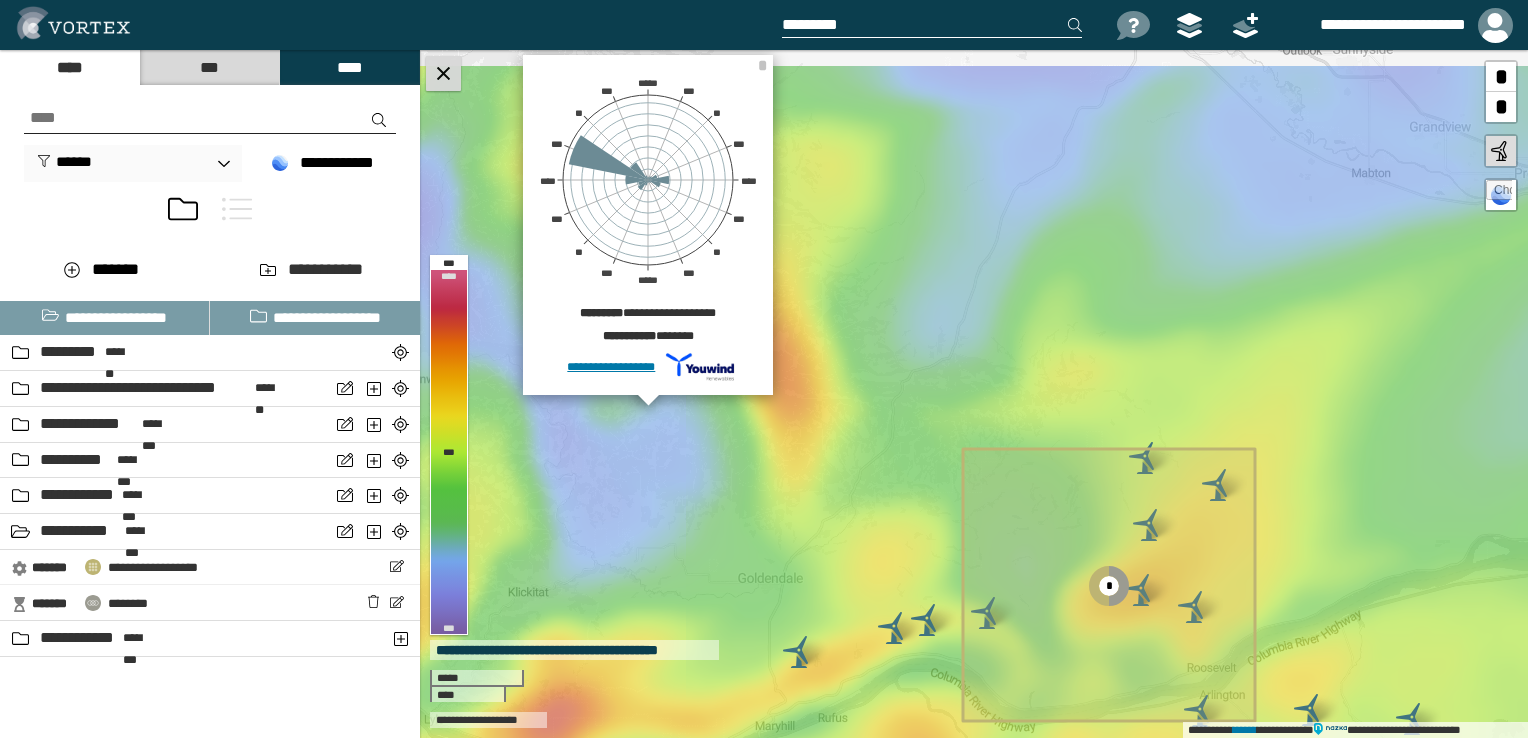 click at bounding box center [443, 73] 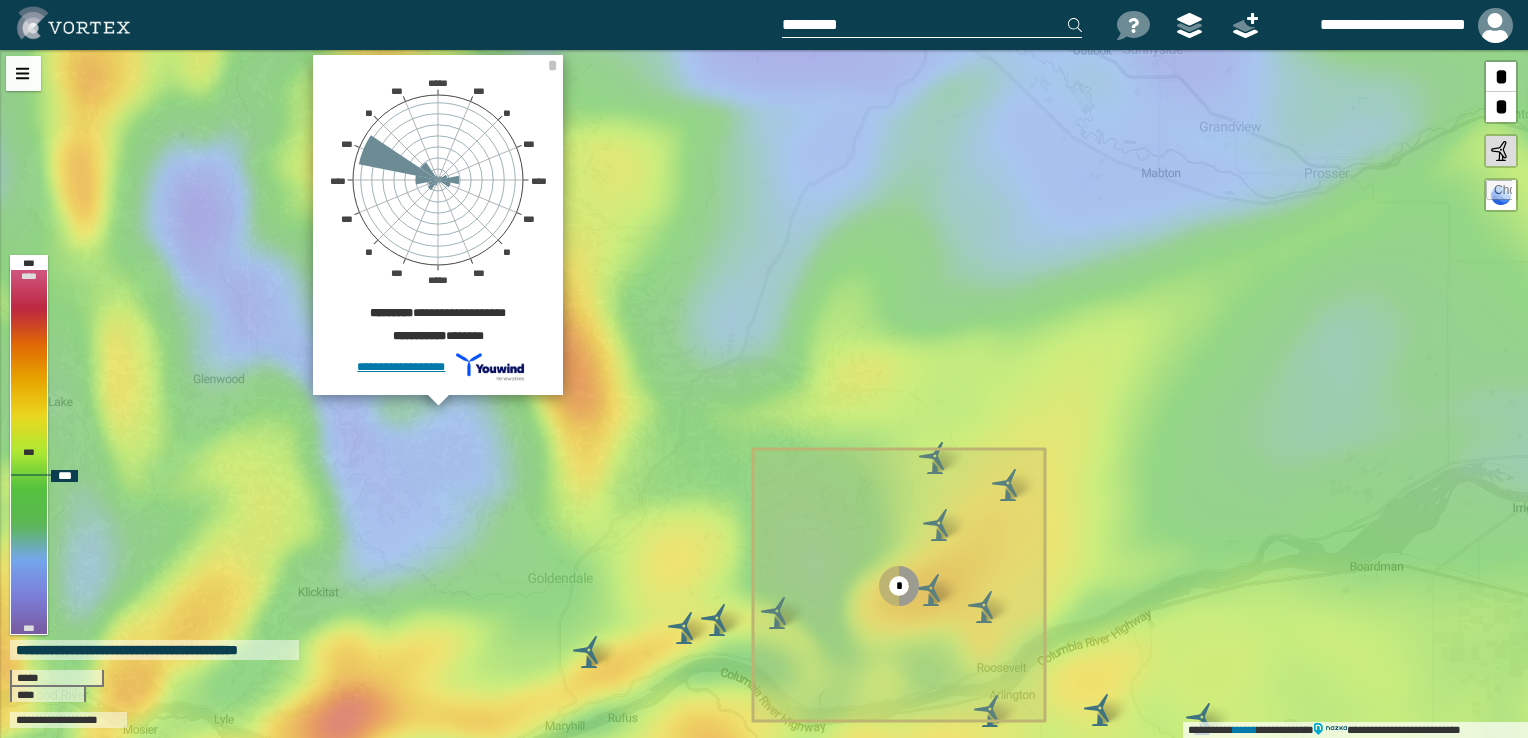 click 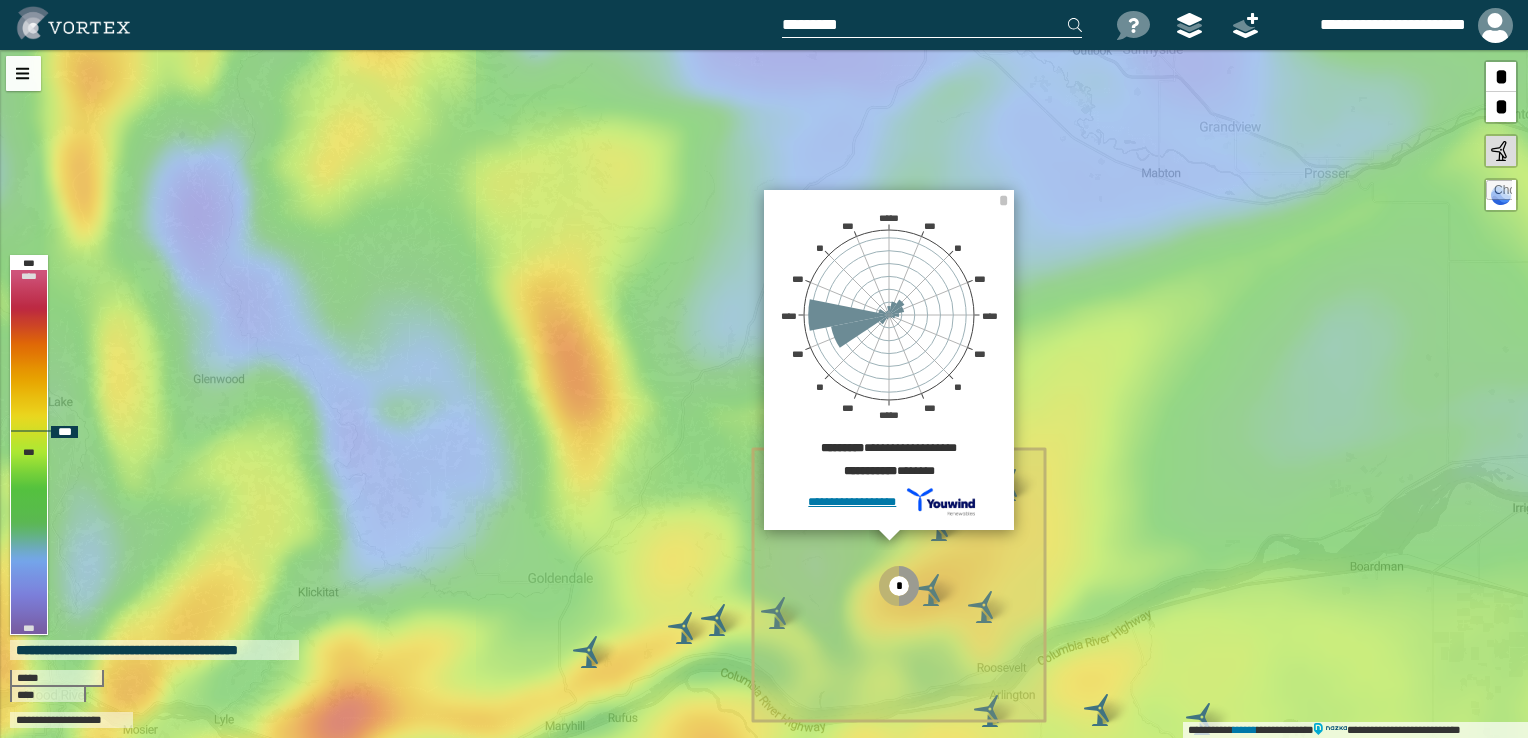 click 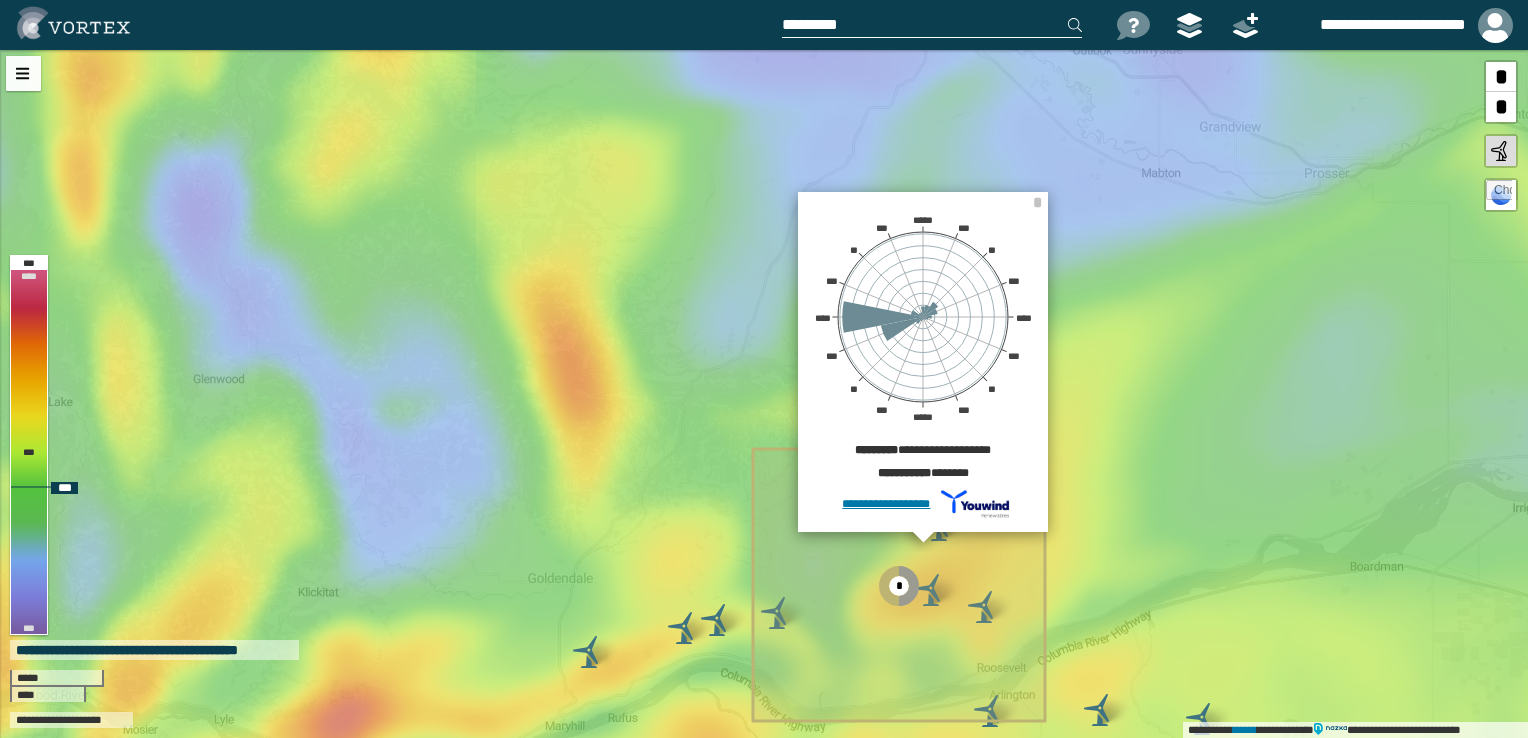 click 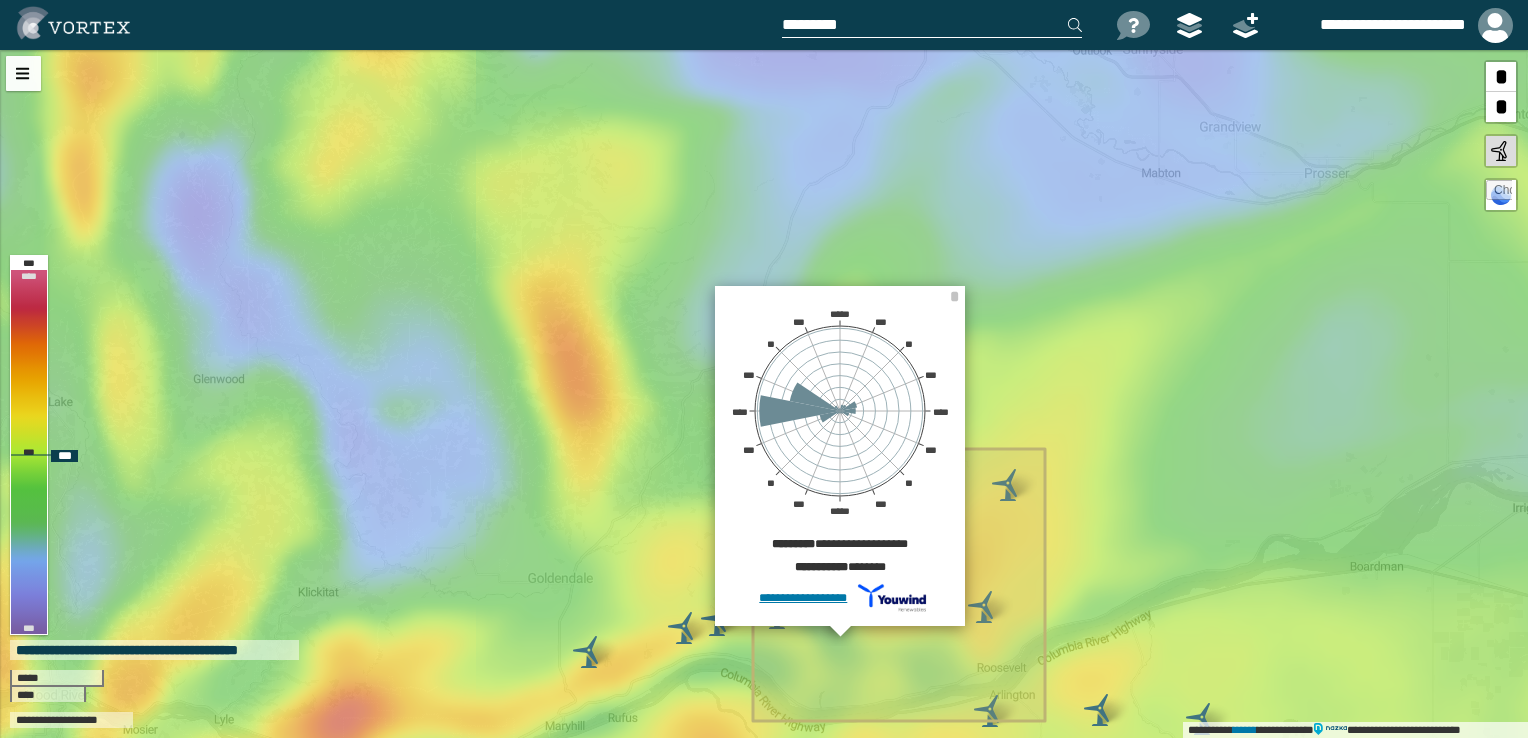 click 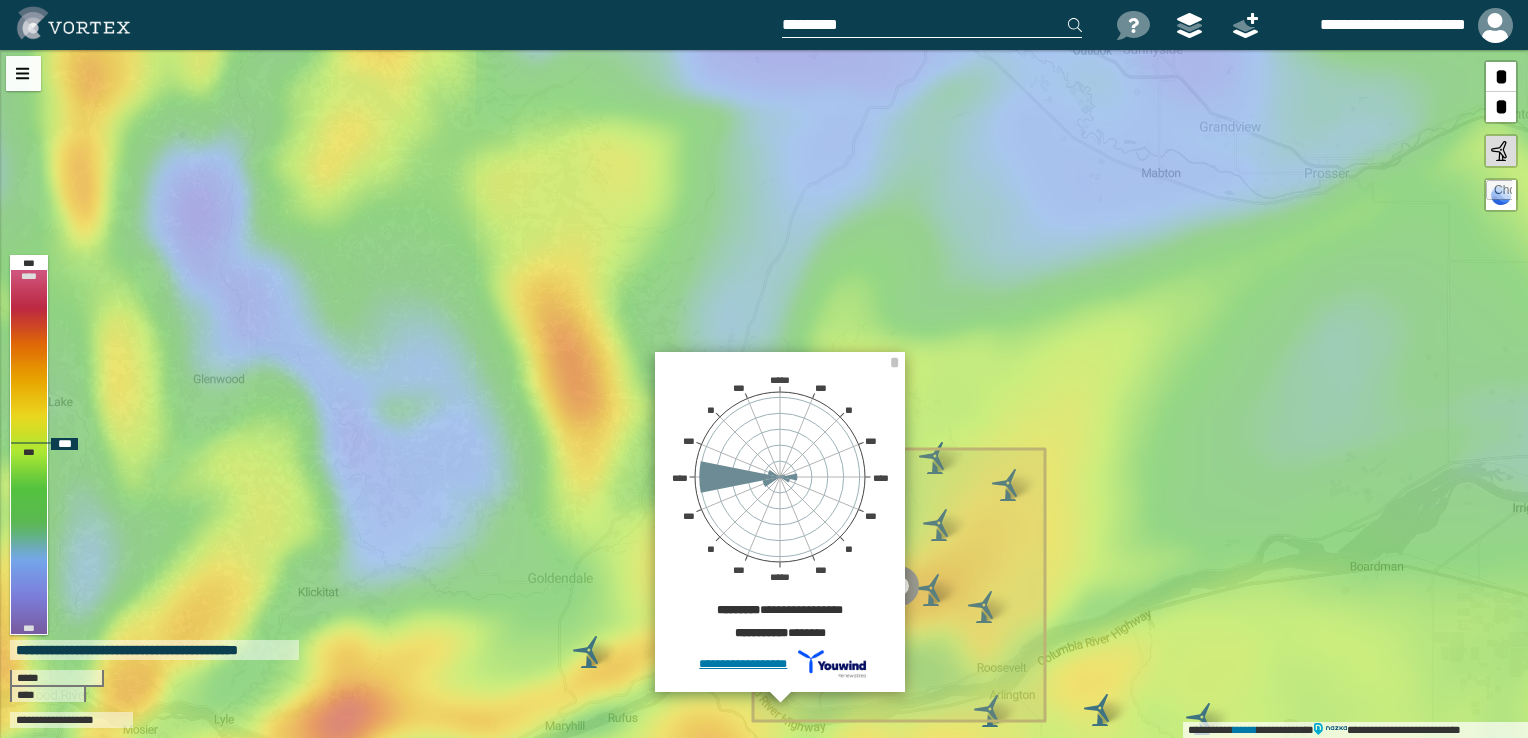 click 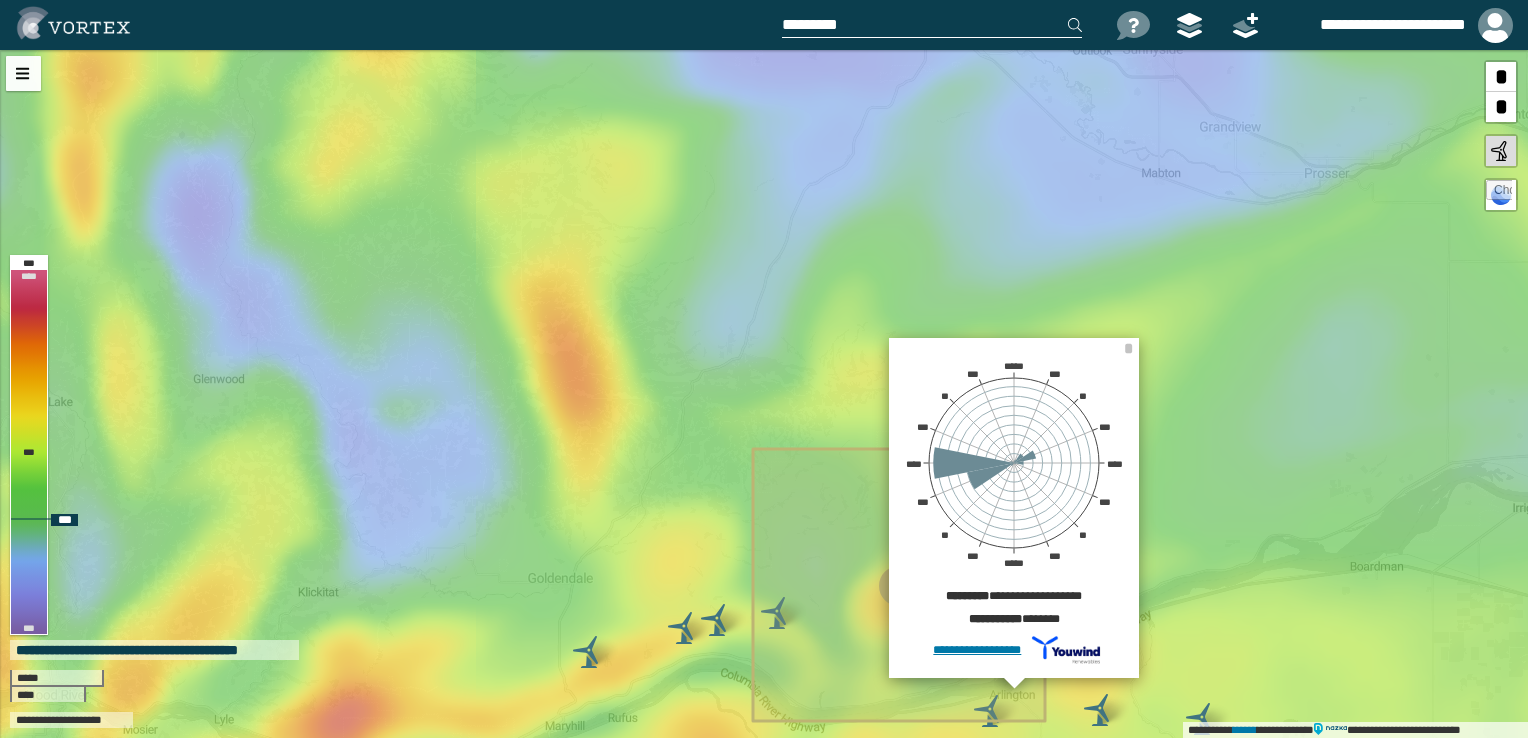 click 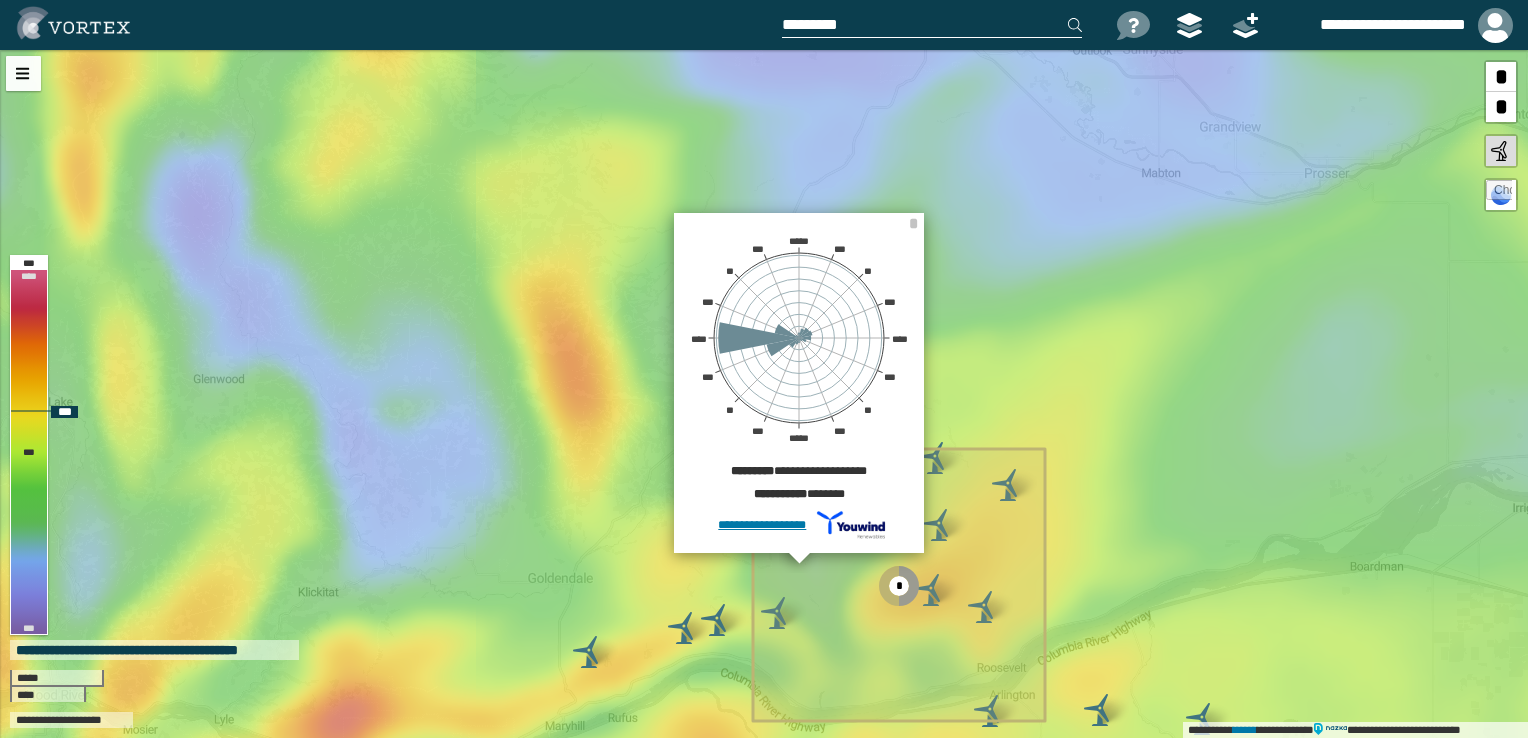 click 